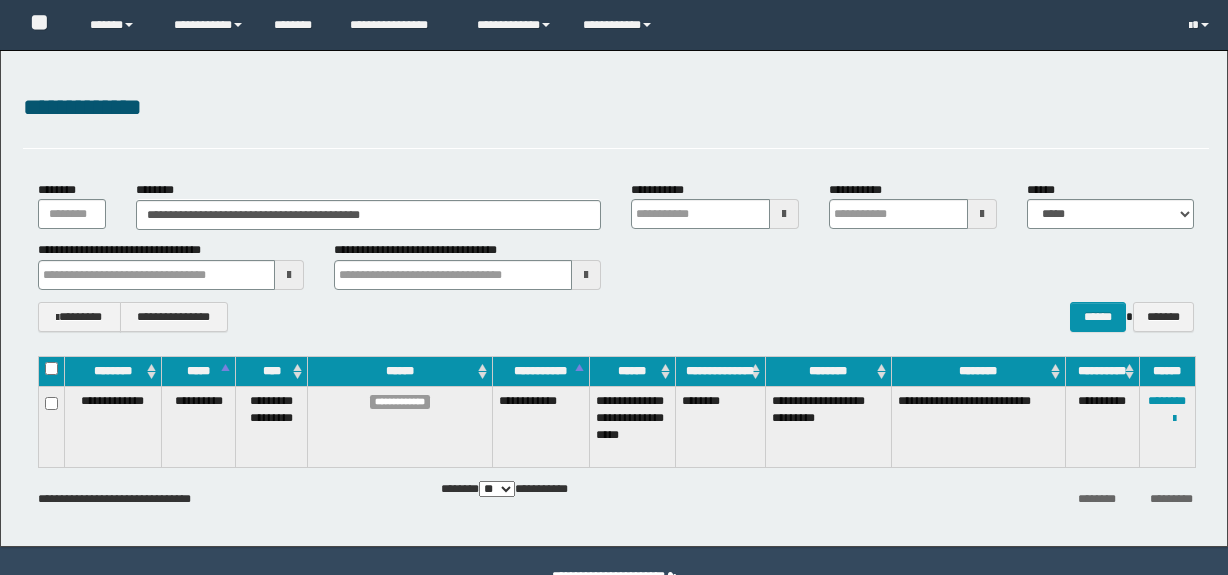 scroll, scrollTop: 0, scrollLeft: 0, axis: both 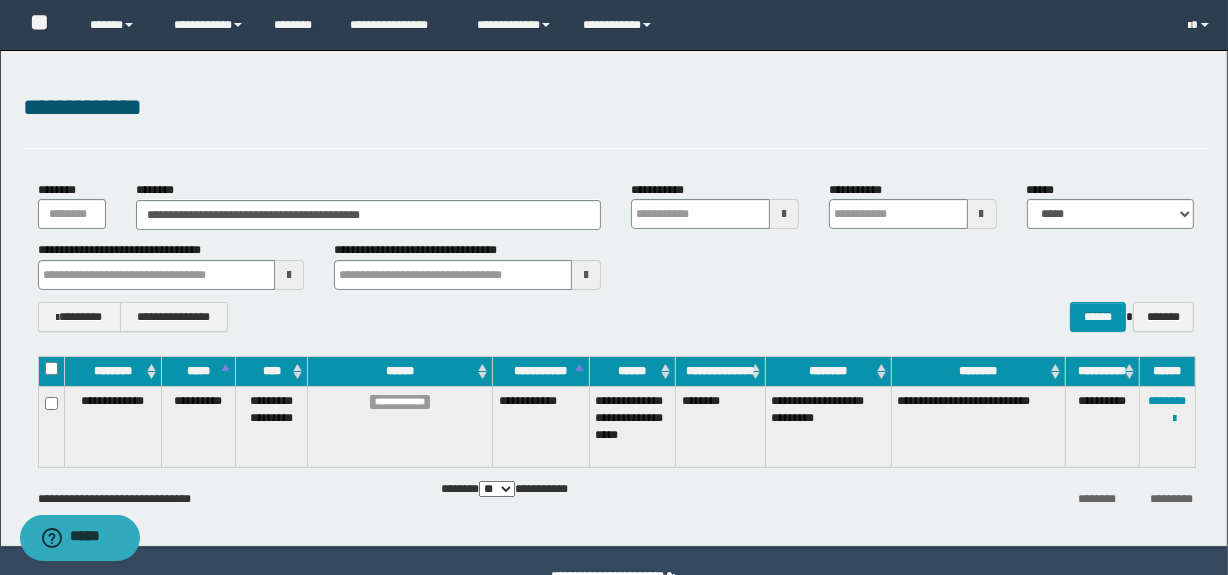 click on "**********" at bounding box center (616, 256) 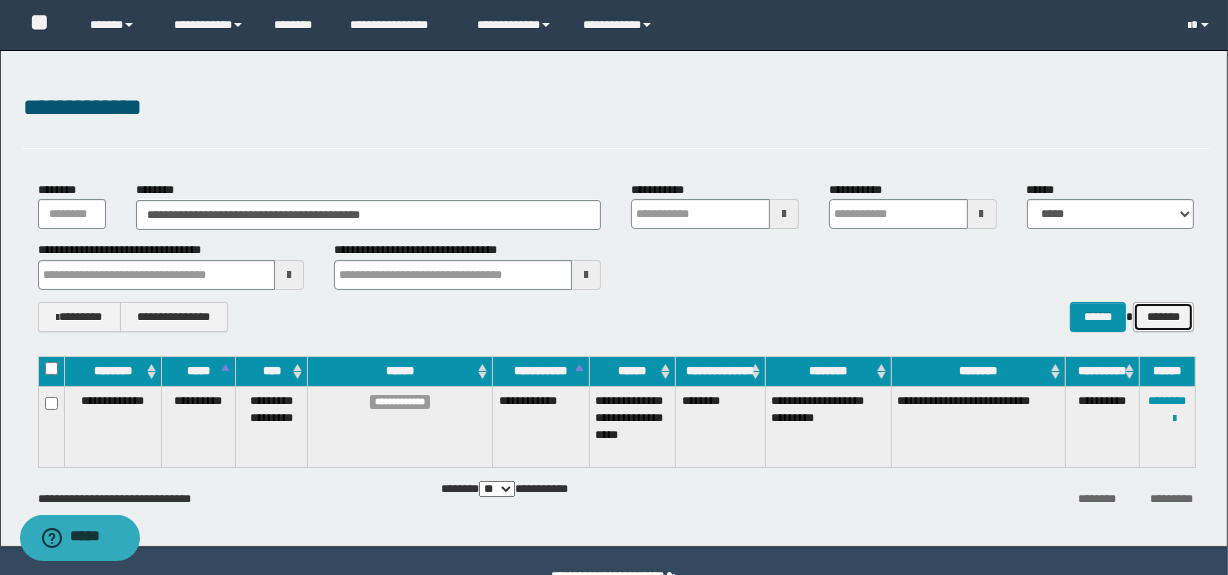 click on "*******" at bounding box center [1163, 317] 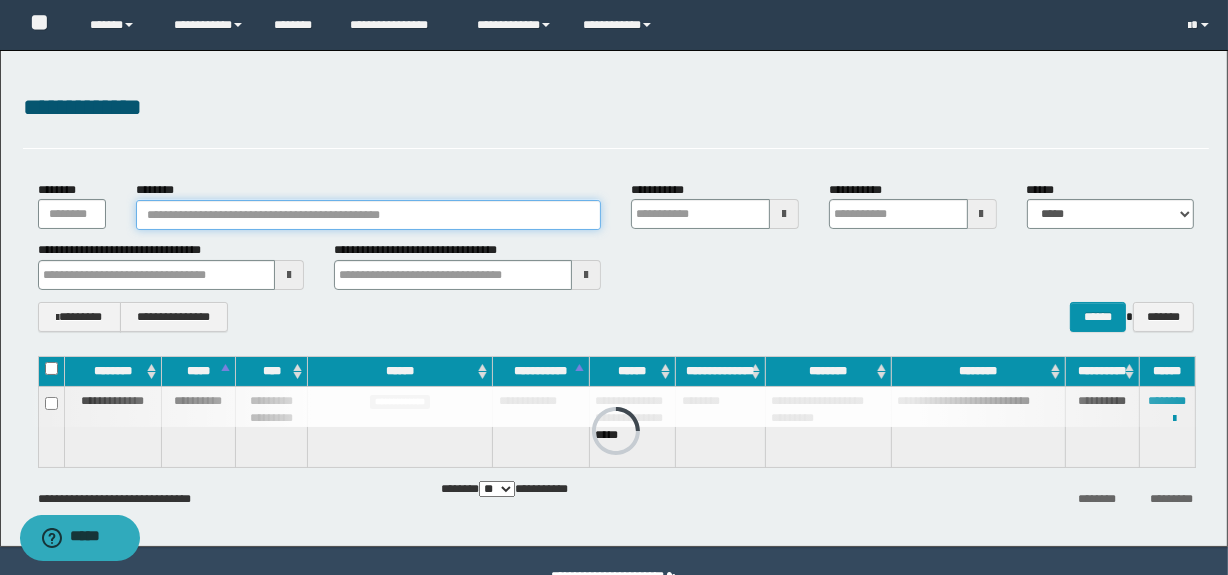 click on "********" at bounding box center [368, 215] 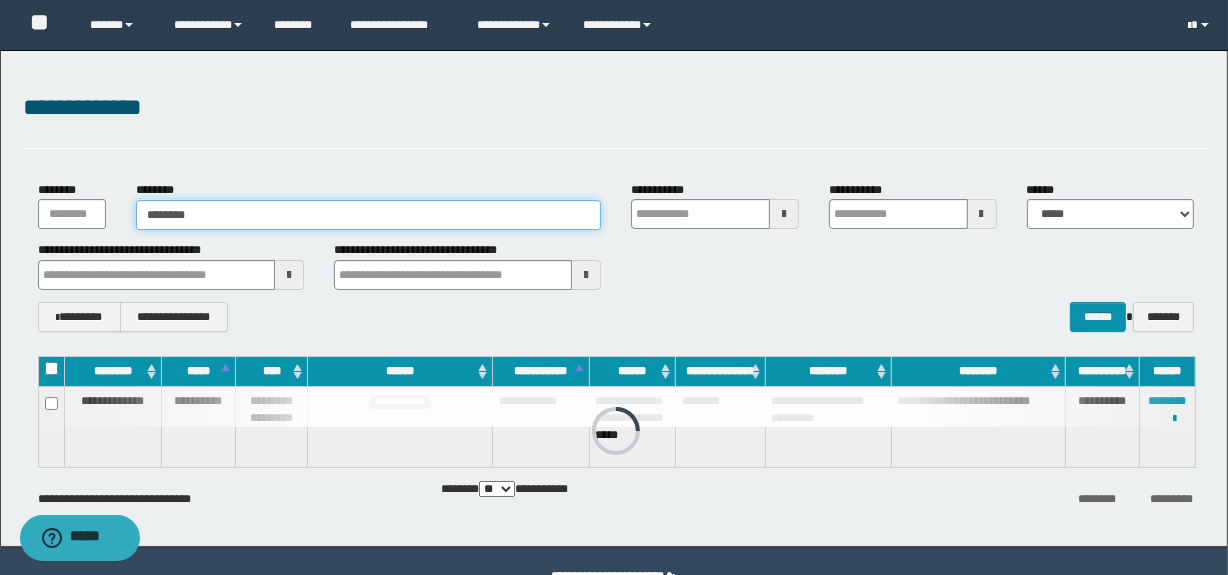 type on "********" 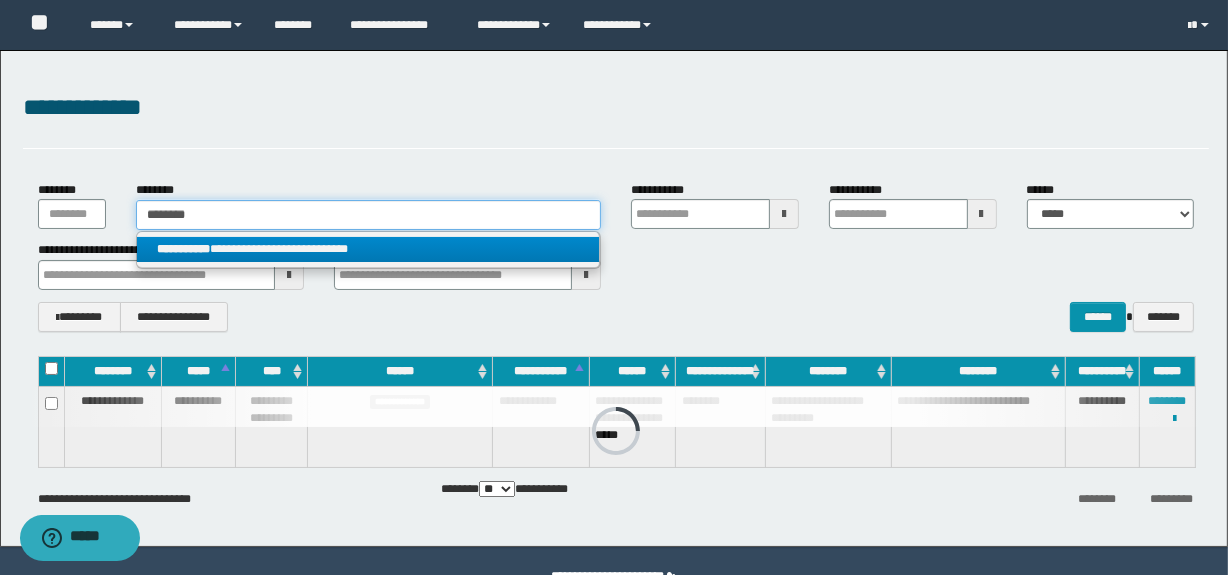type on "********" 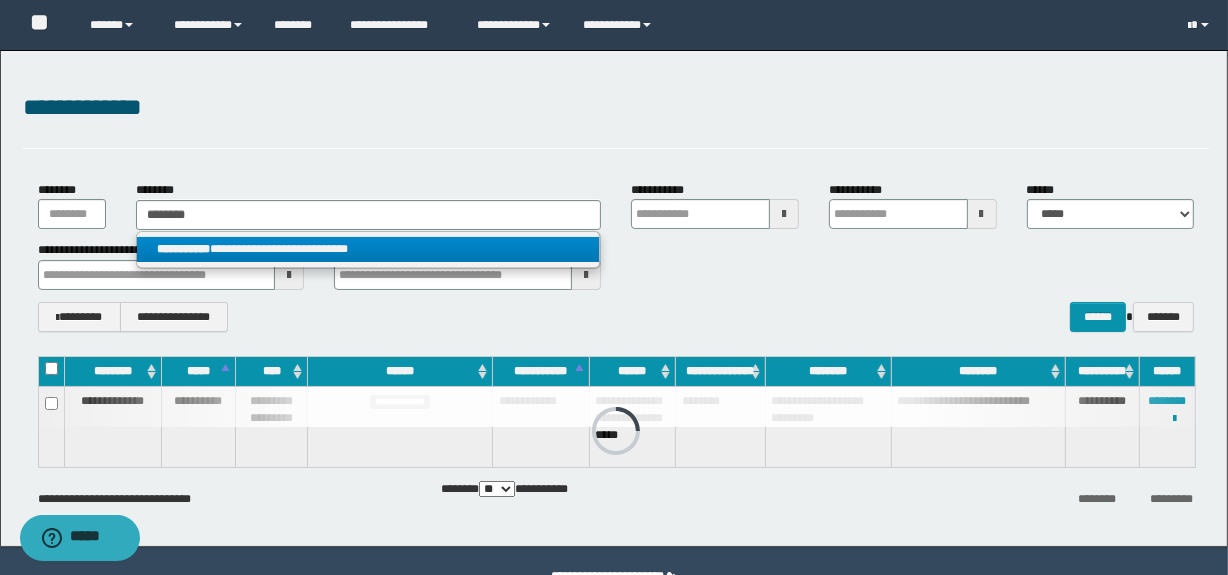 click on "**********" at bounding box center [368, 249] 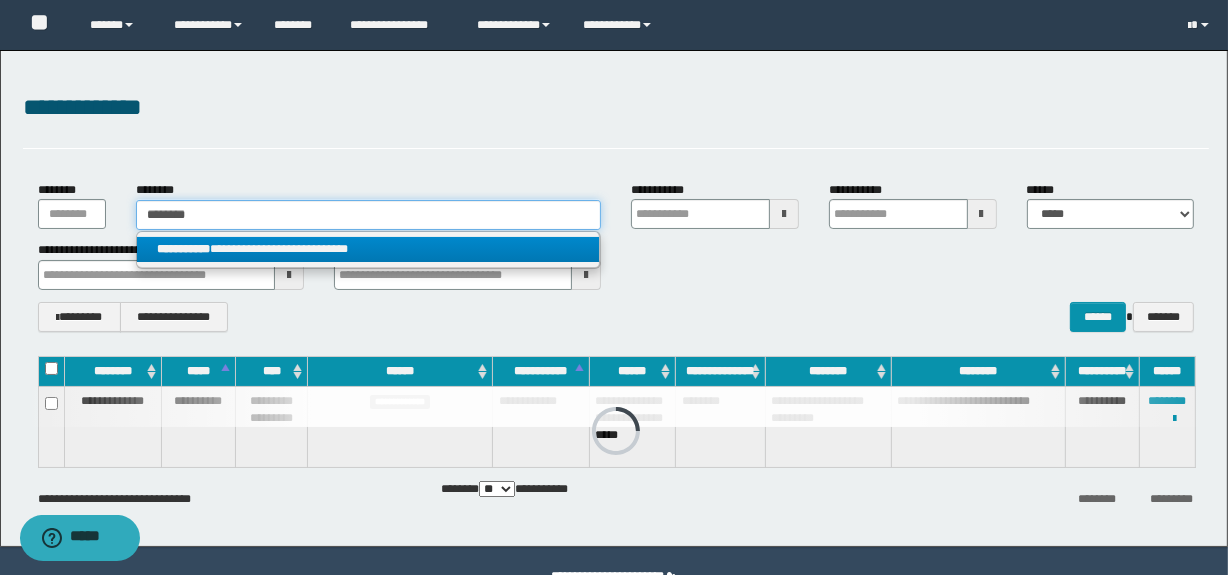 type 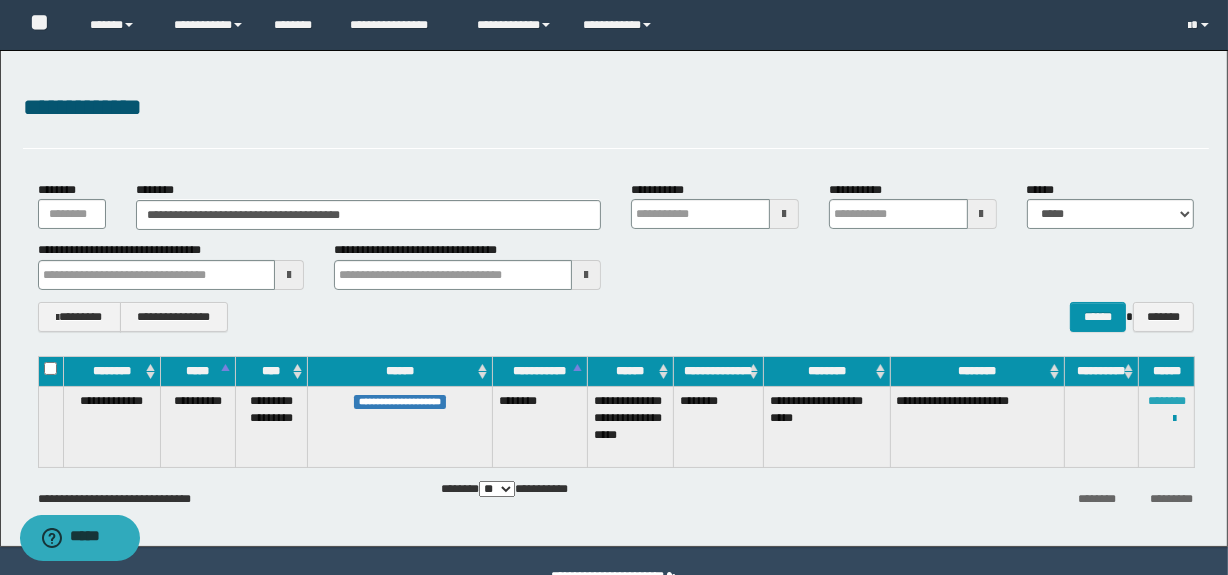 click on "********" at bounding box center [1167, 401] 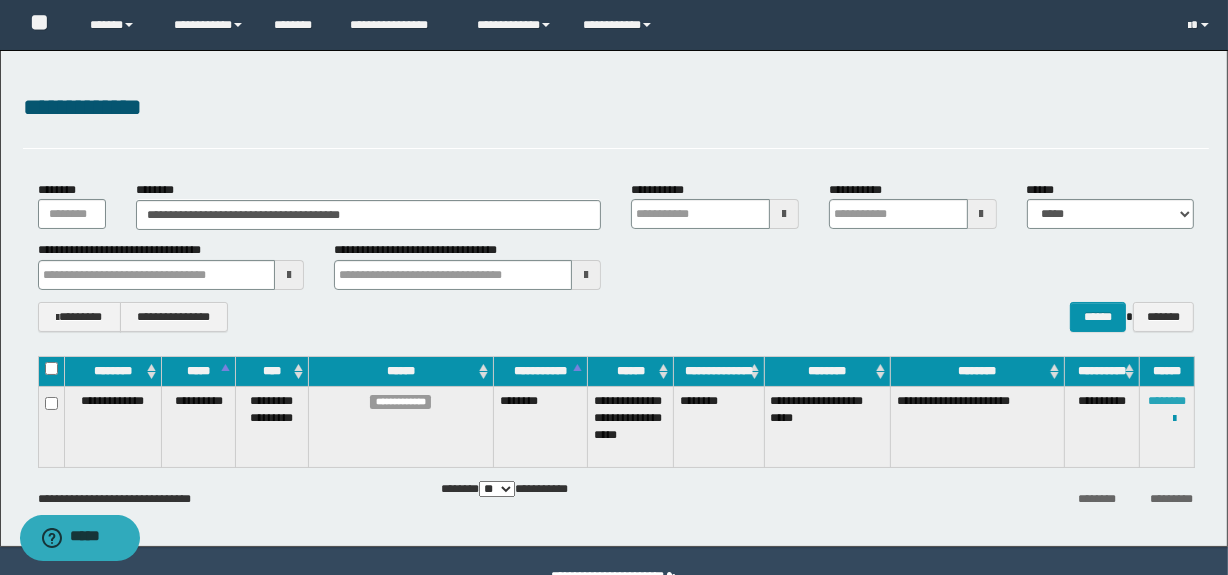 click on "********" at bounding box center (1167, 401) 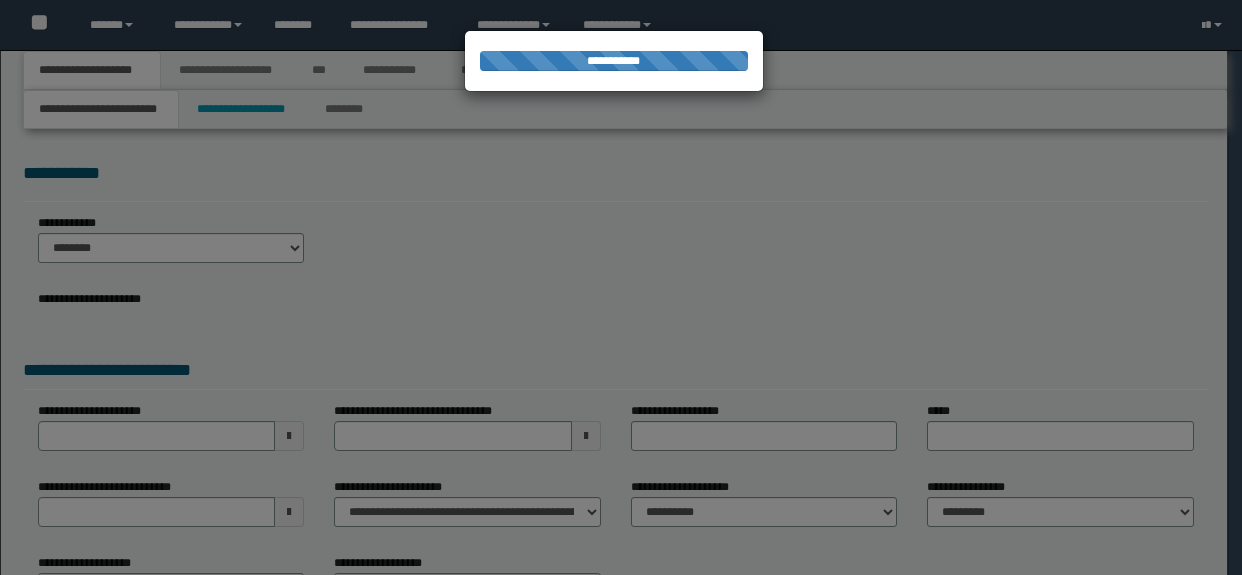 scroll, scrollTop: 0, scrollLeft: 0, axis: both 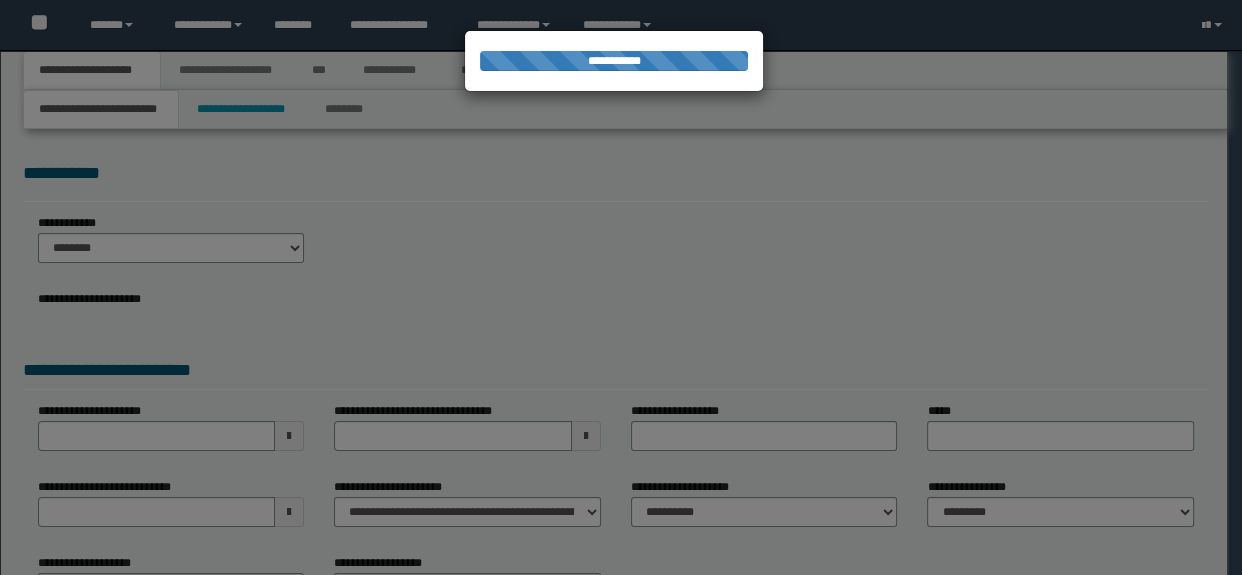 select on "*" 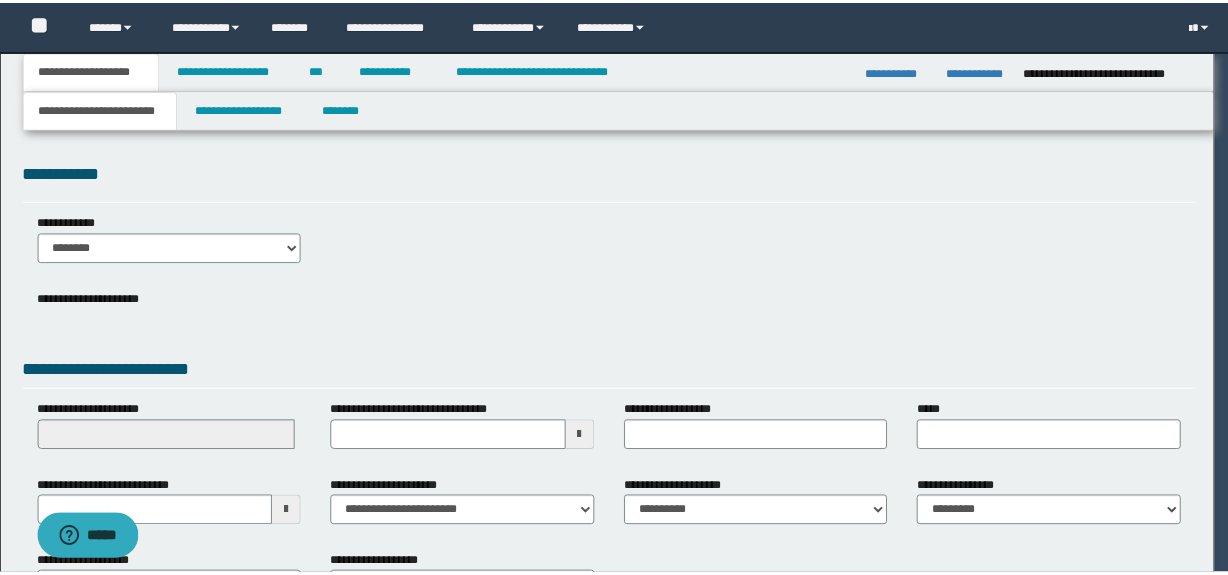 scroll, scrollTop: 0, scrollLeft: 0, axis: both 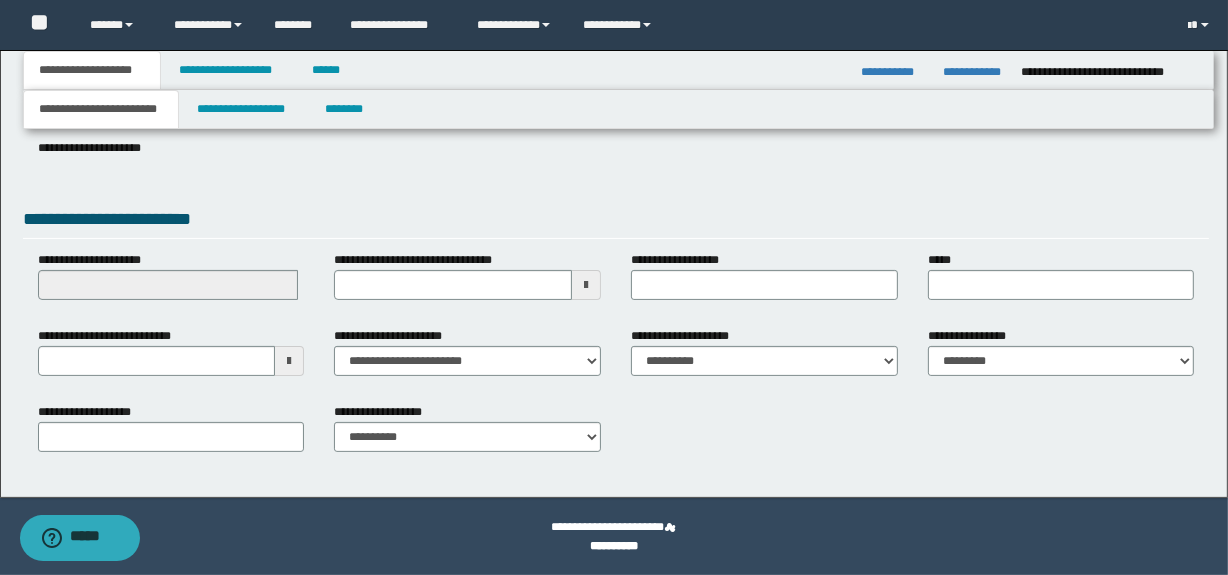 click at bounding box center [289, 361] 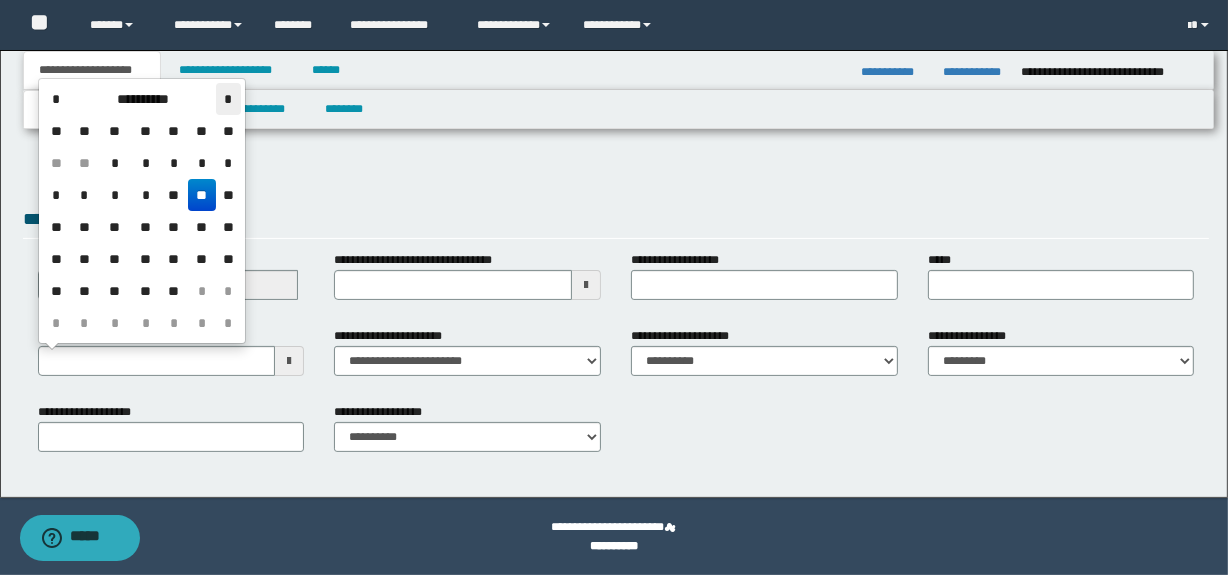 click on "*" at bounding box center [228, 99] 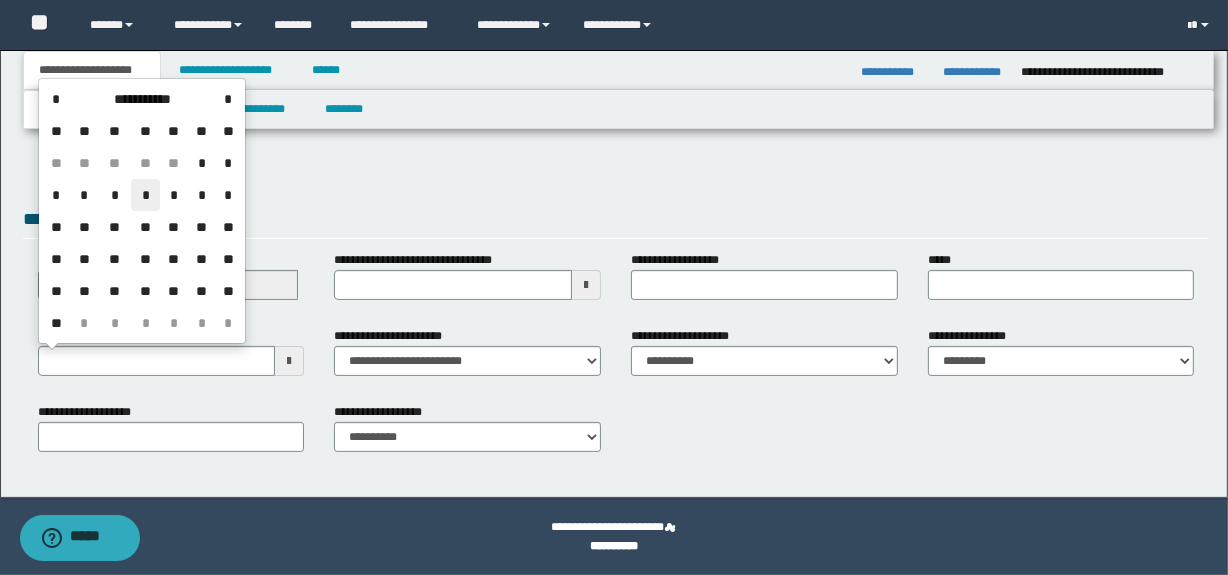 click on "*" at bounding box center (145, 195) 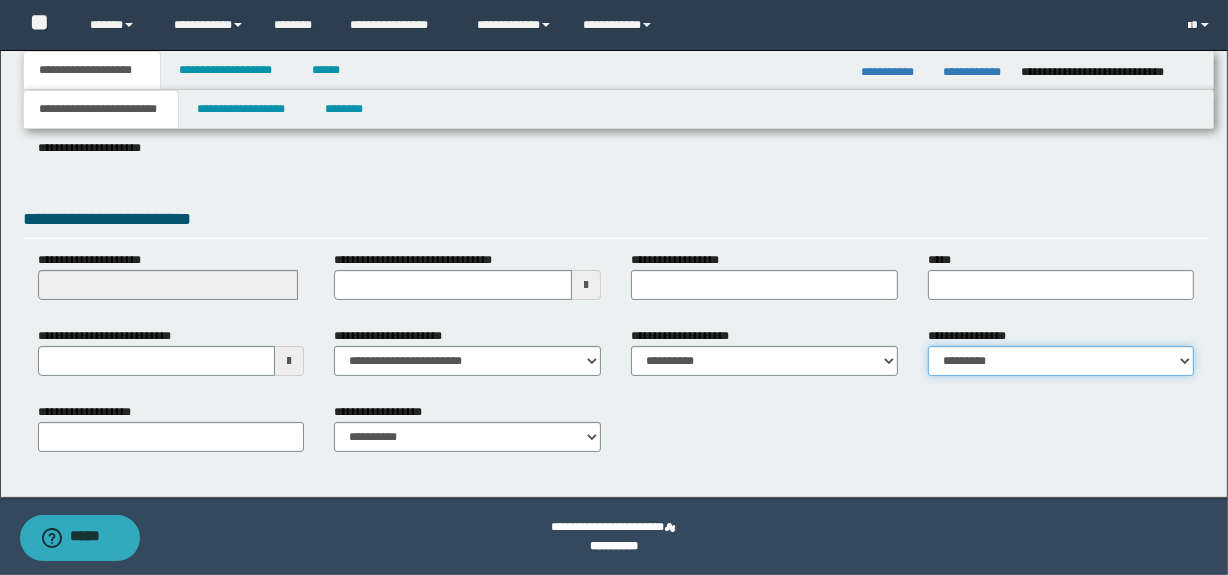 click on "**********" at bounding box center [1061, 361] 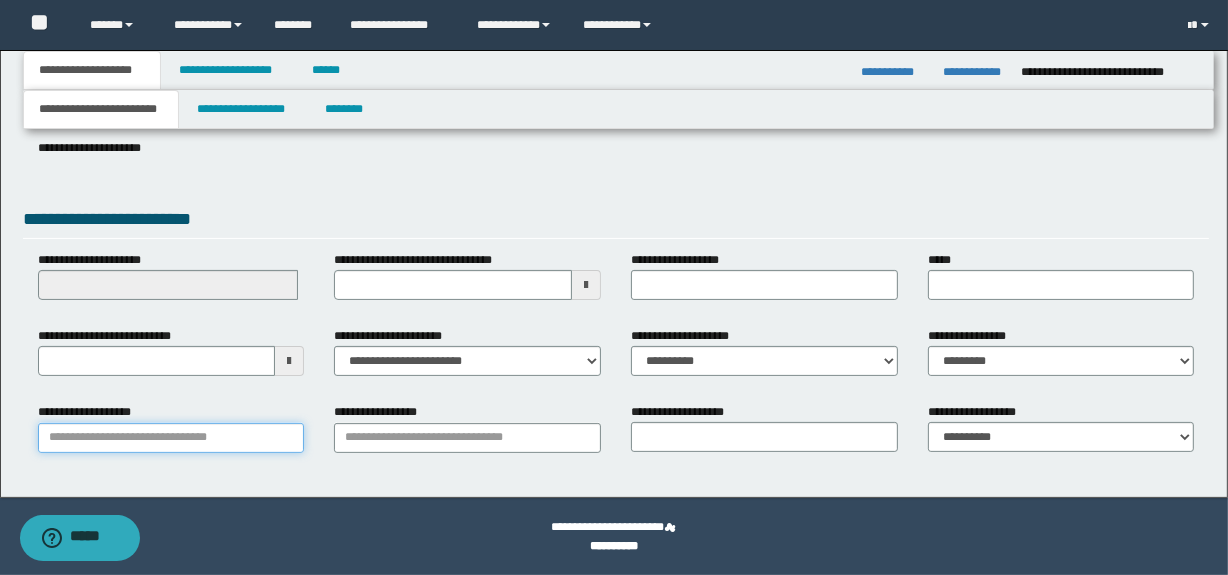 click on "**********" at bounding box center [171, 438] 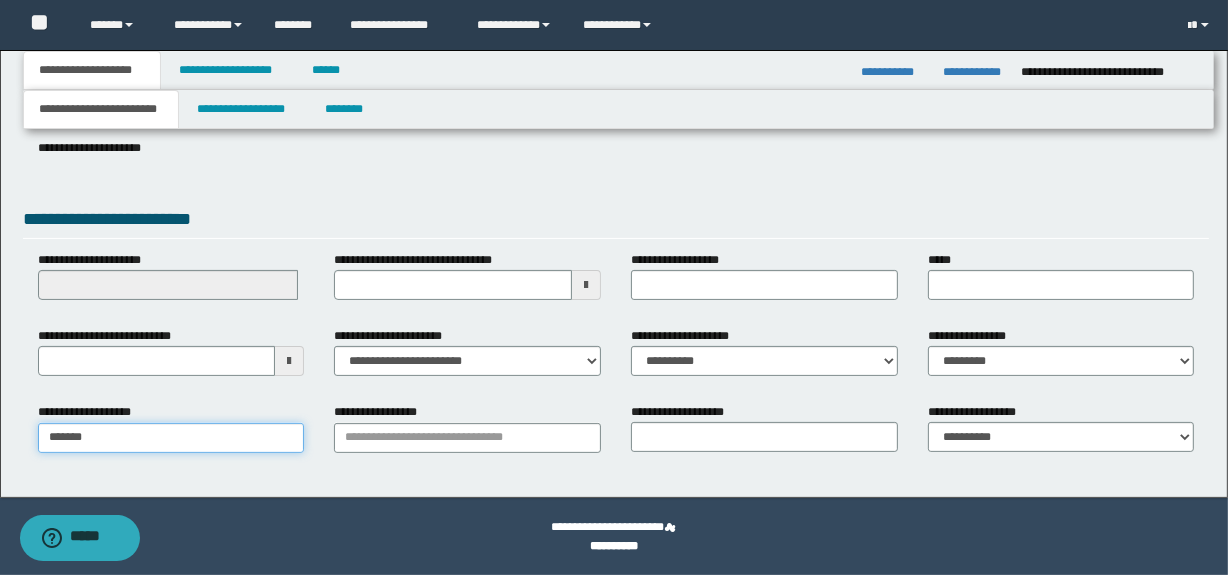 type on "********" 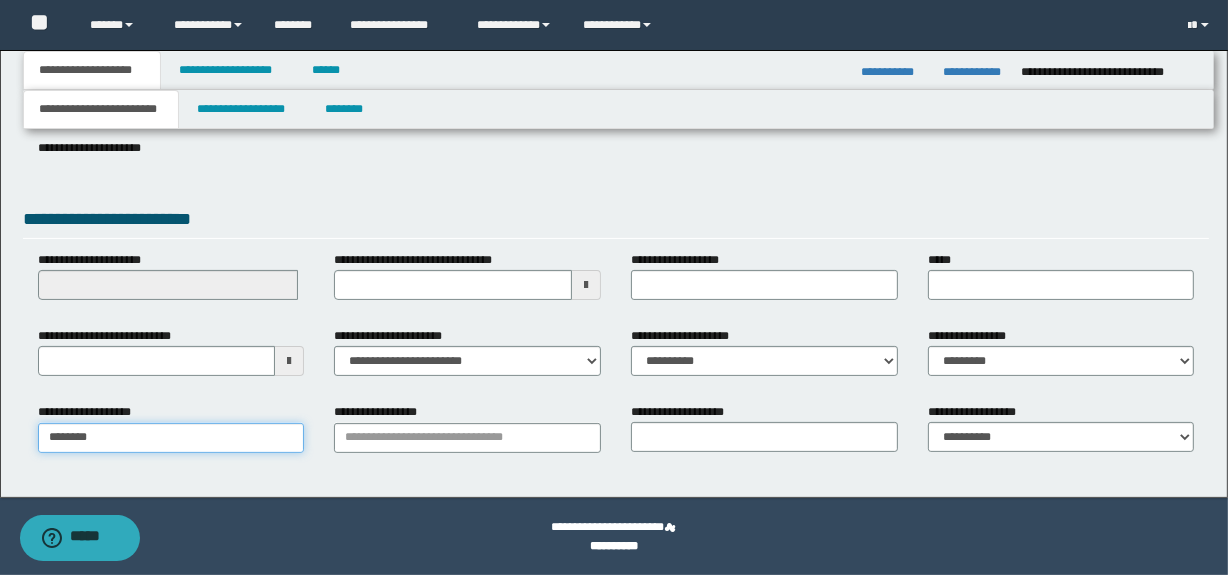 type on "*********" 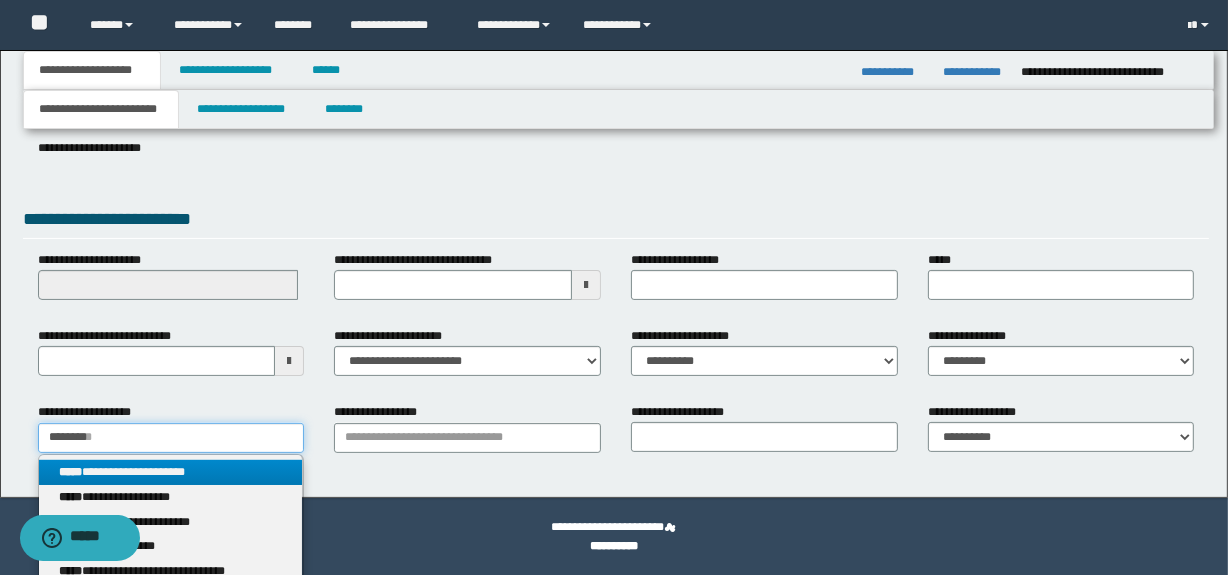 type on "********" 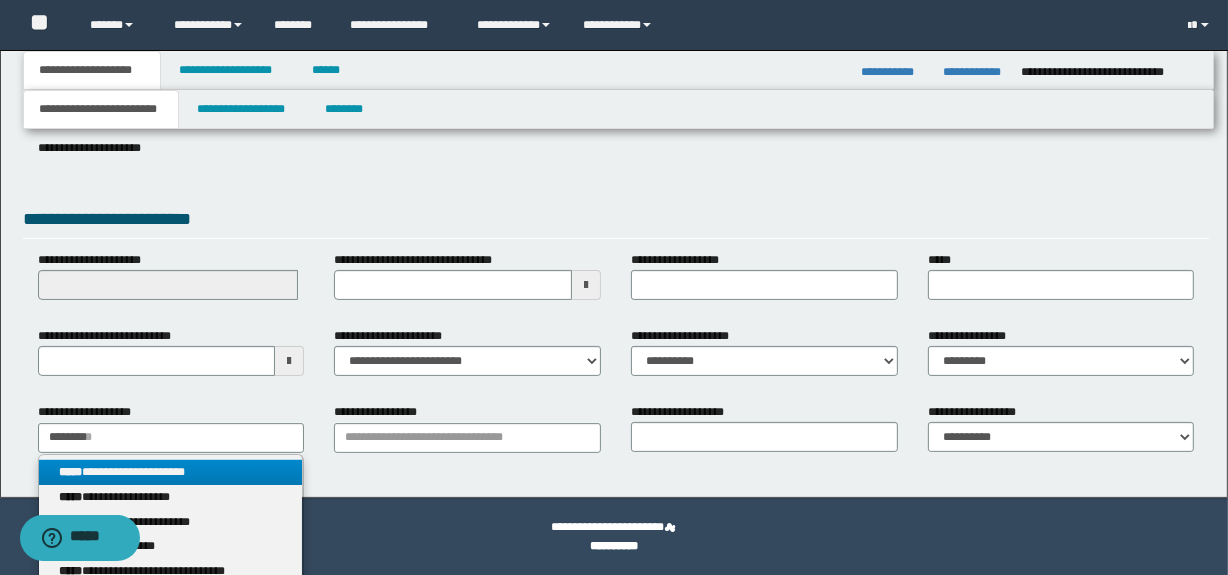 click on "**********" at bounding box center [171, 472] 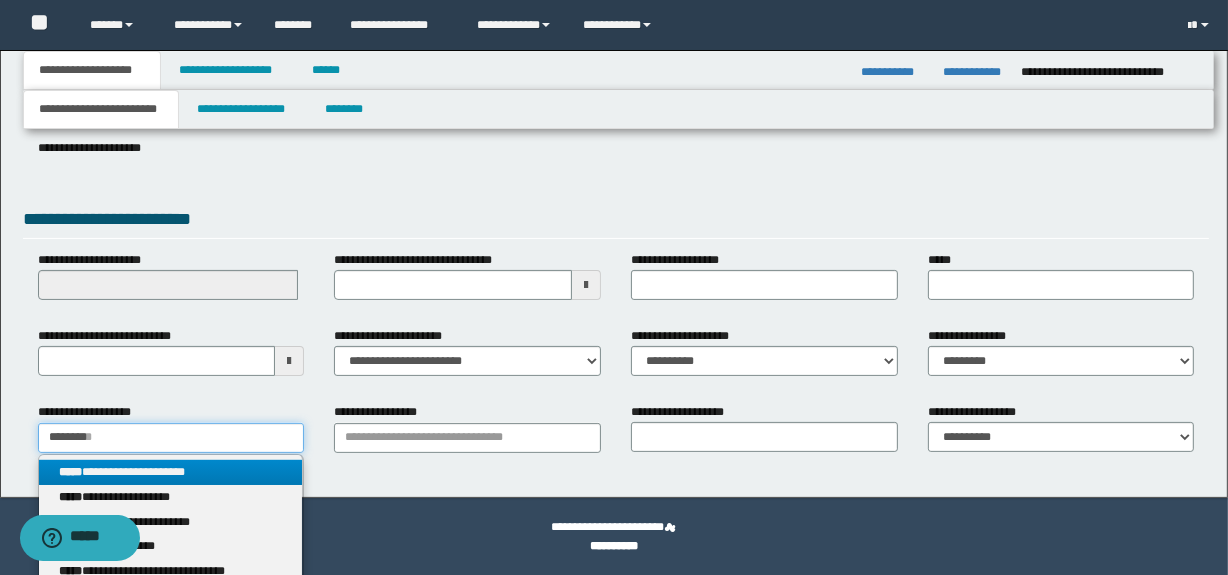 type 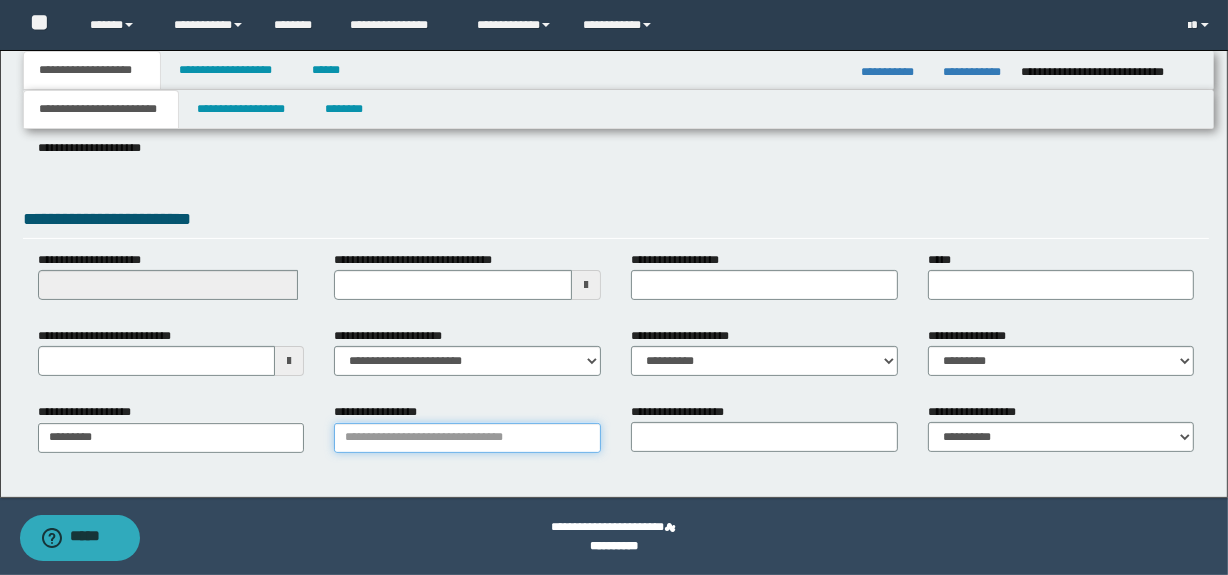 click on "**********" at bounding box center [467, 438] 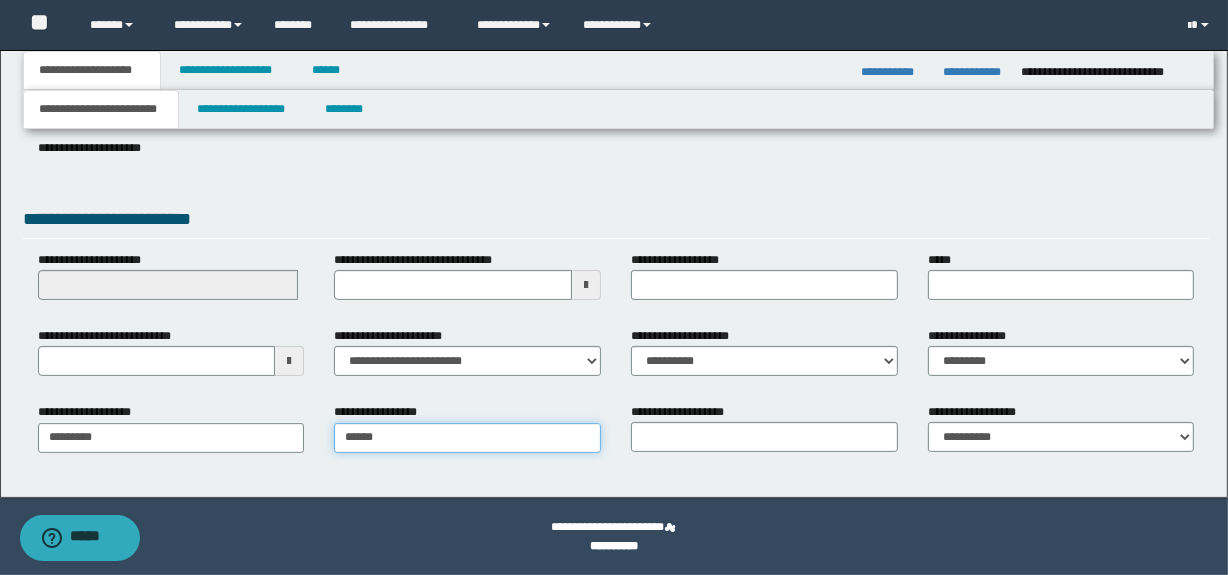 type on "*****" 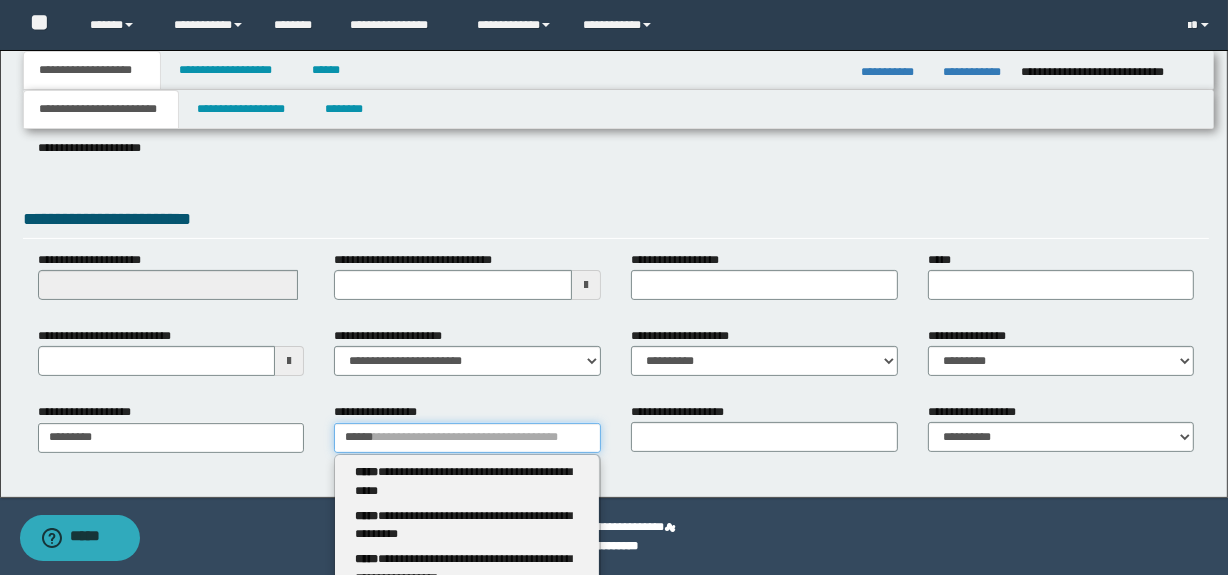 type 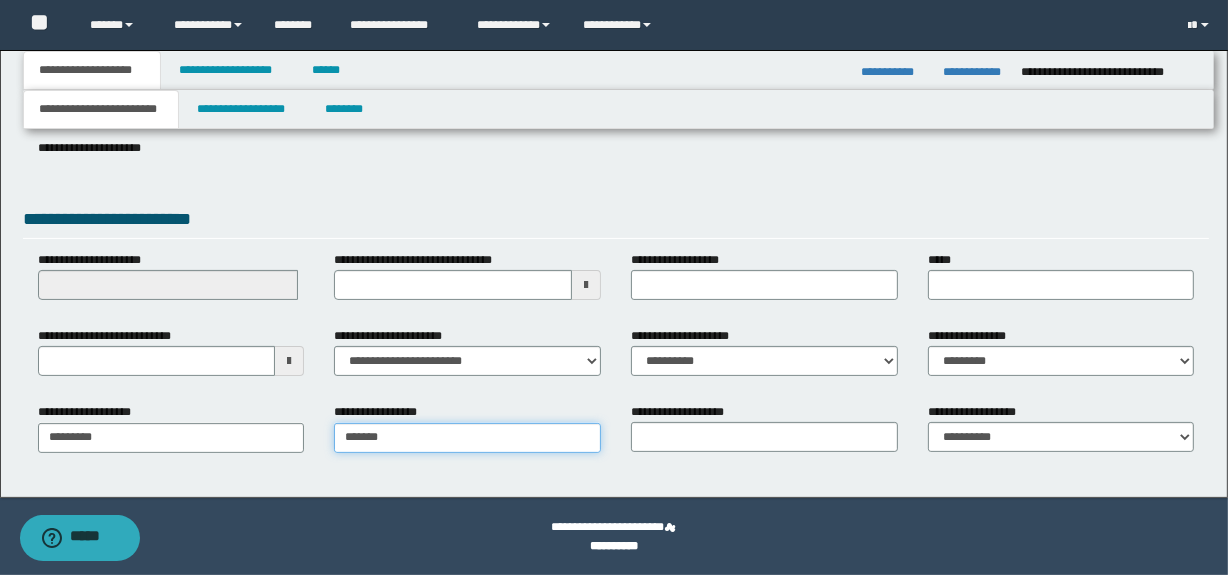 type on "********" 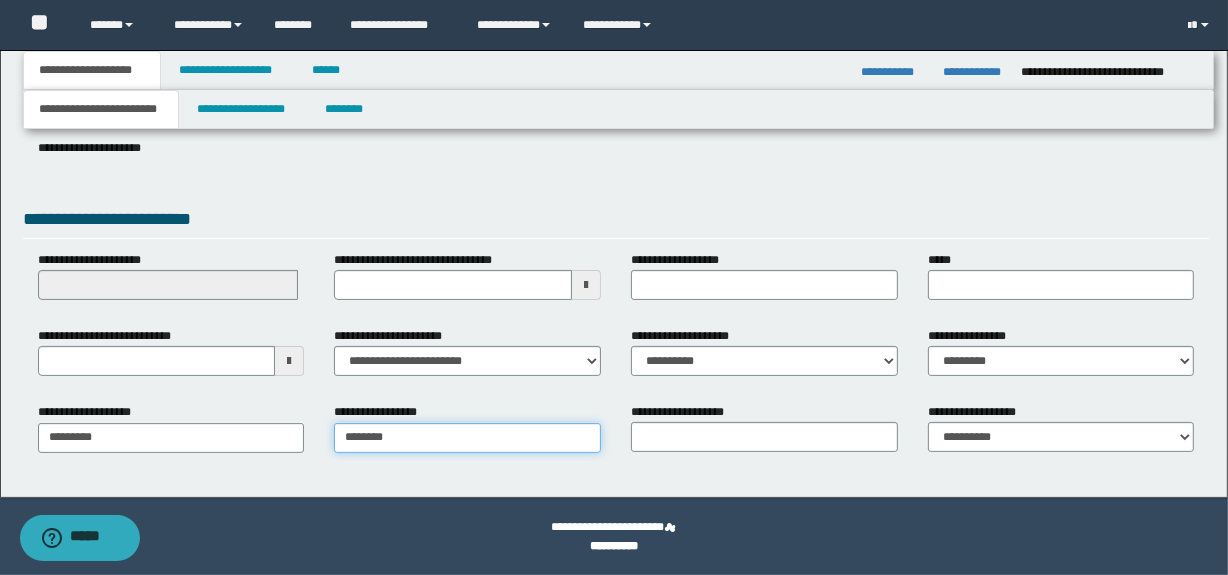 type on "********" 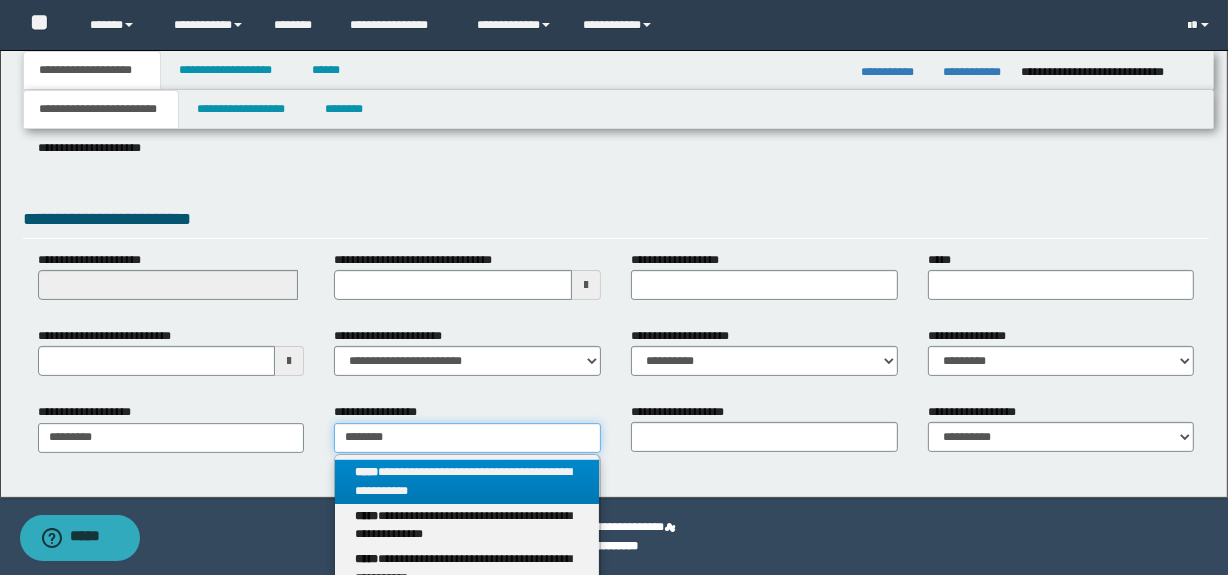 type on "********" 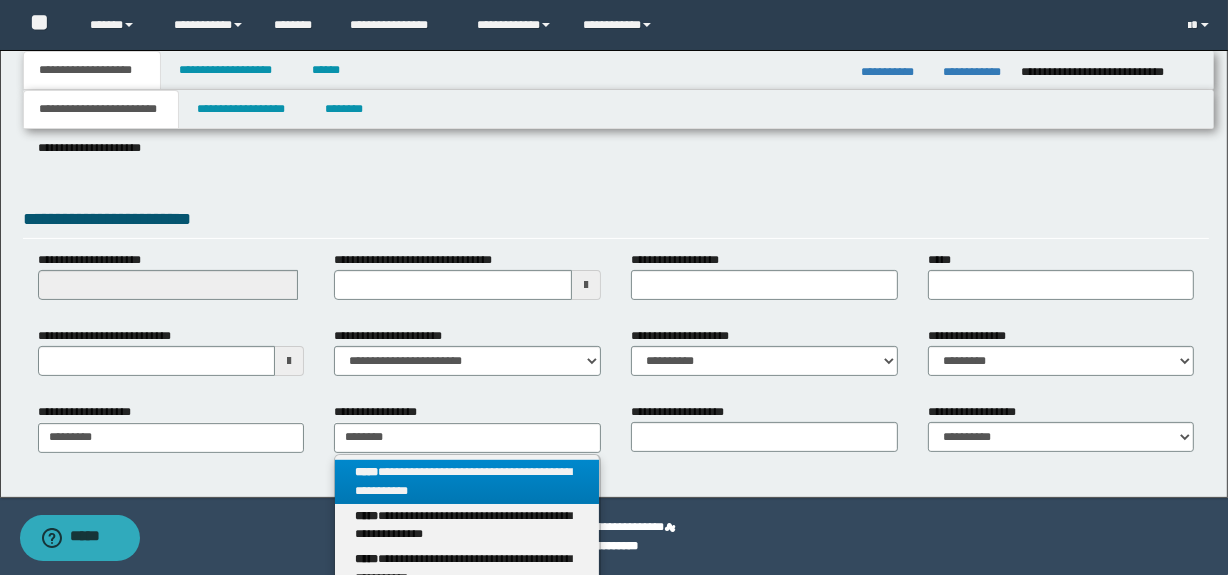 click on "**********" at bounding box center (467, 482) 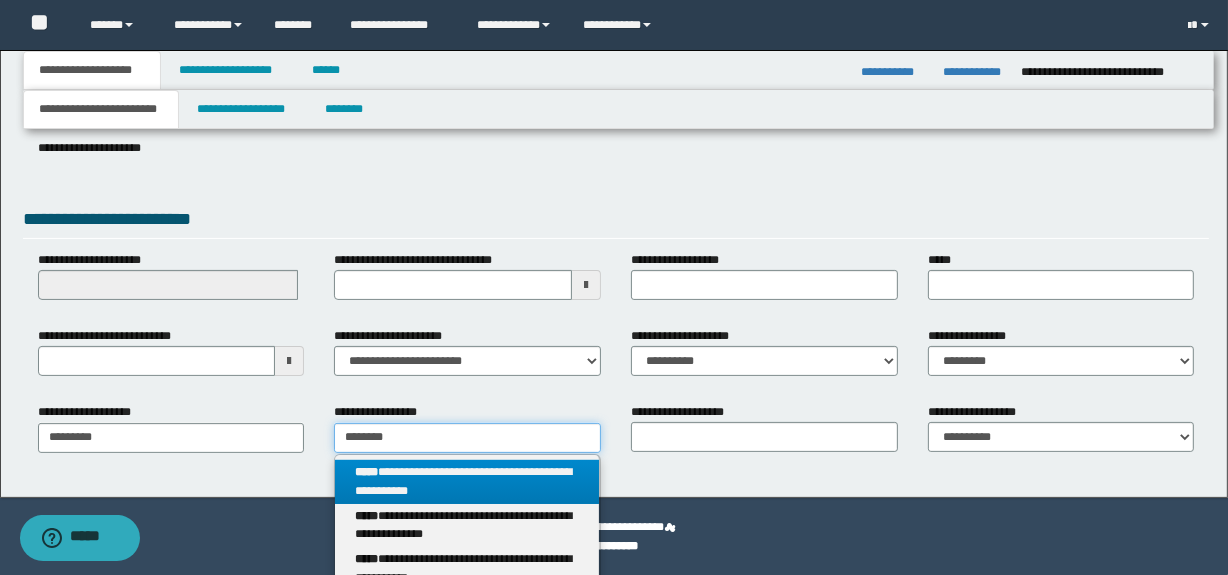 type 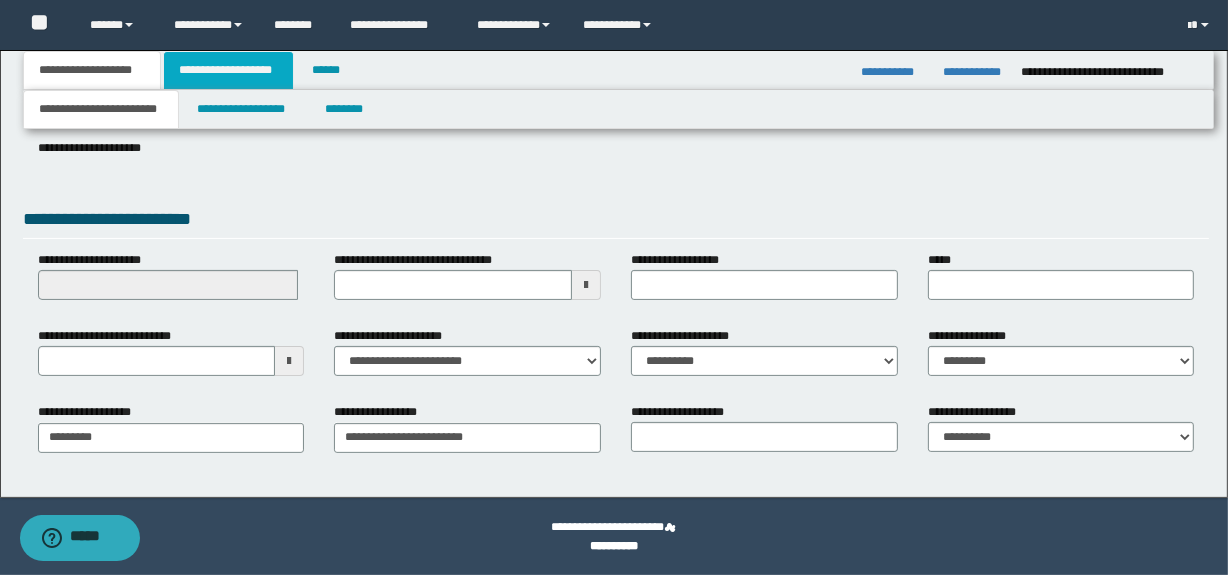 click on "**********" at bounding box center [228, 70] 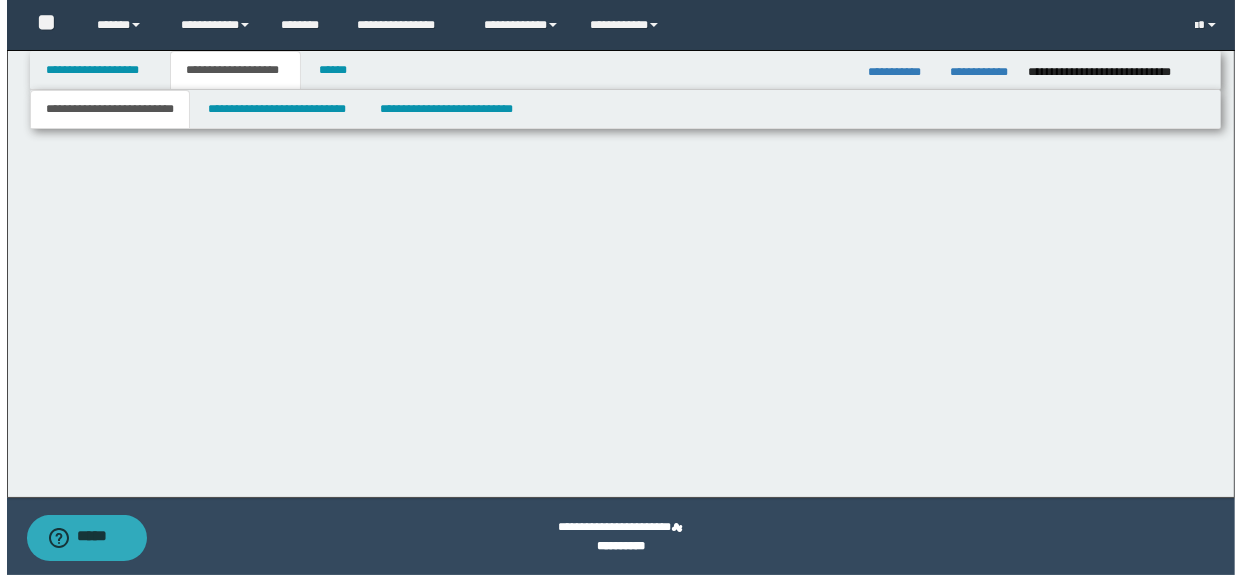 scroll, scrollTop: 0, scrollLeft: 0, axis: both 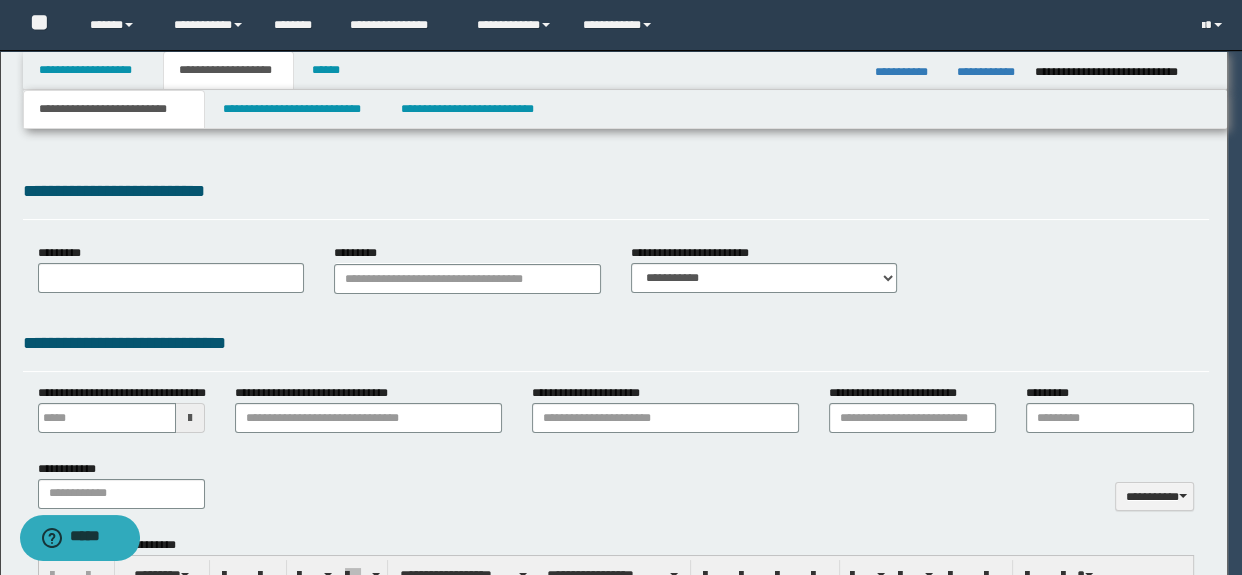 type 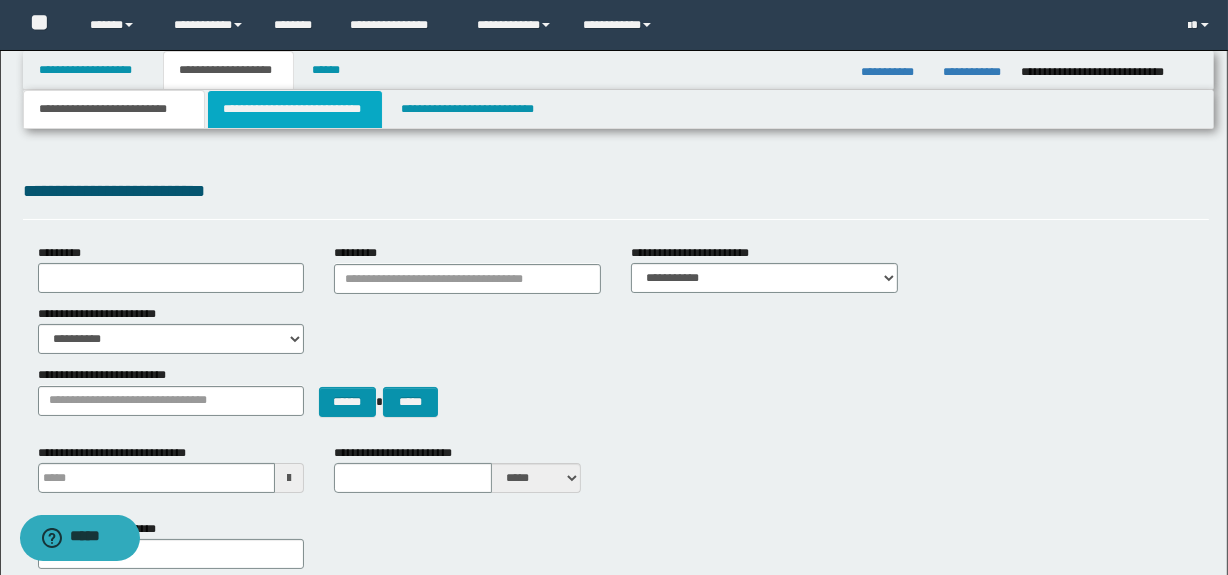 click on "**********" at bounding box center (294, 109) 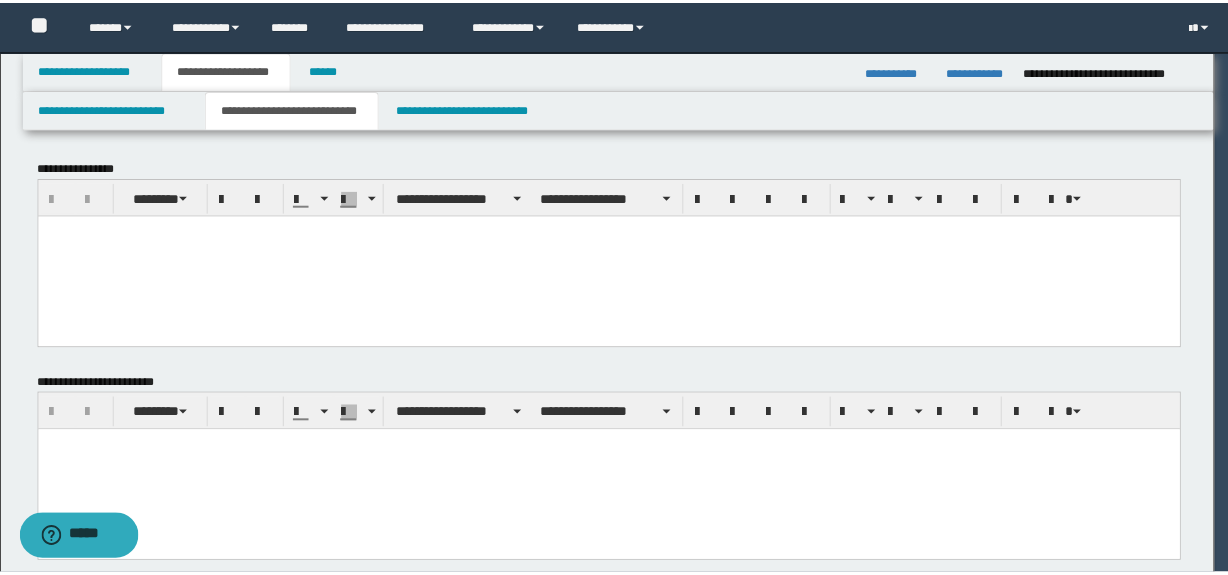 scroll, scrollTop: 0, scrollLeft: 0, axis: both 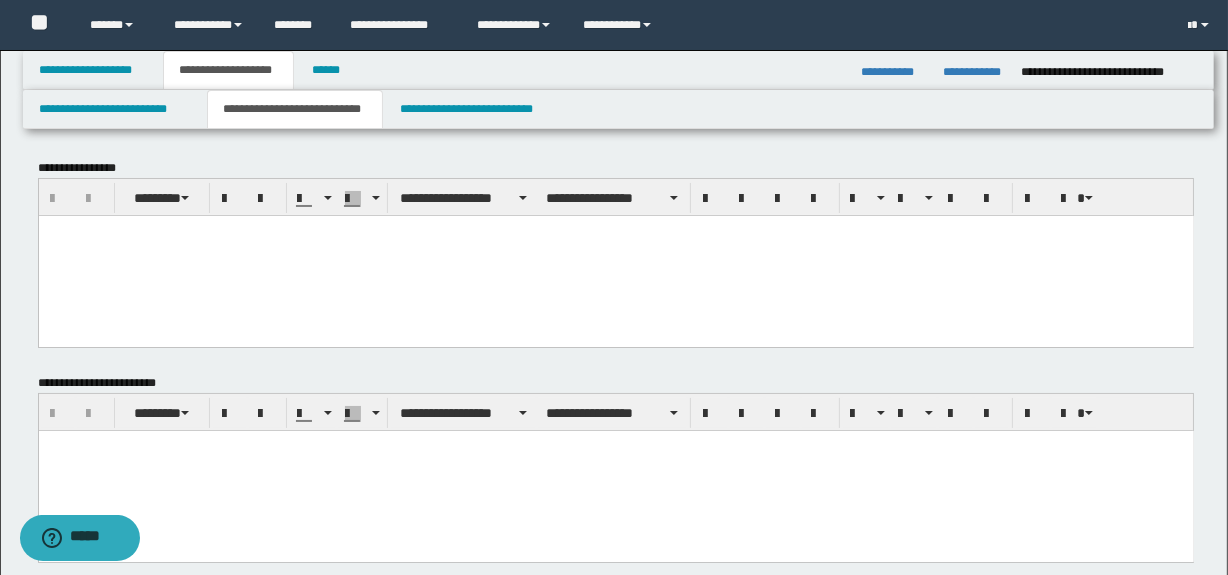 click at bounding box center [615, 255] 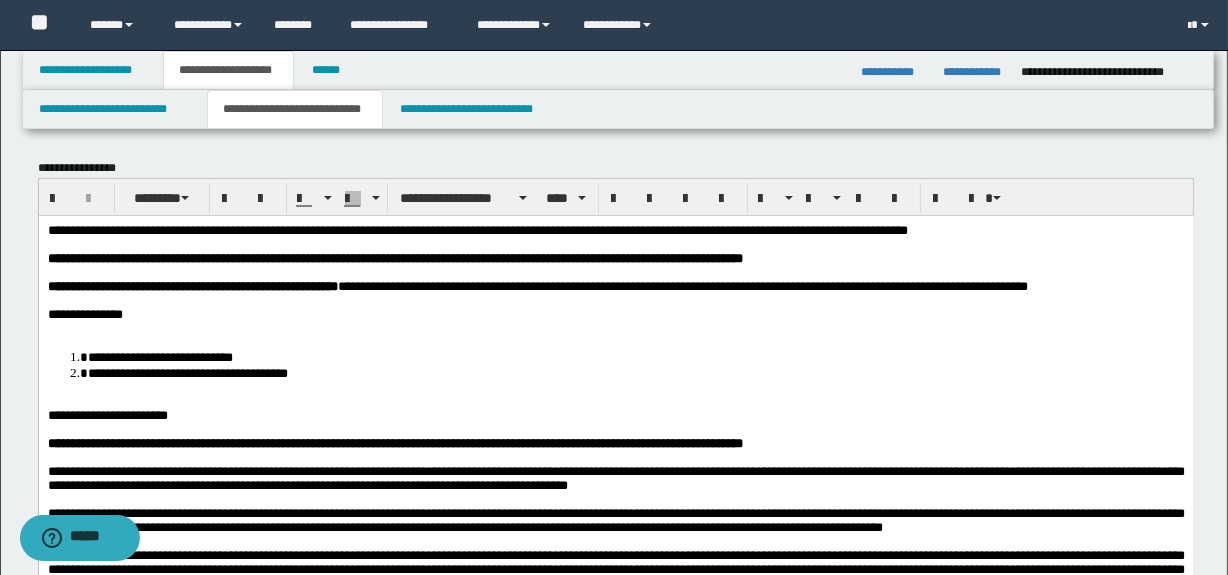 click at bounding box center (615, 328) 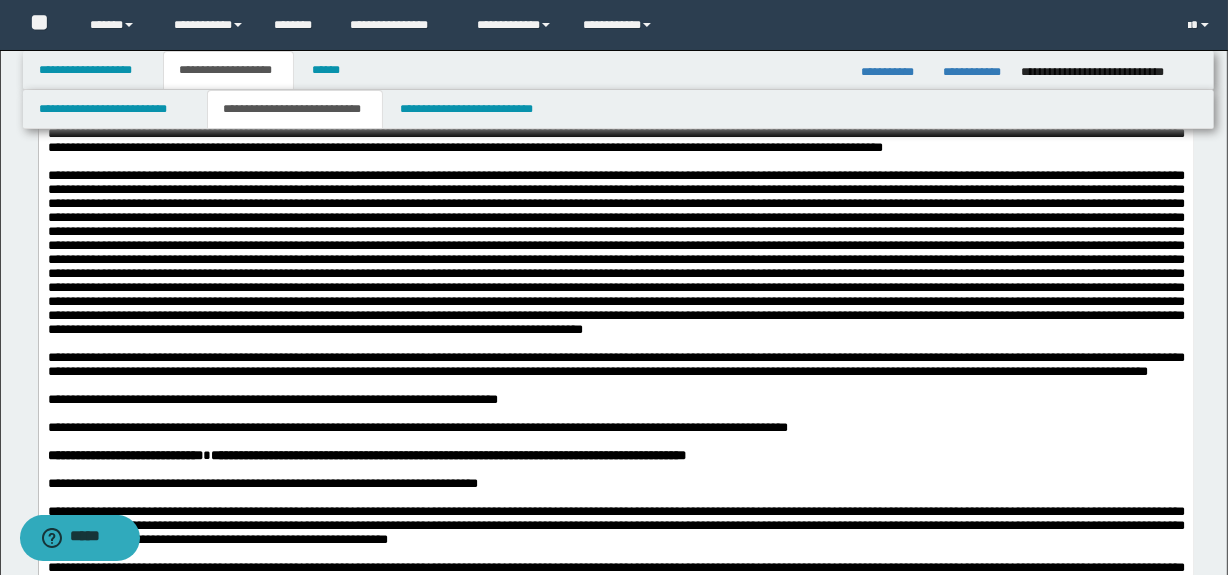 scroll, scrollTop: 362, scrollLeft: 0, axis: vertical 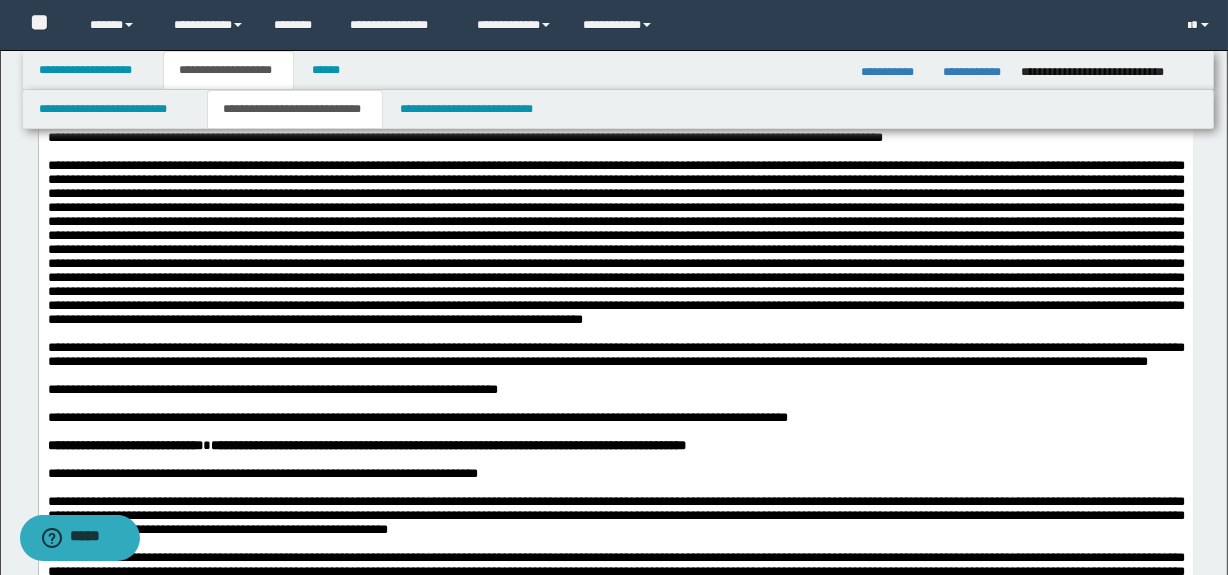 click at bounding box center [615, 242] 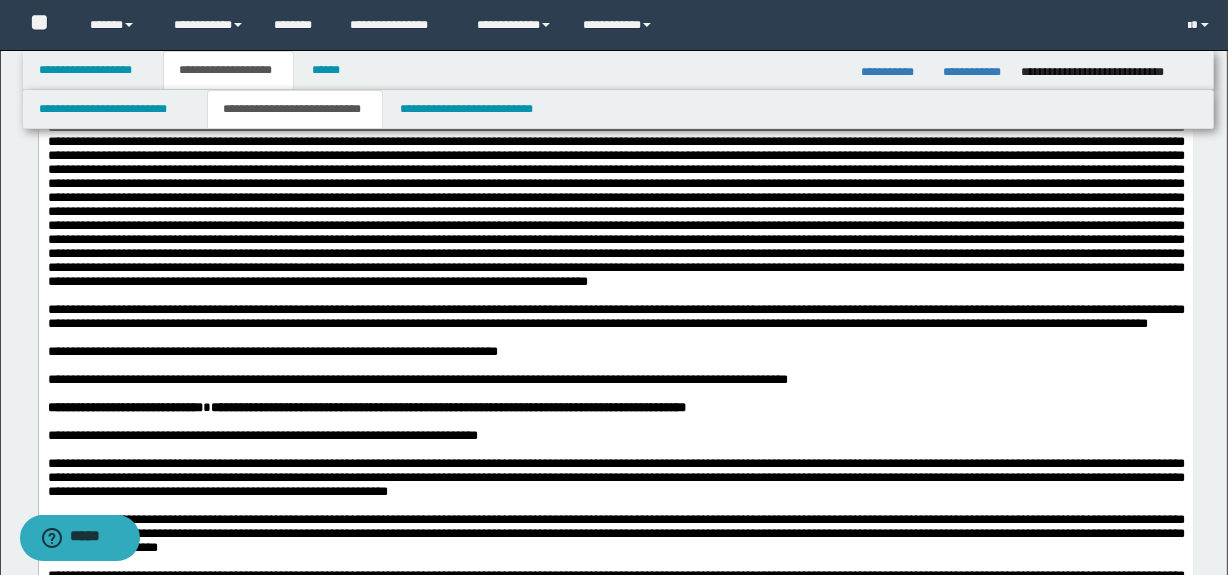 scroll, scrollTop: 410, scrollLeft: 0, axis: vertical 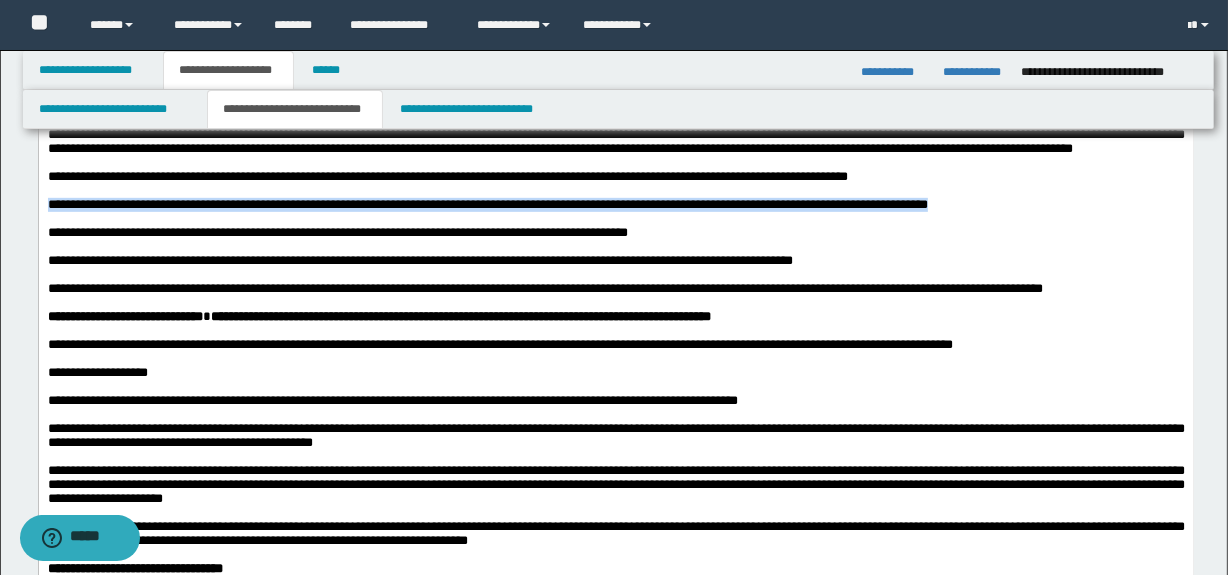 click on "**********" at bounding box center [615, 11] 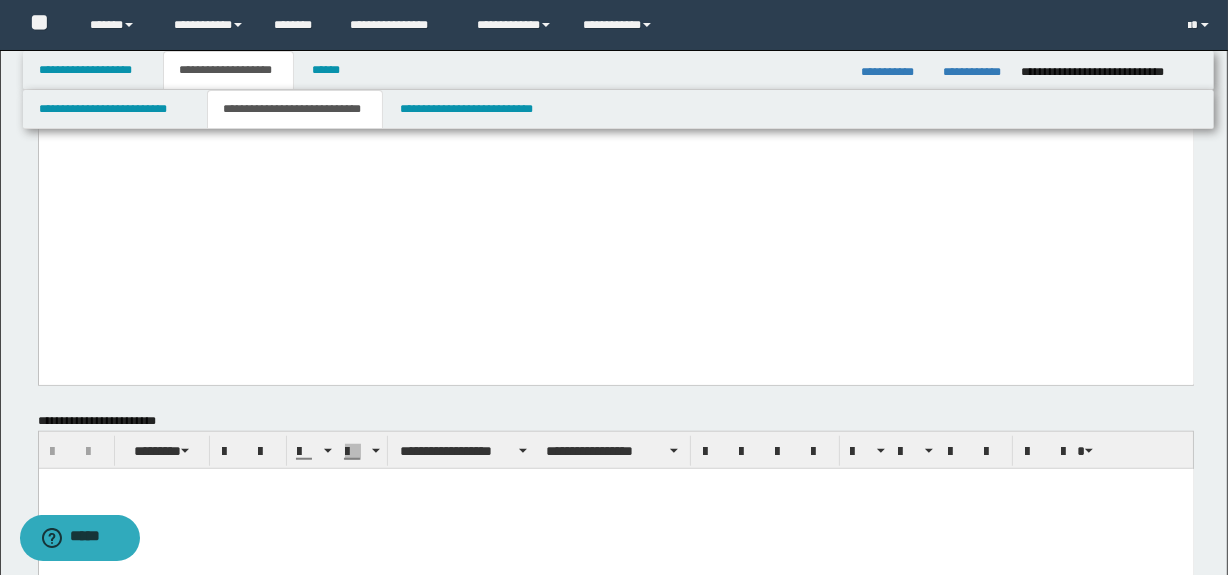 scroll, scrollTop: 1375, scrollLeft: 0, axis: vertical 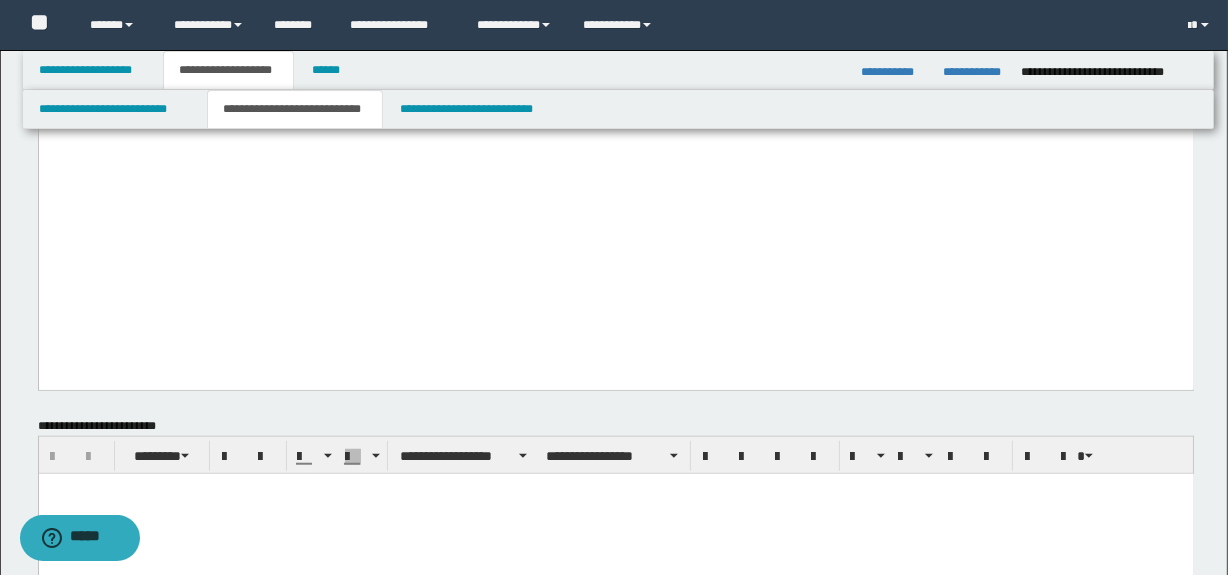 drag, startPoint x: 1007, startPoint y: 281, endPoint x: 989, endPoint y: 242, distance: 42.953465 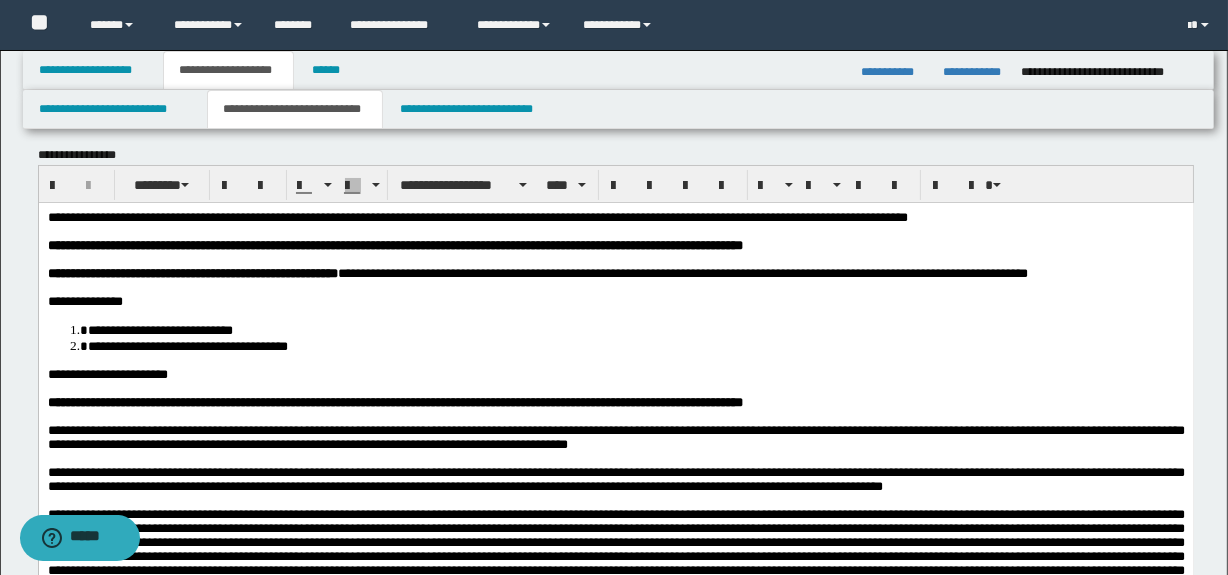 scroll, scrollTop: 0, scrollLeft: 0, axis: both 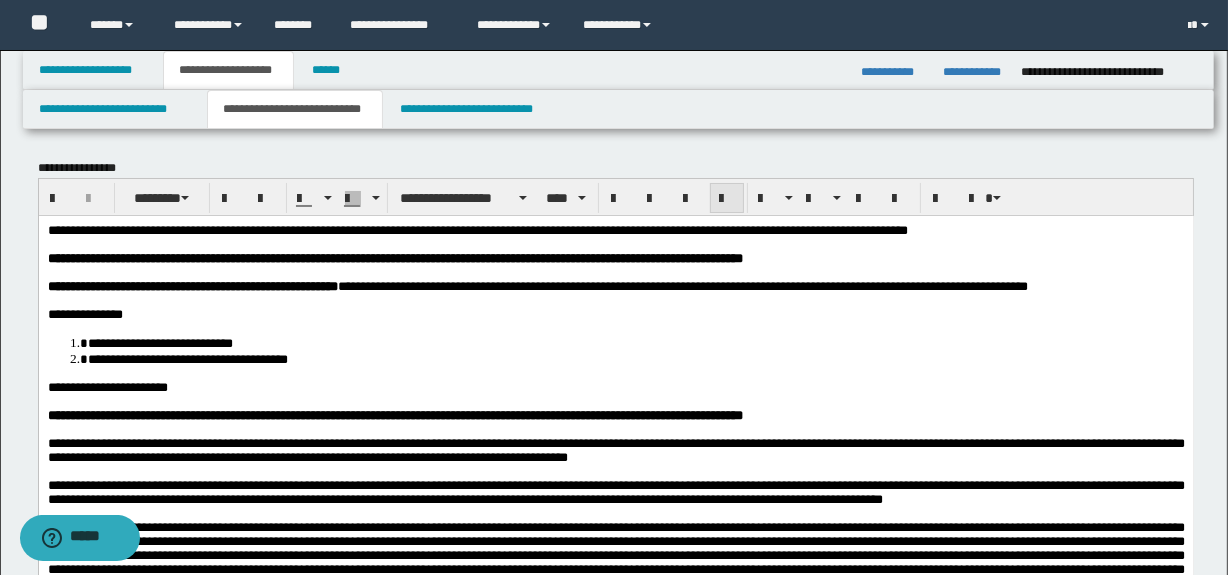 click at bounding box center (727, 199) 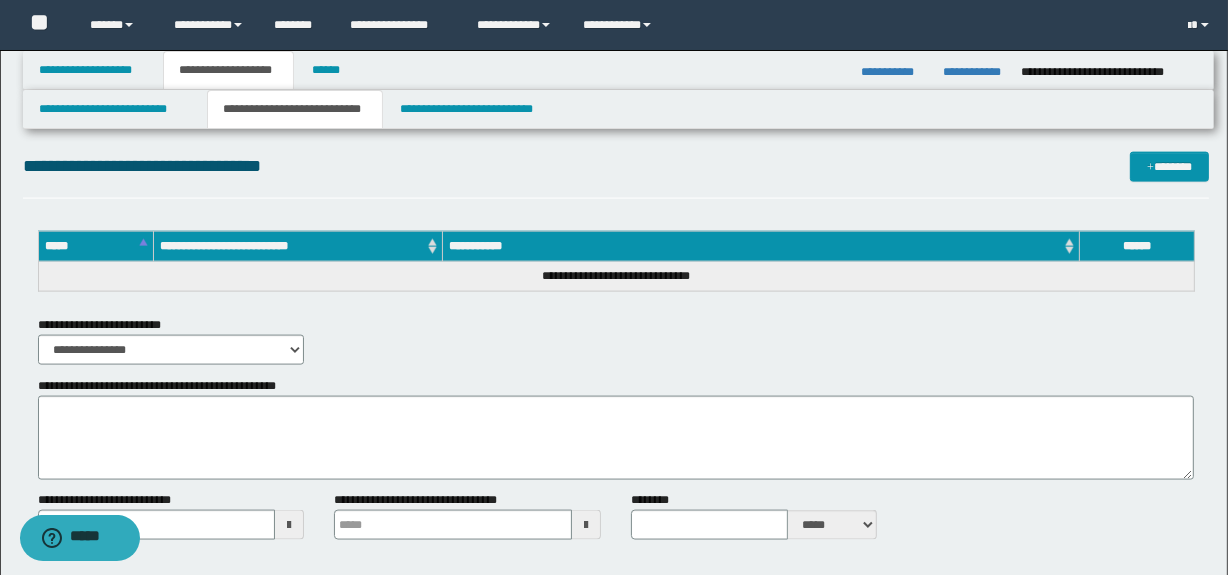 scroll, scrollTop: 2439, scrollLeft: 0, axis: vertical 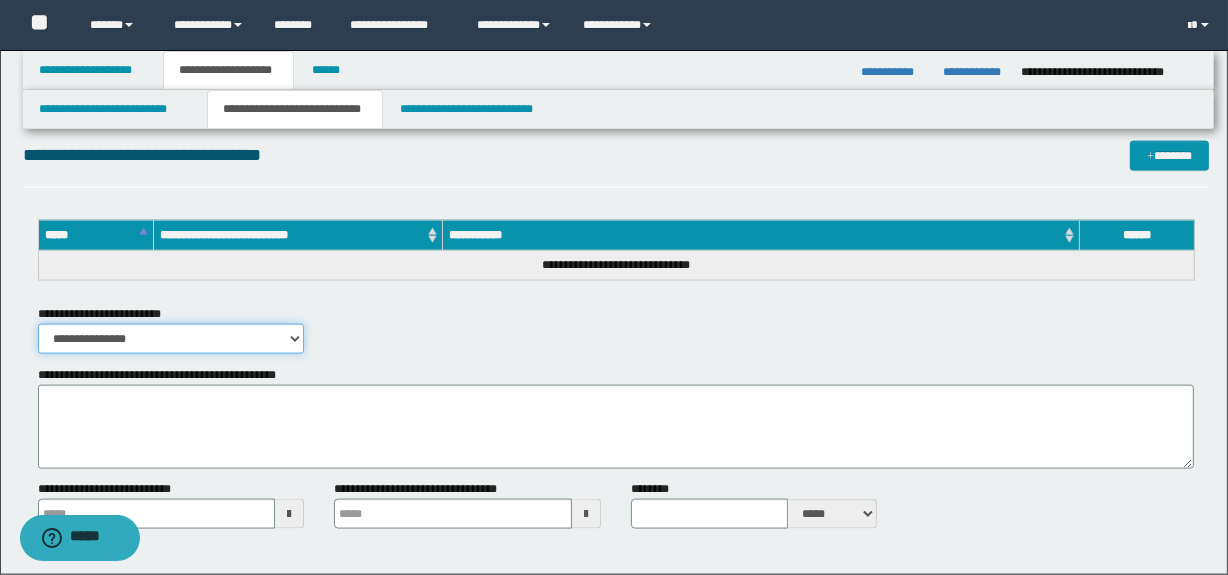 click on "**********" at bounding box center [171, 339] 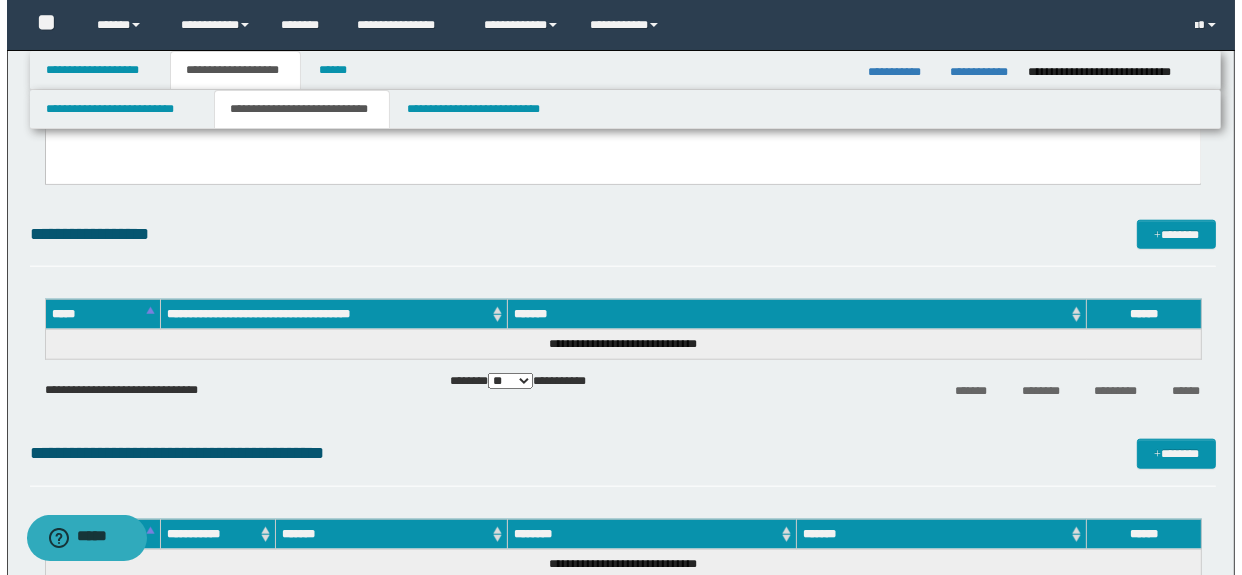 scroll, scrollTop: 1780, scrollLeft: 0, axis: vertical 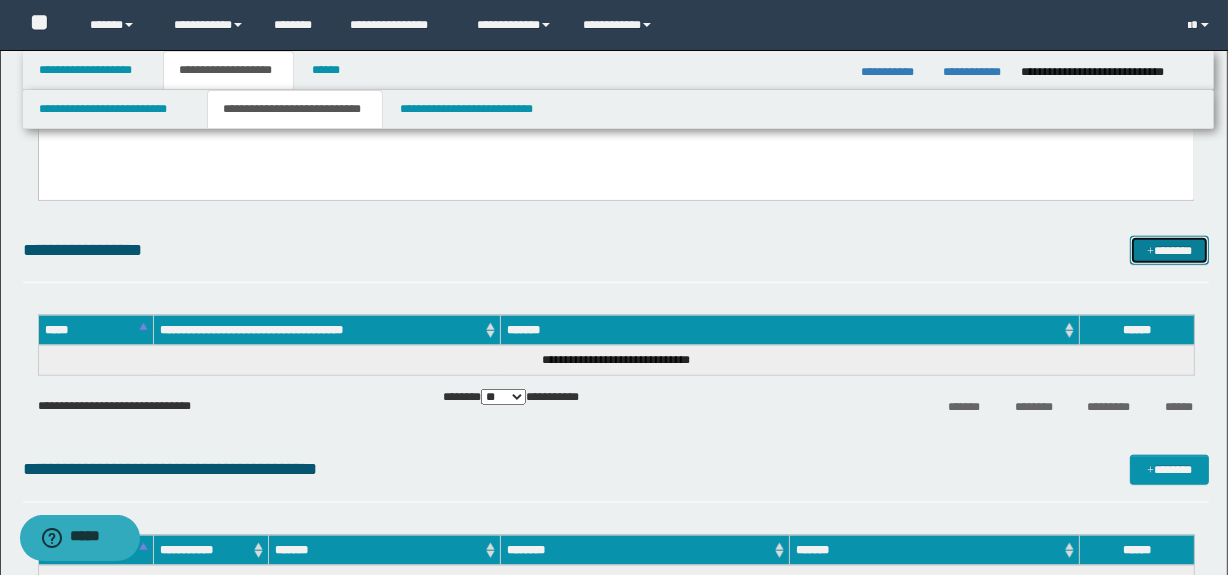 click on "*******" at bounding box center (1170, 251) 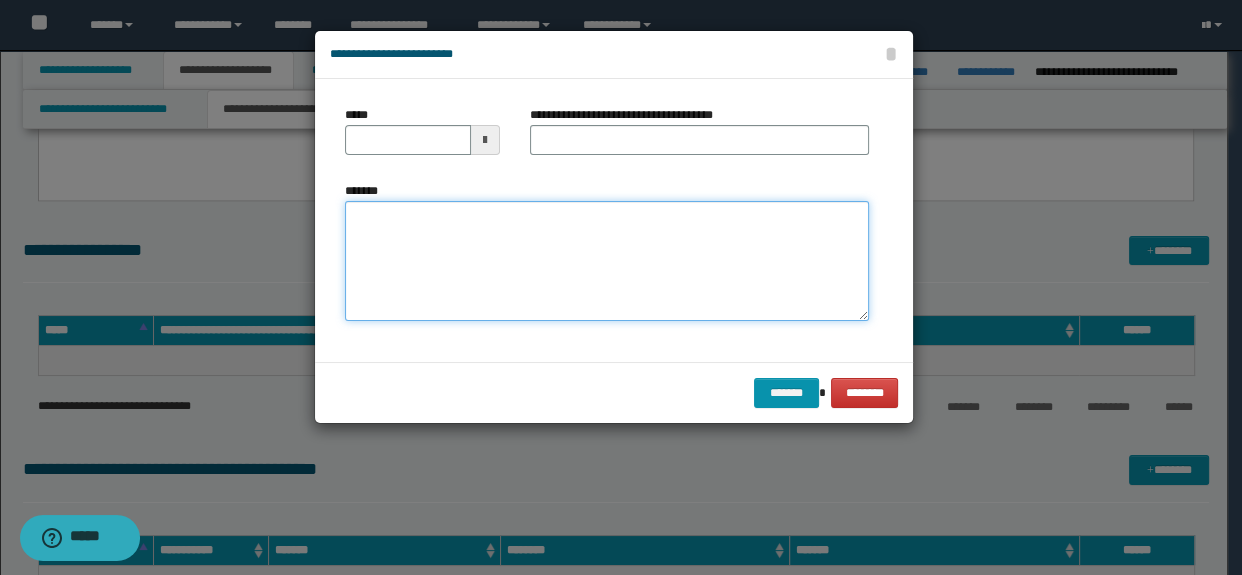 paste on "**********" 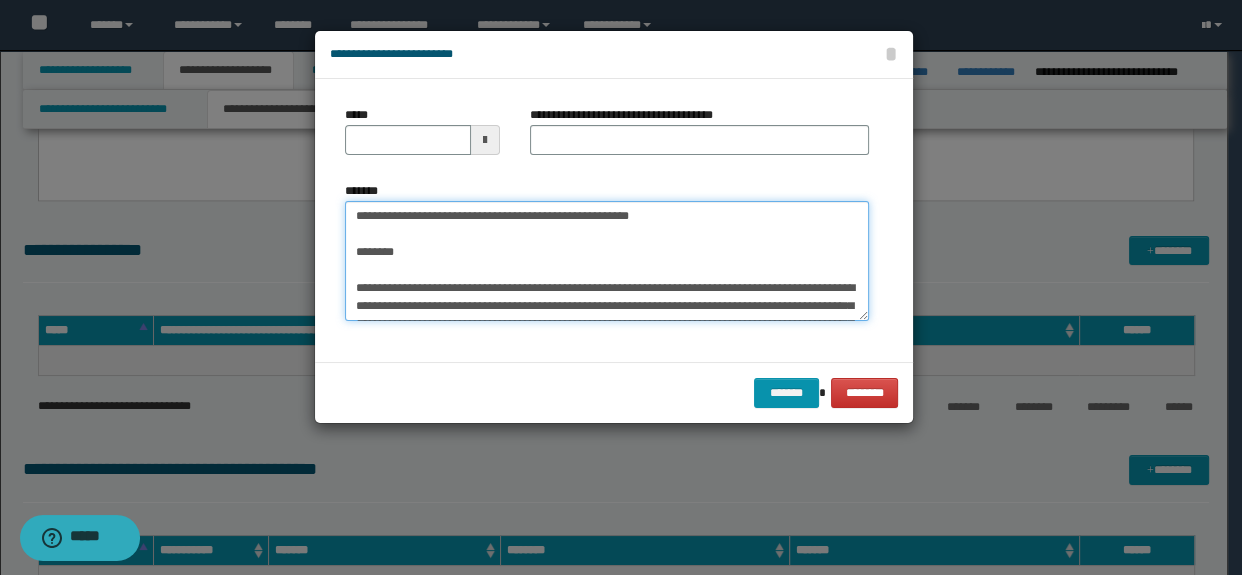 scroll, scrollTop: 66, scrollLeft: 0, axis: vertical 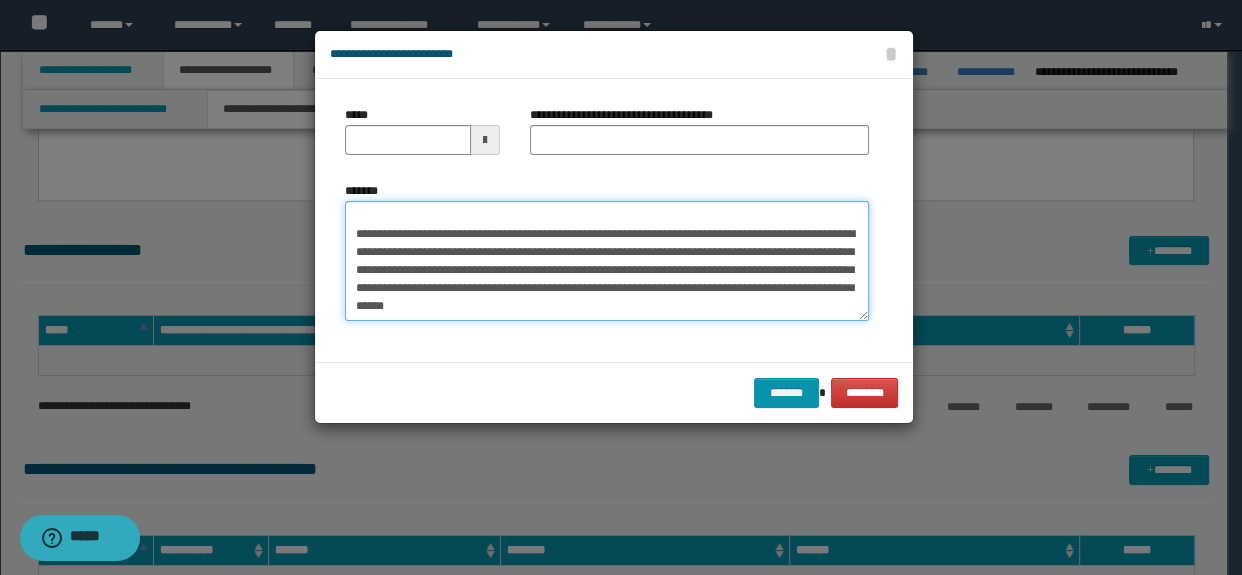 click on "**********" at bounding box center [607, 261] 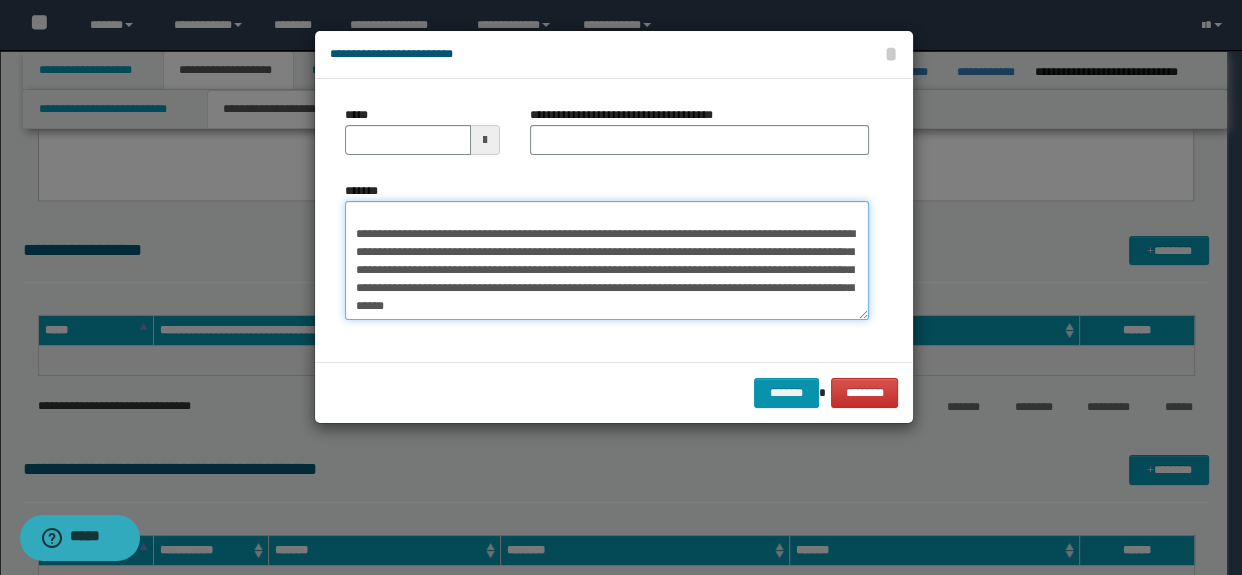 type on "**********" 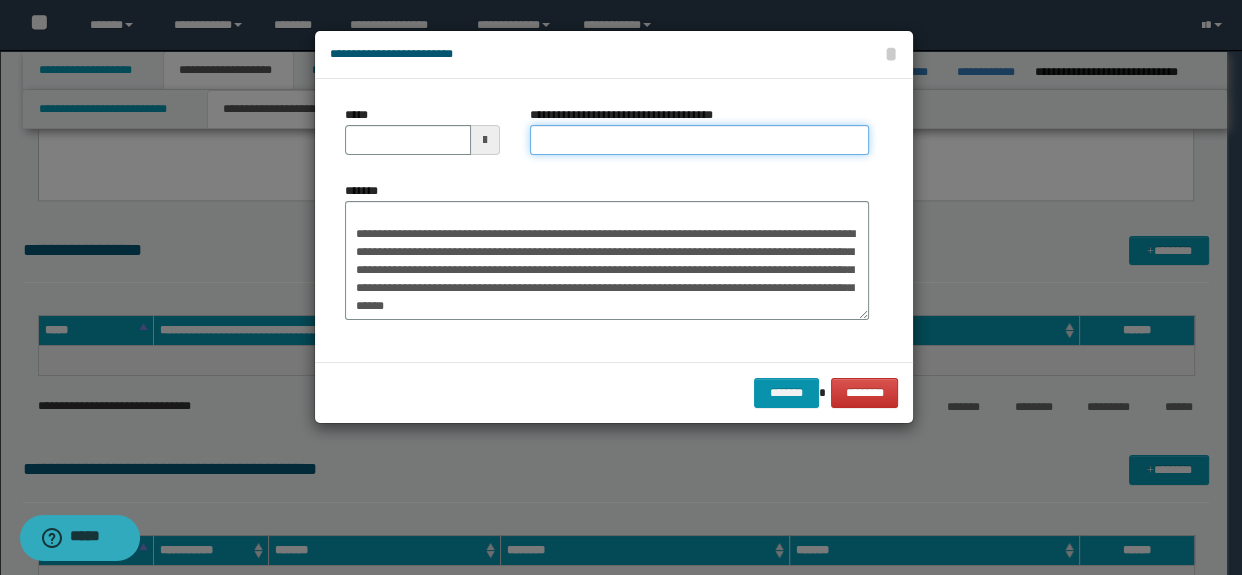 click on "**********" at bounding box center [700, 140] 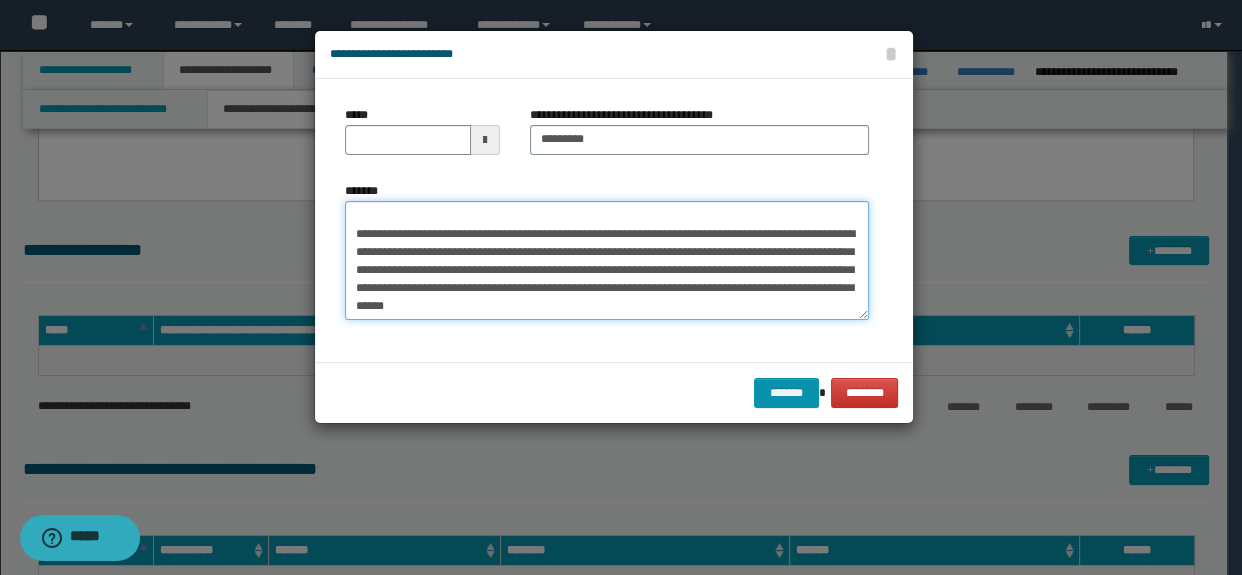 scroll, scrollTop: 0, scrollLeft: 0, axis: both 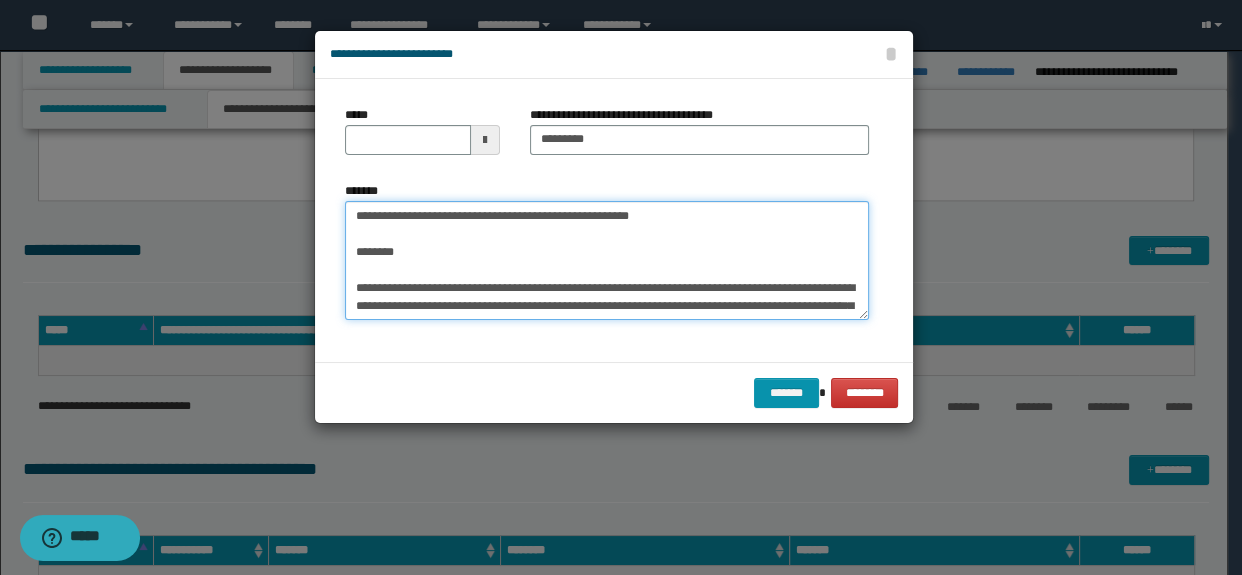 drag, startPoint x: 429, startPoint y: 248, endPoint x: 325, endPoint y: 200, distance: 114.54257 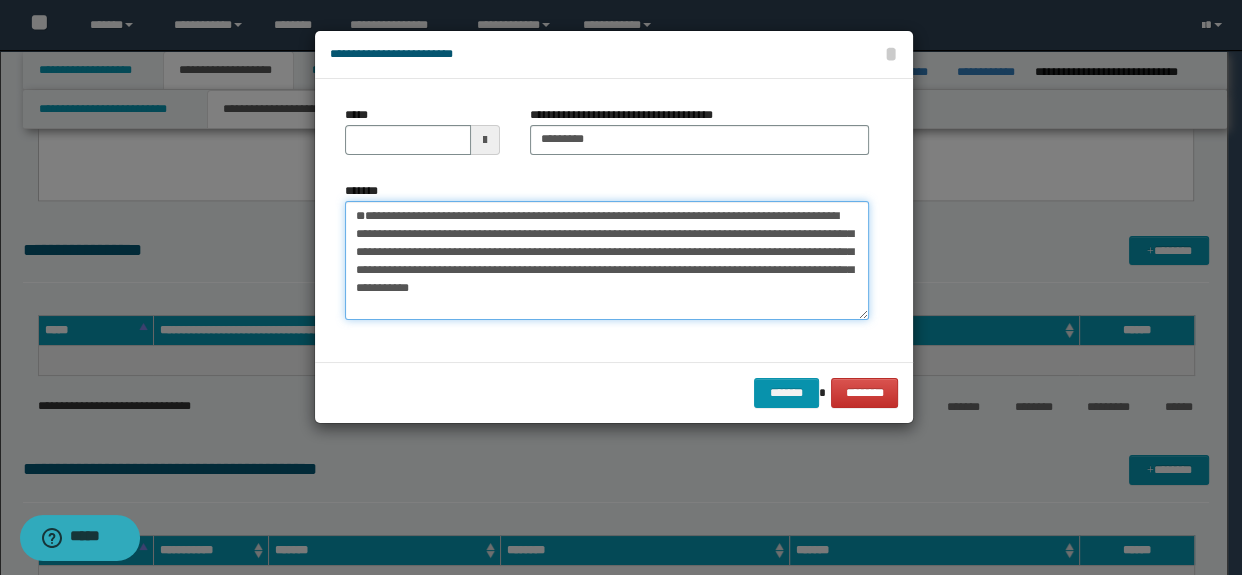 type 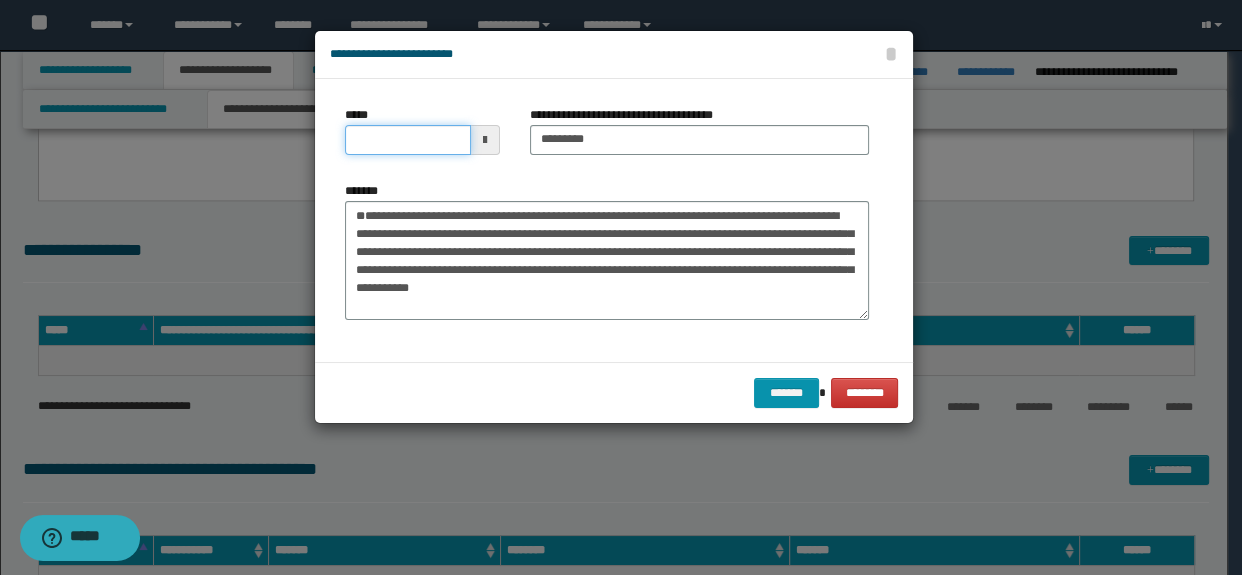 click on "*****" at bounding box center (408, 140) 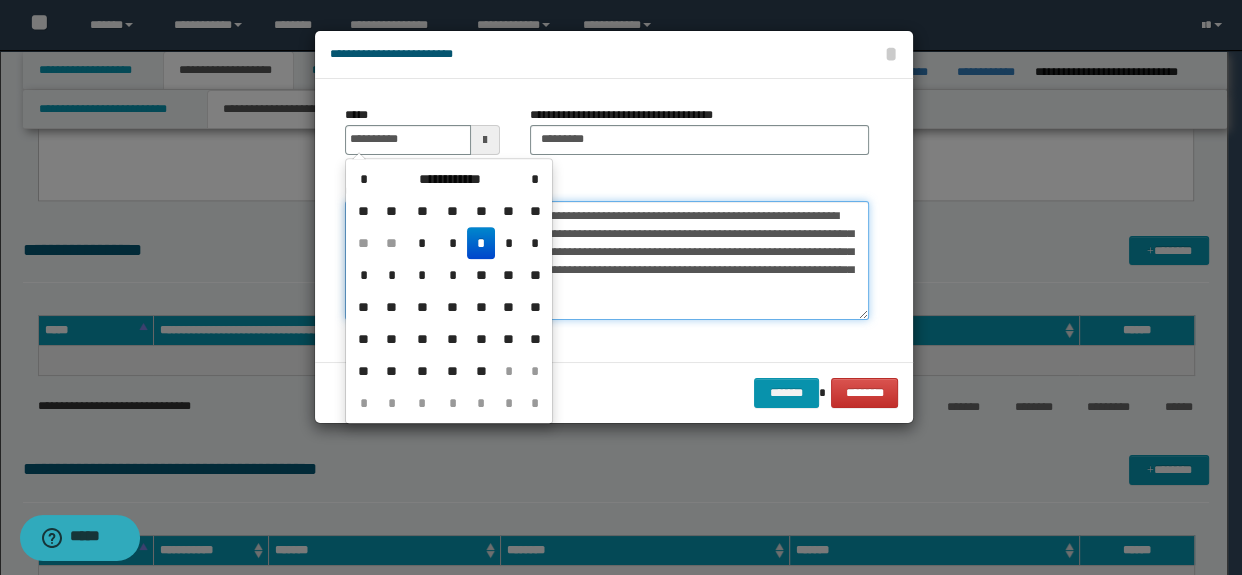 type on "**********" 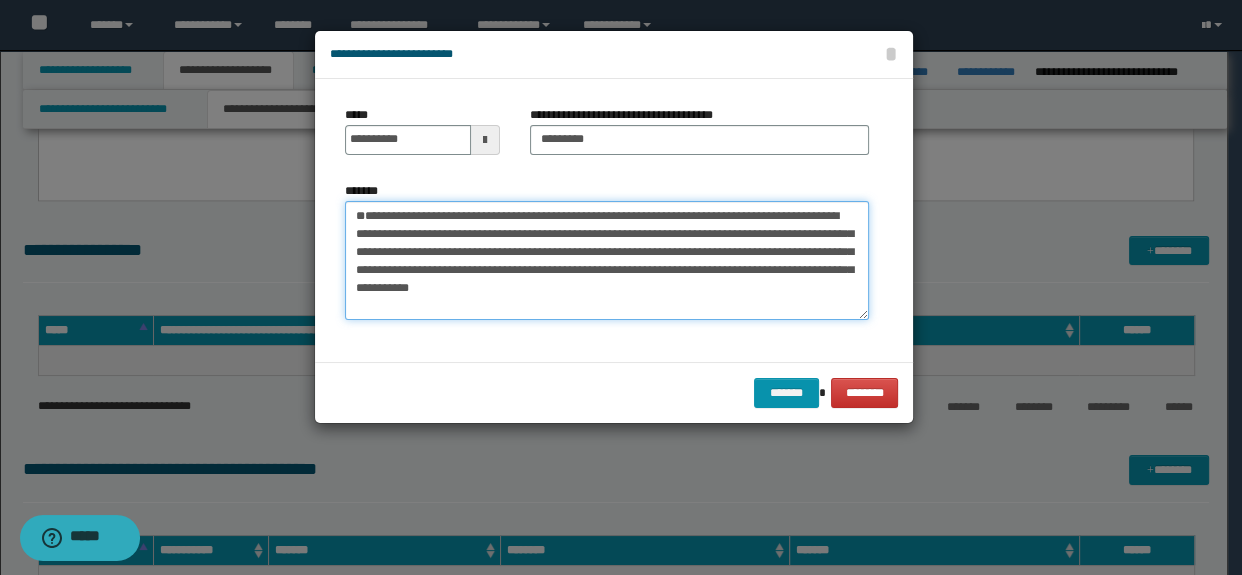 click on "**********" at bounding box center (607, 261) 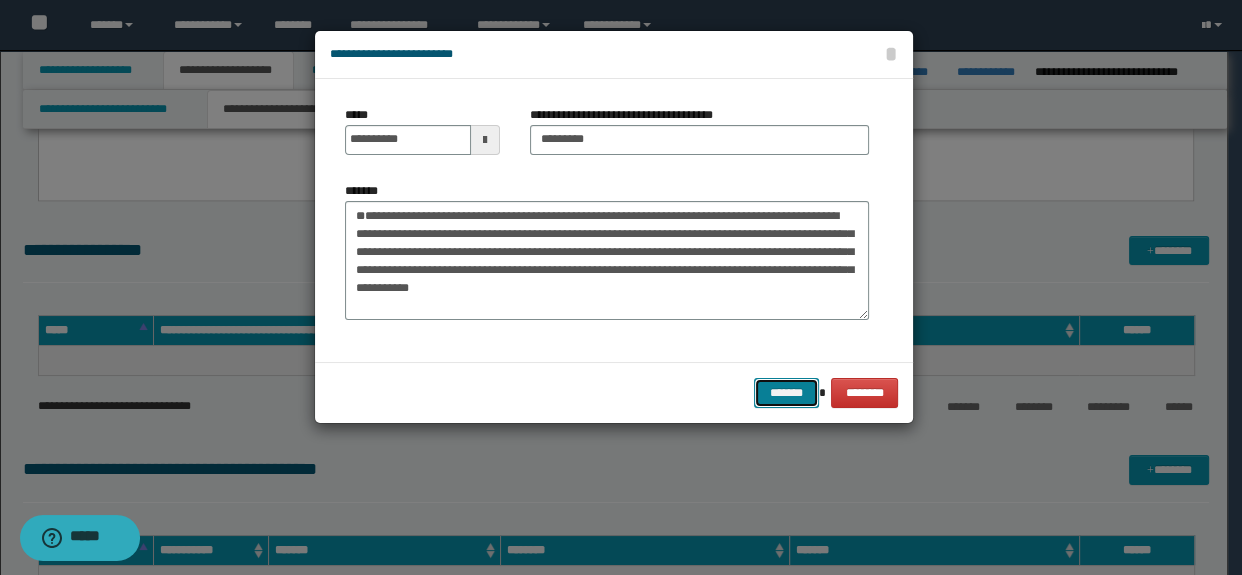 click on "*******" at bounding box center (786, 393) 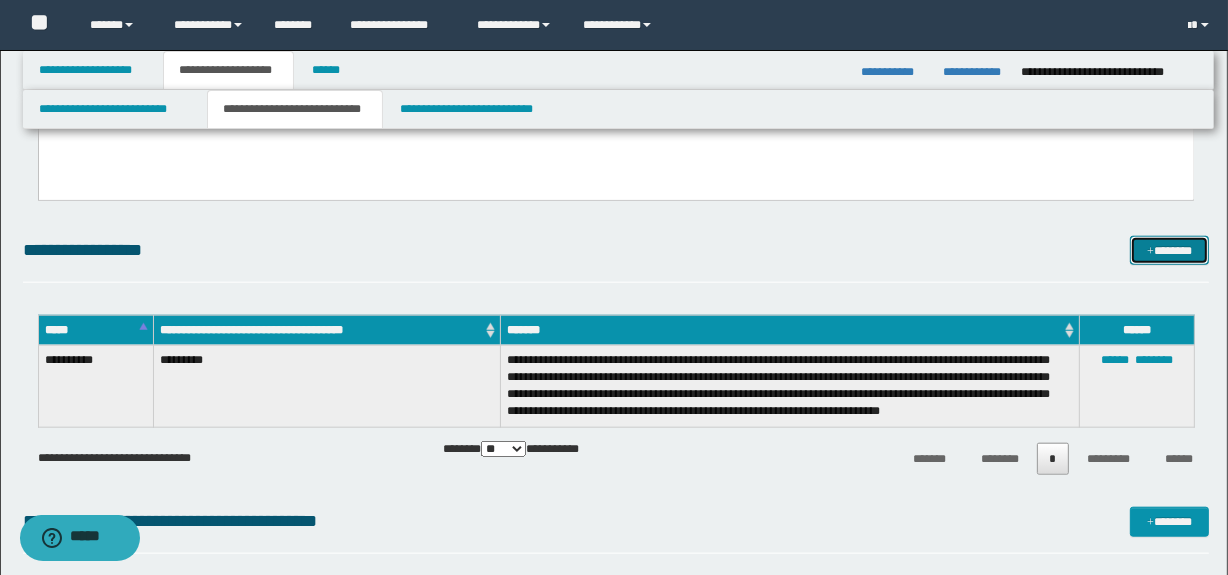 click on "*******" at bounding box center (1170, 251) 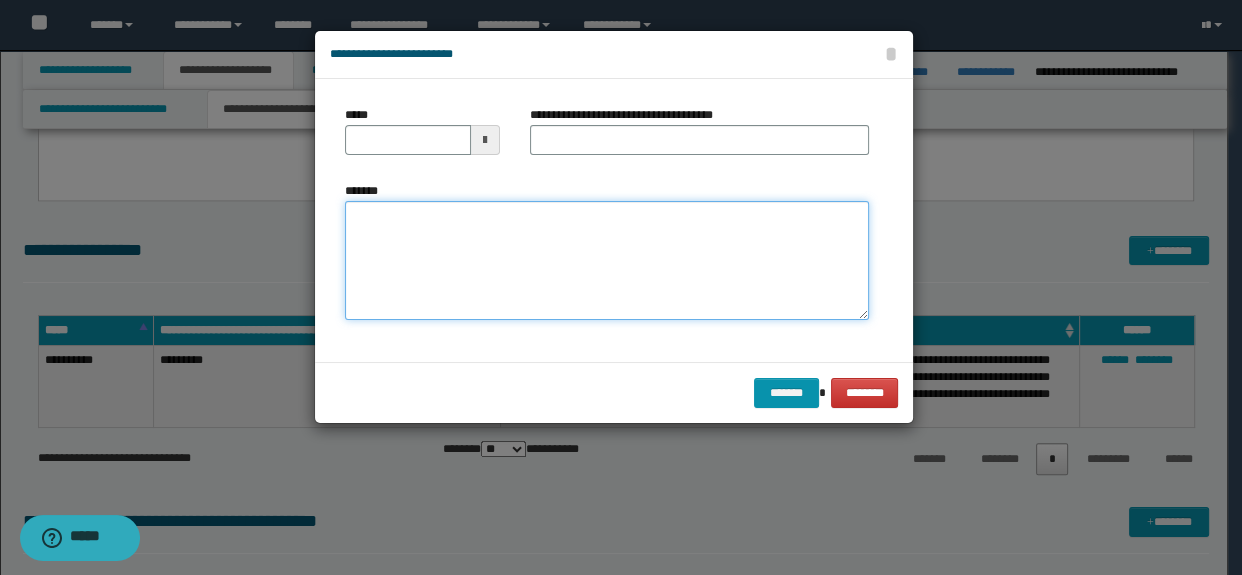 paste on "**********" 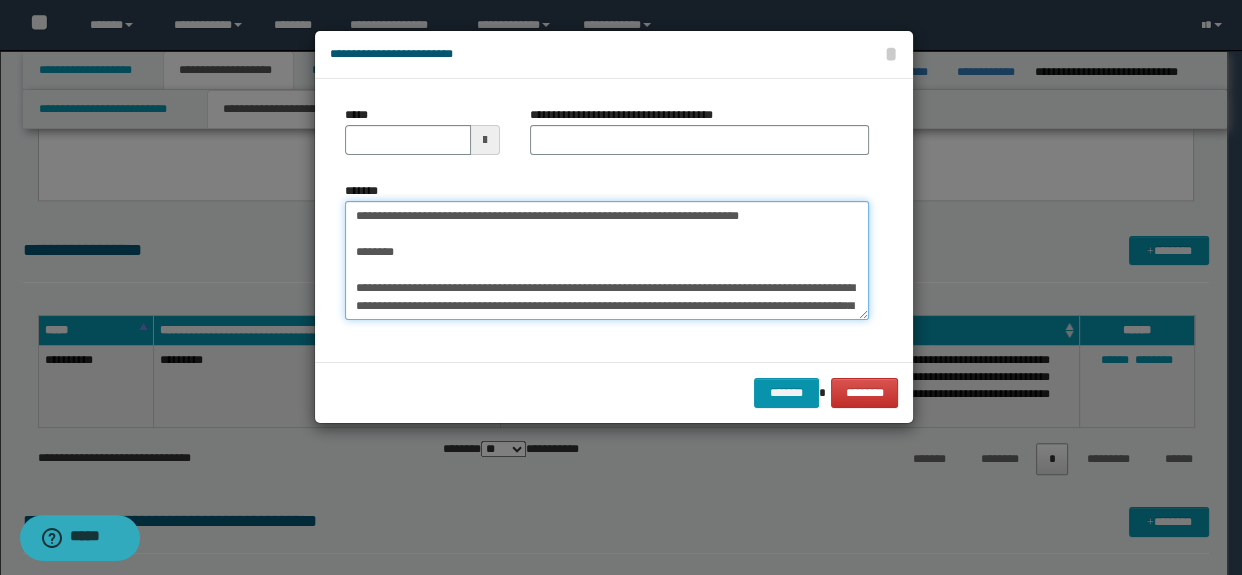 click on "**********" at bounding box center [607, 261] 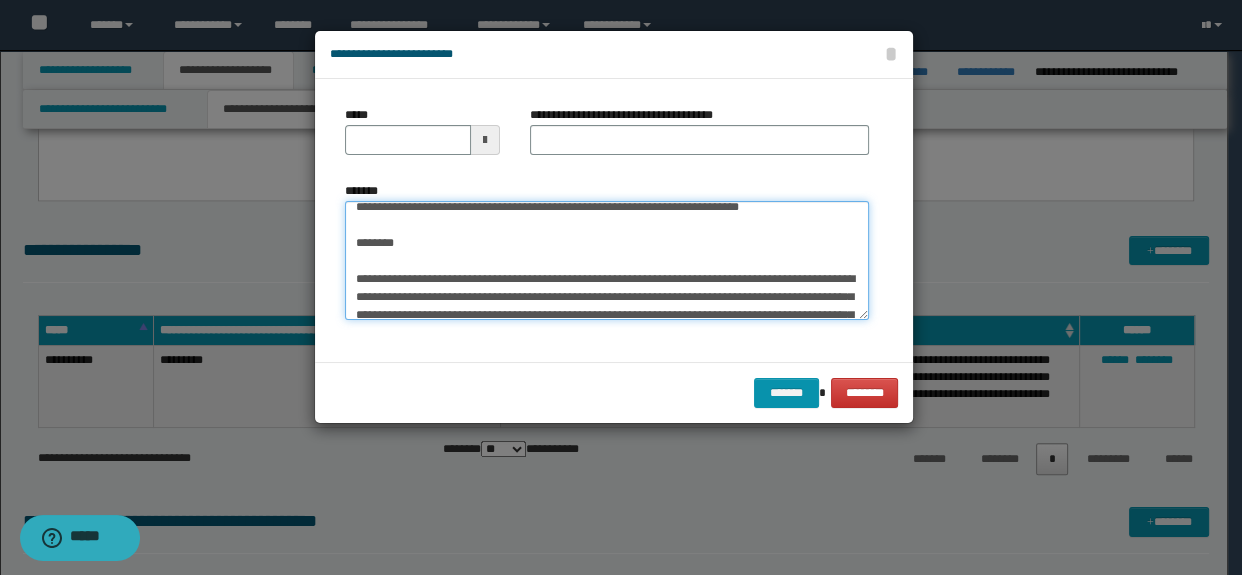 scroll, scrollTop: 0, scrollLeft: 0, axis: both 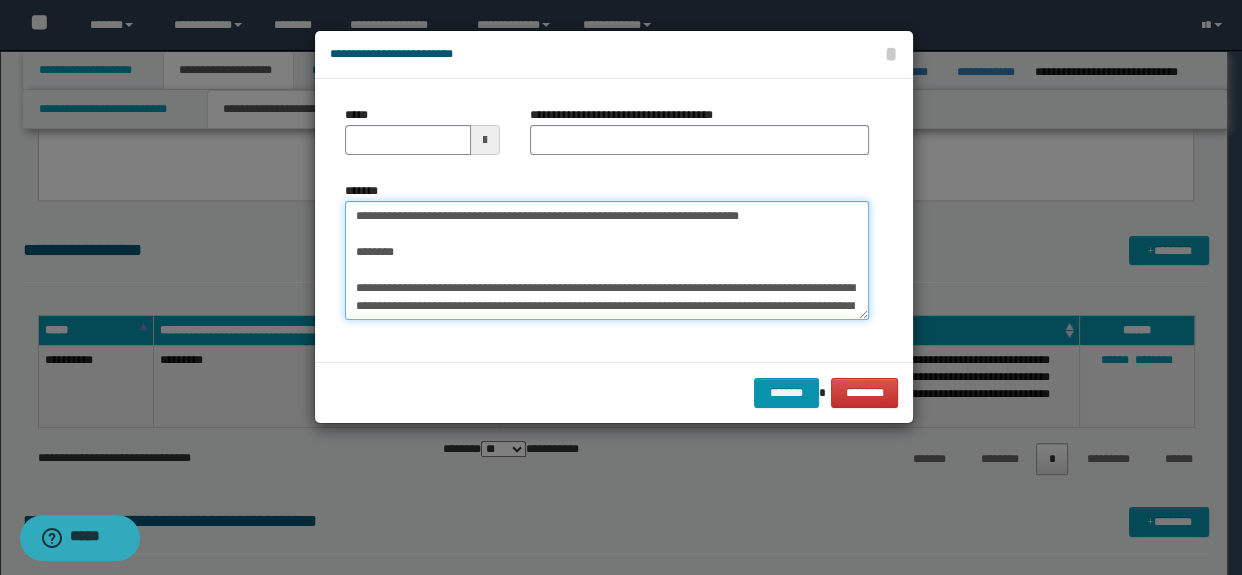type on "**********" 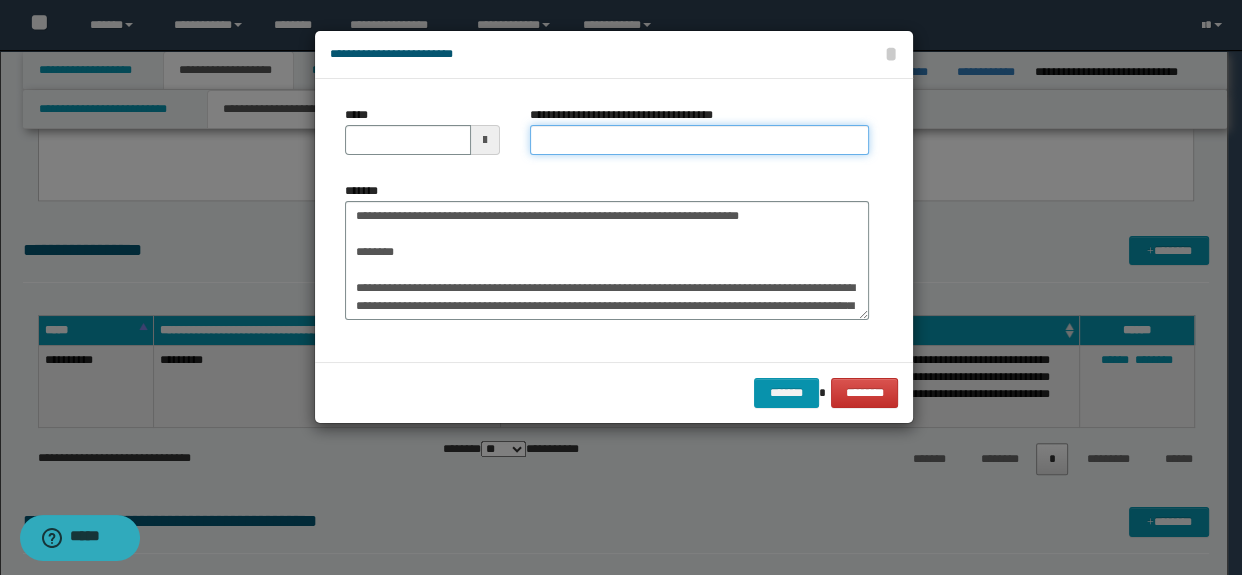 click on "**********" at bounding box center [700, 140] 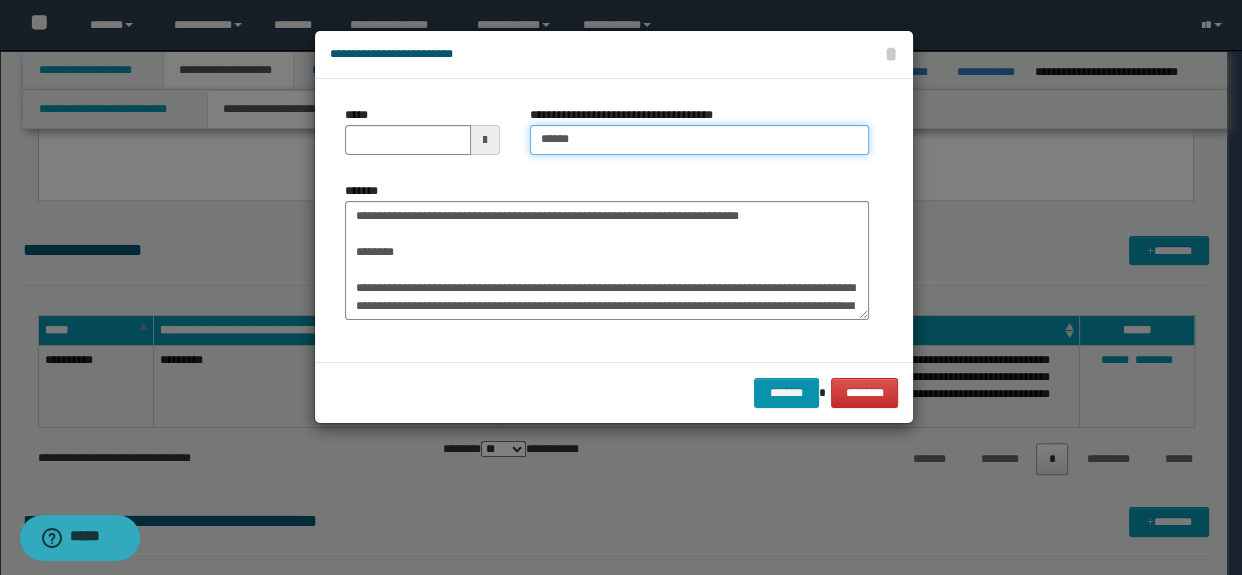 type on "**********" 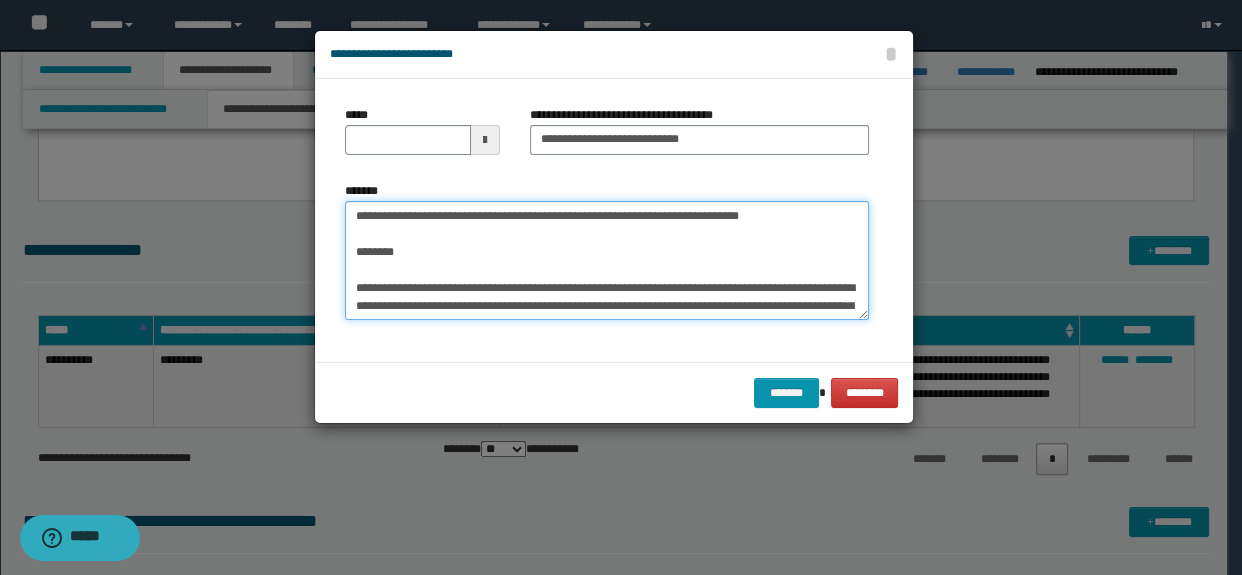 drag, startPoint x: 426, startPoint y: 254, endPoint x: 314, endPoint y: 200, distance: 124.33825 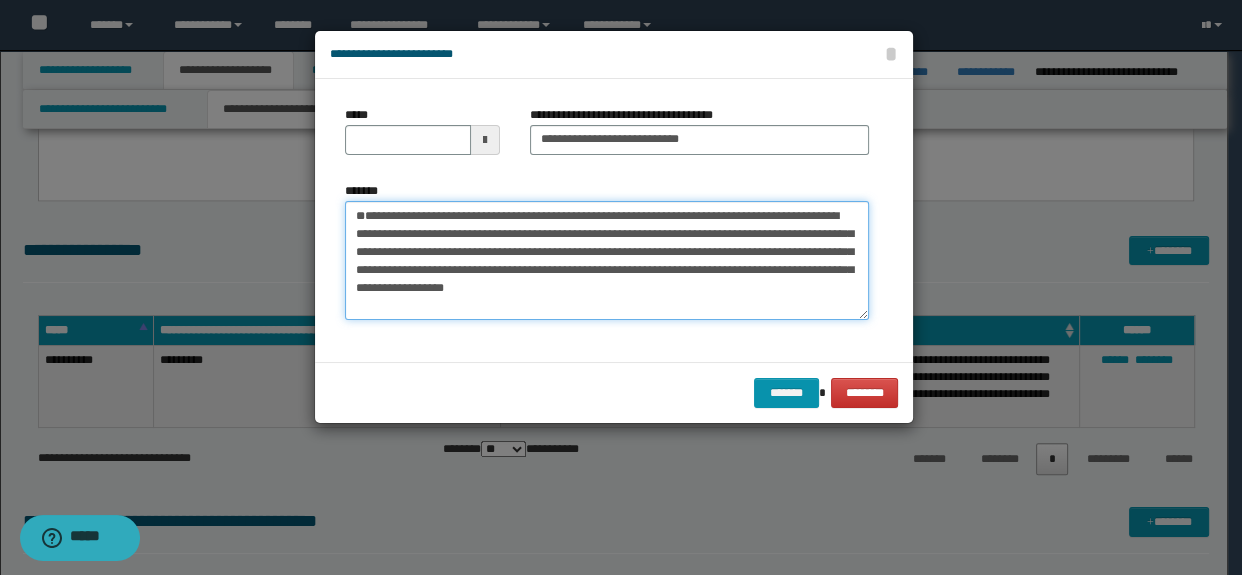 type 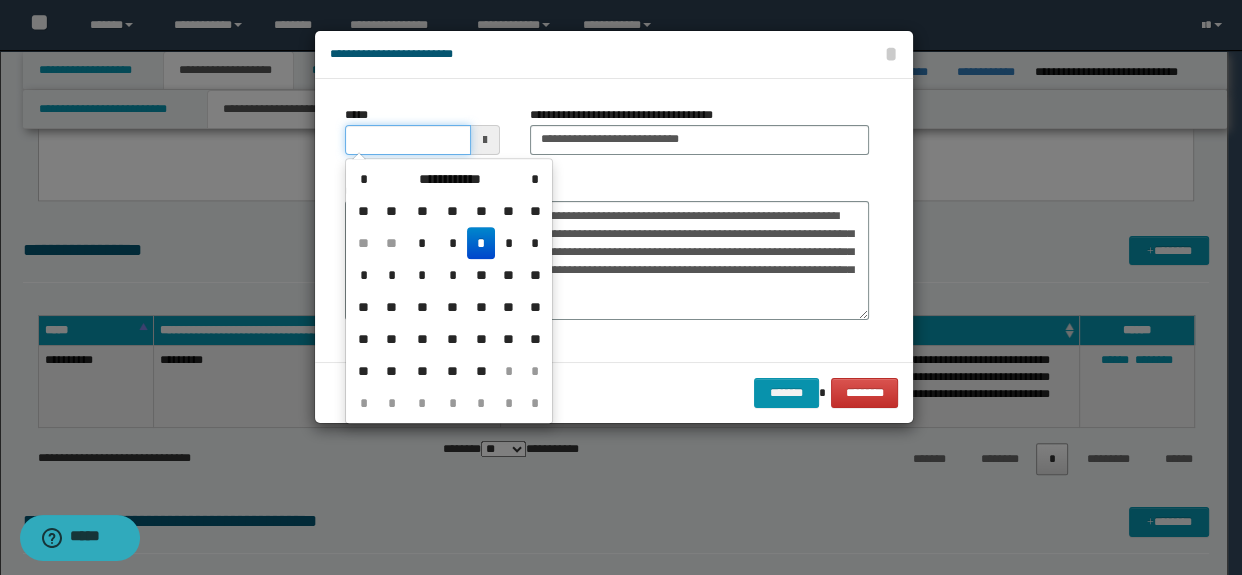 click on "*****" at bounding box center [408, 140] 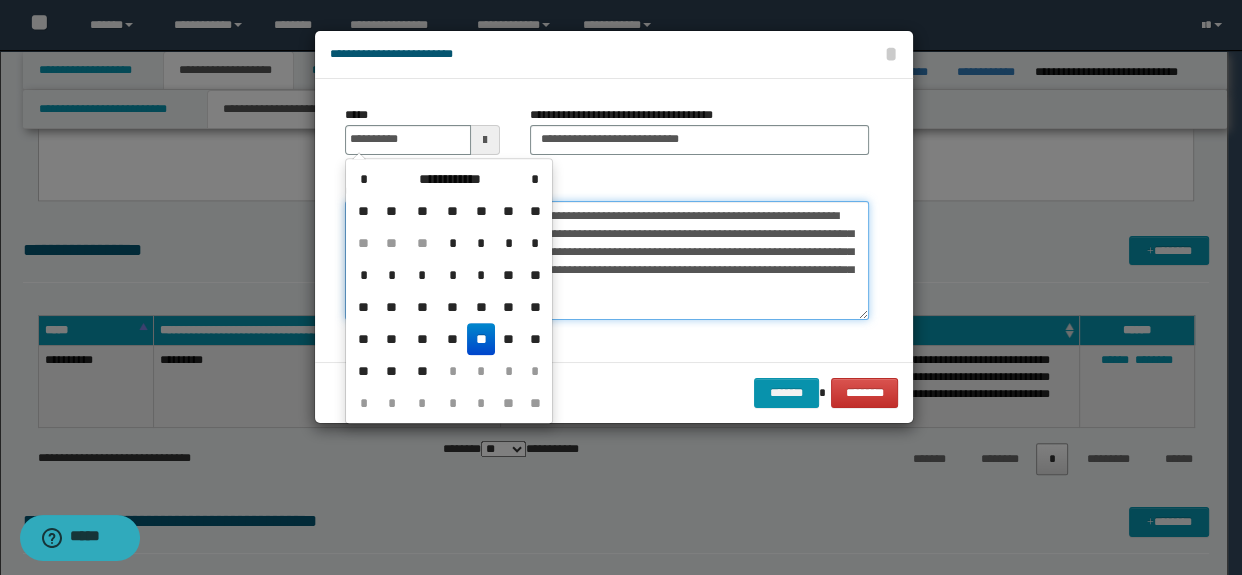 type on "**********" 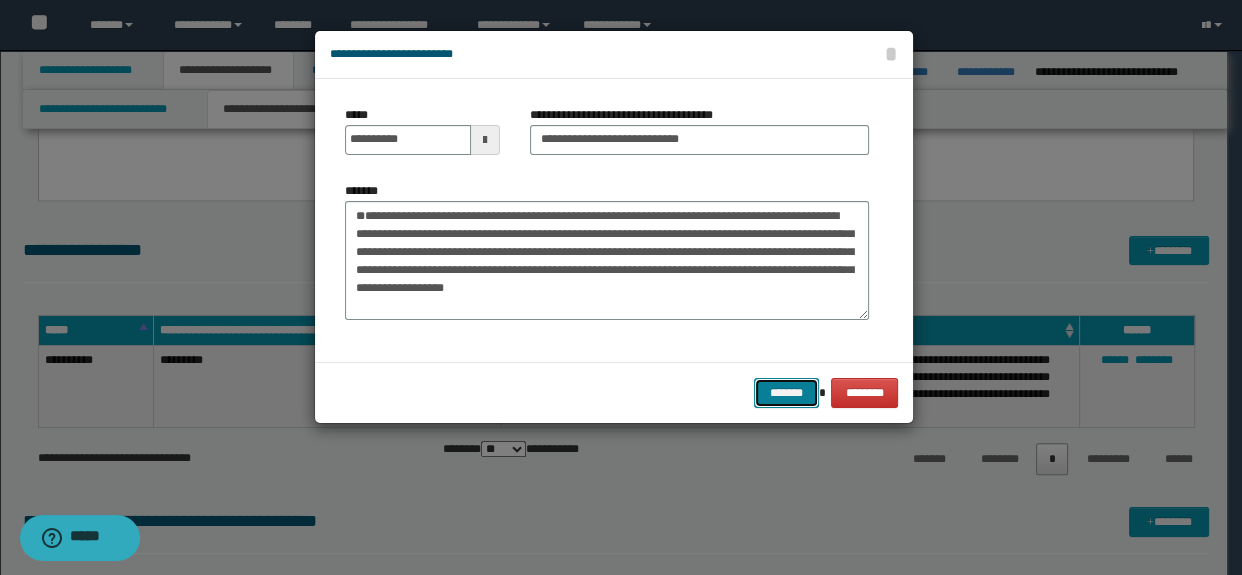 click on "*******" at bounding box center (786, 393) 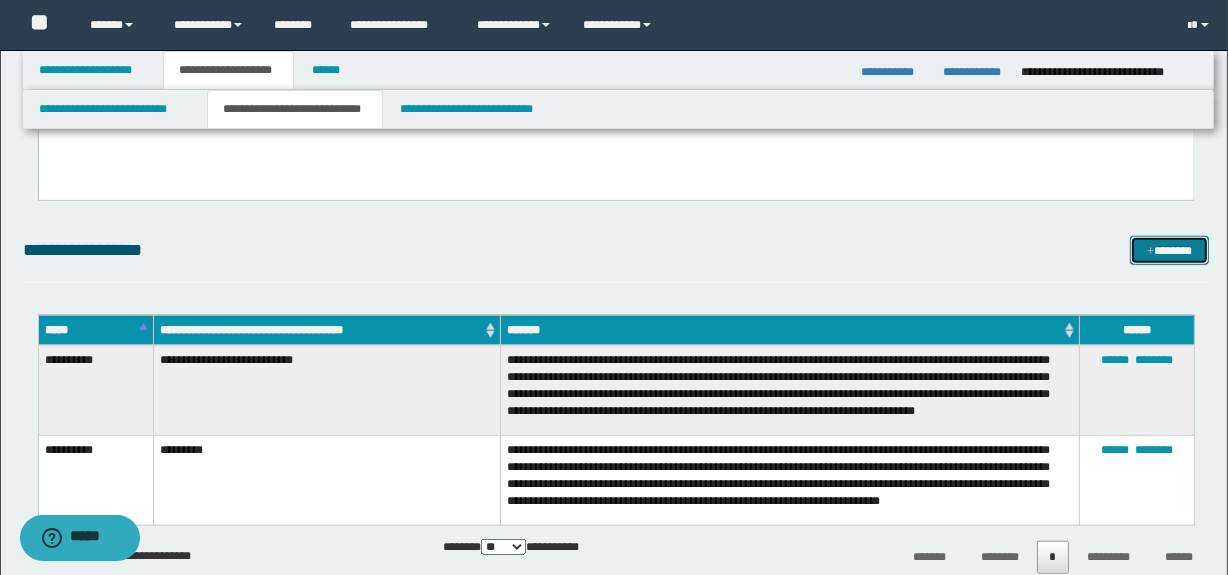 click on "*******" at bounding box center (1170, 251) 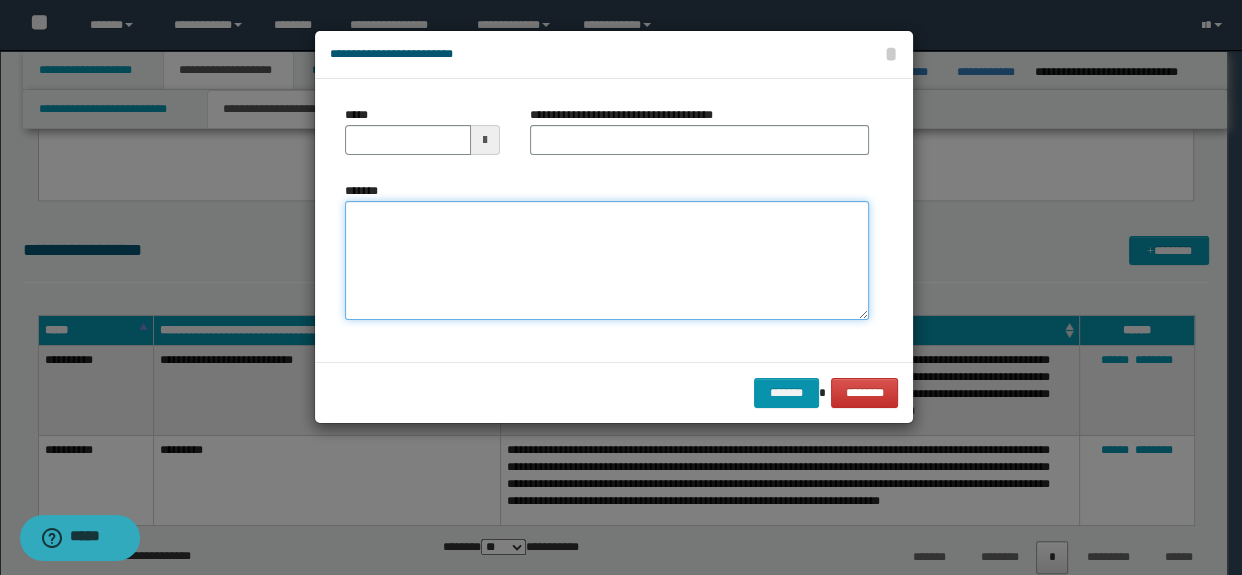 paste on "**********" 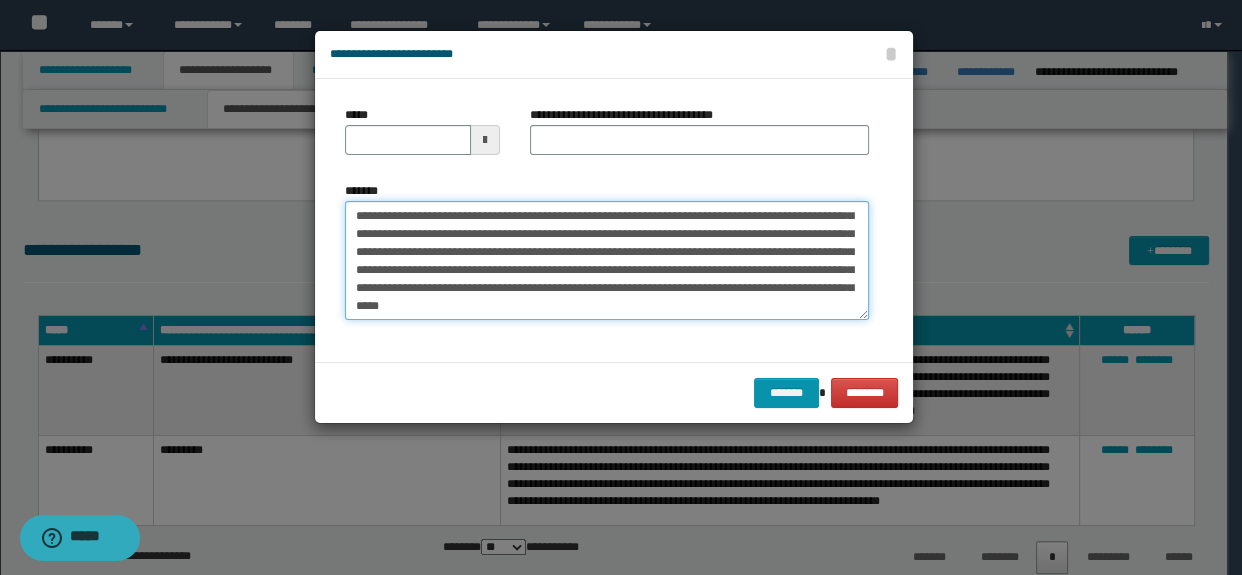 scroll, scrollTop: 0, scrollLeft: 0, axis: both 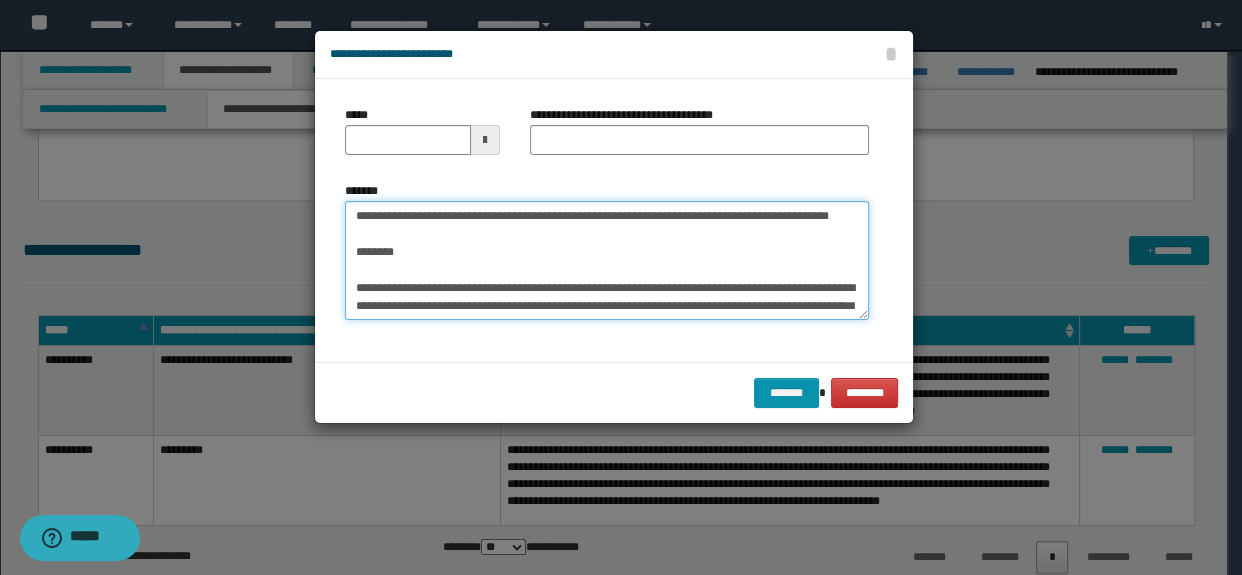type on "**********" 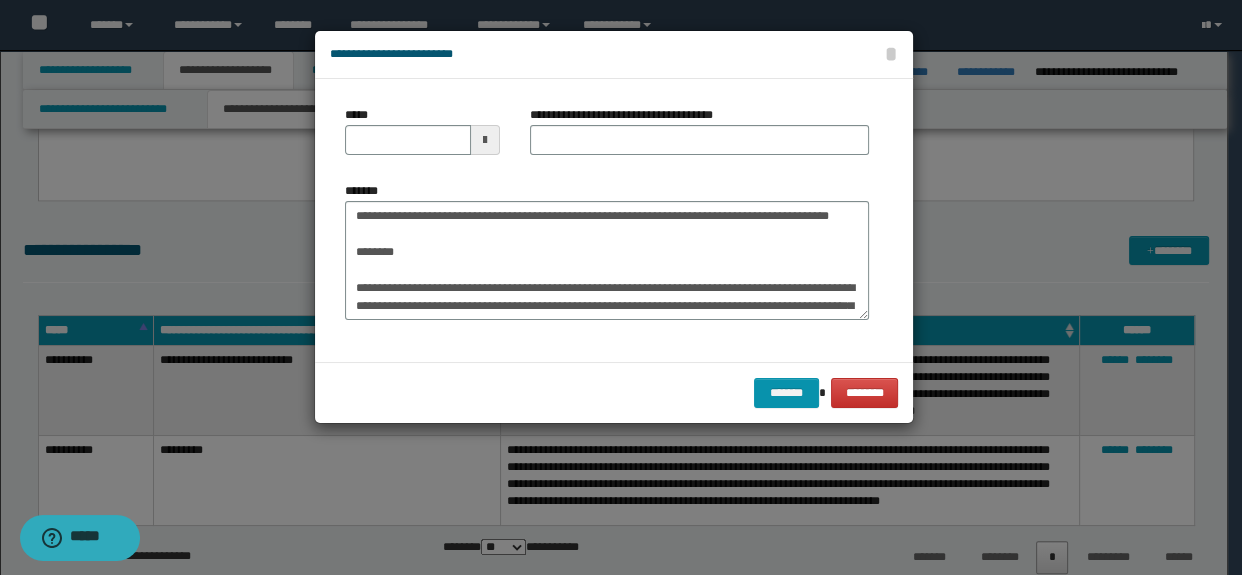 click on "**********" at bounding box center [700, 138] 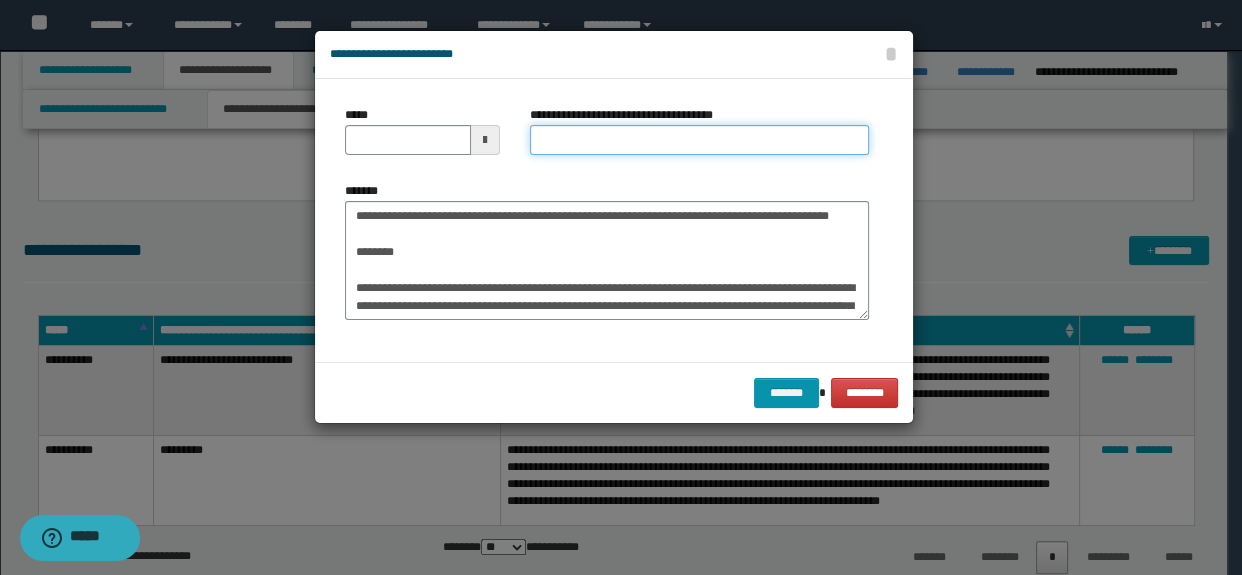 click on "**********" at bounding box center [700, 140] 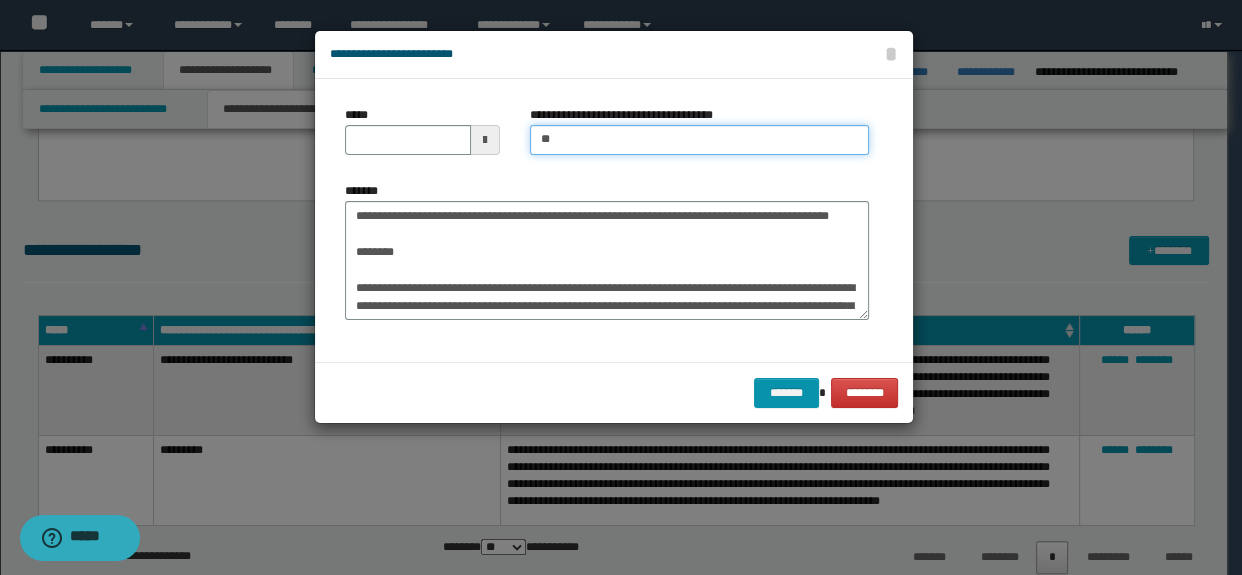 type on "**********" 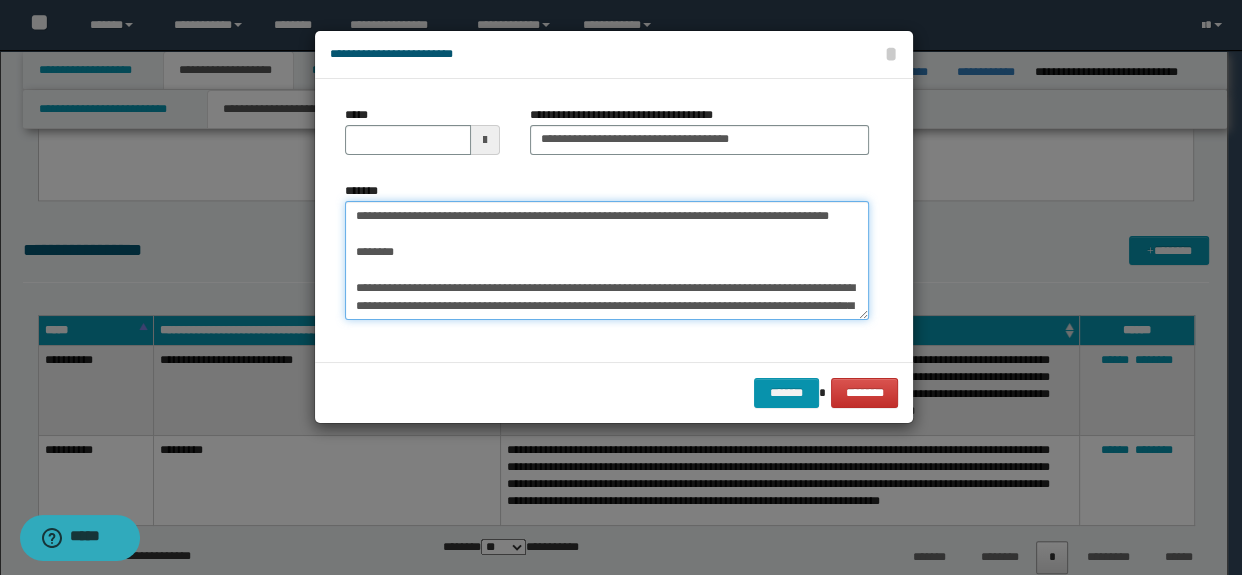 drag, startPoint x: 424, startPoint y: 270, endPoint x: 352, endPoint y: 192, distance: 106.15083 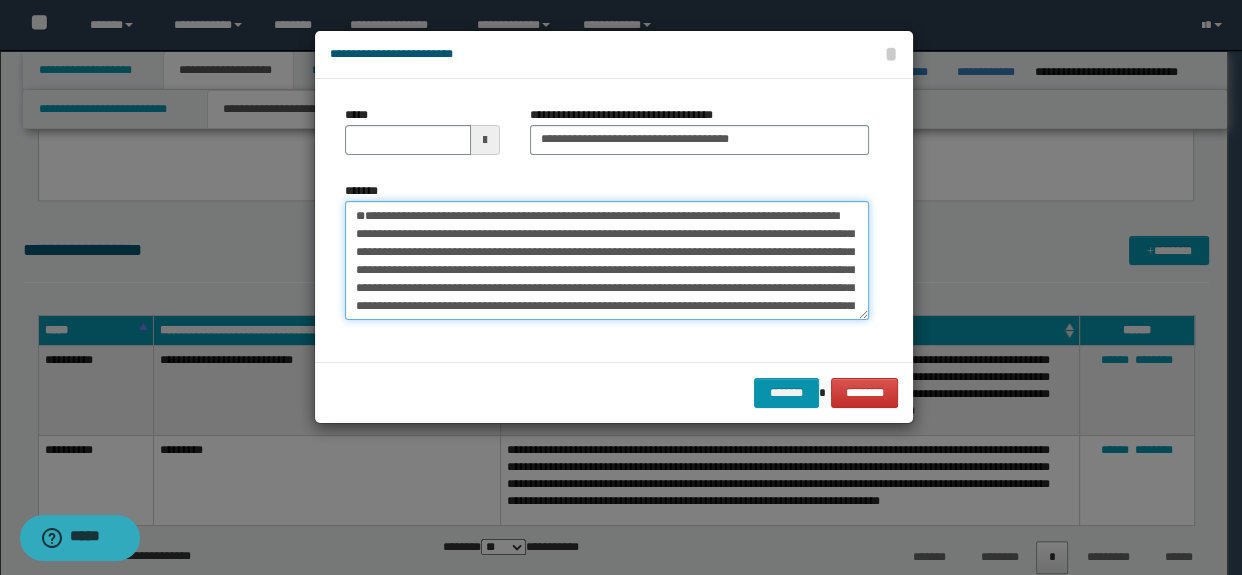 type 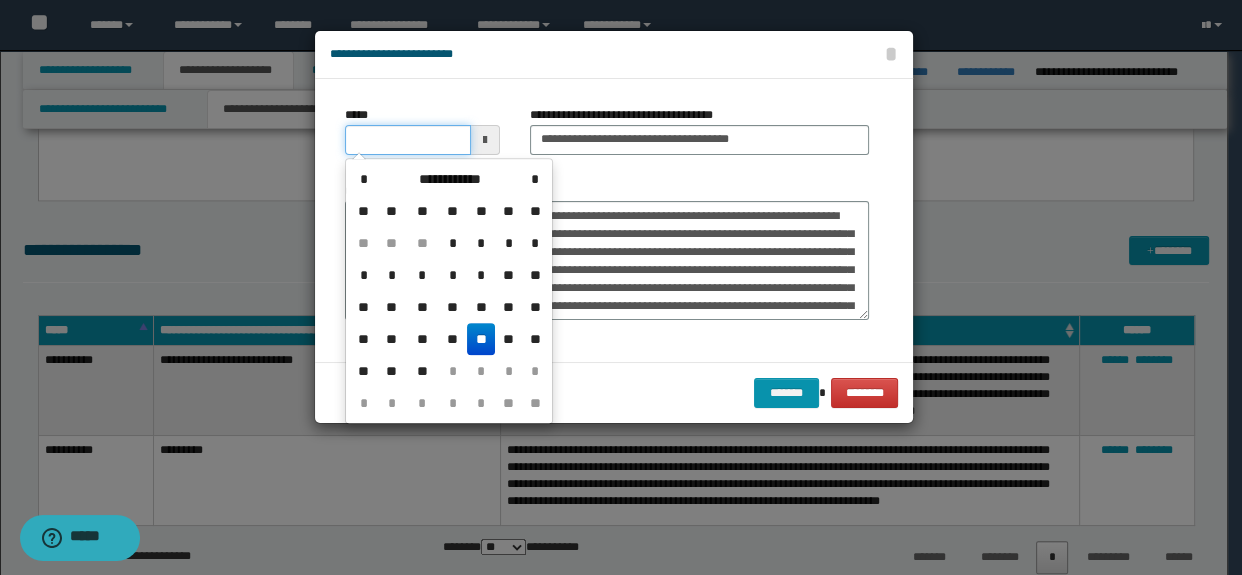 click on "*****" at bounding box center (408, 140) 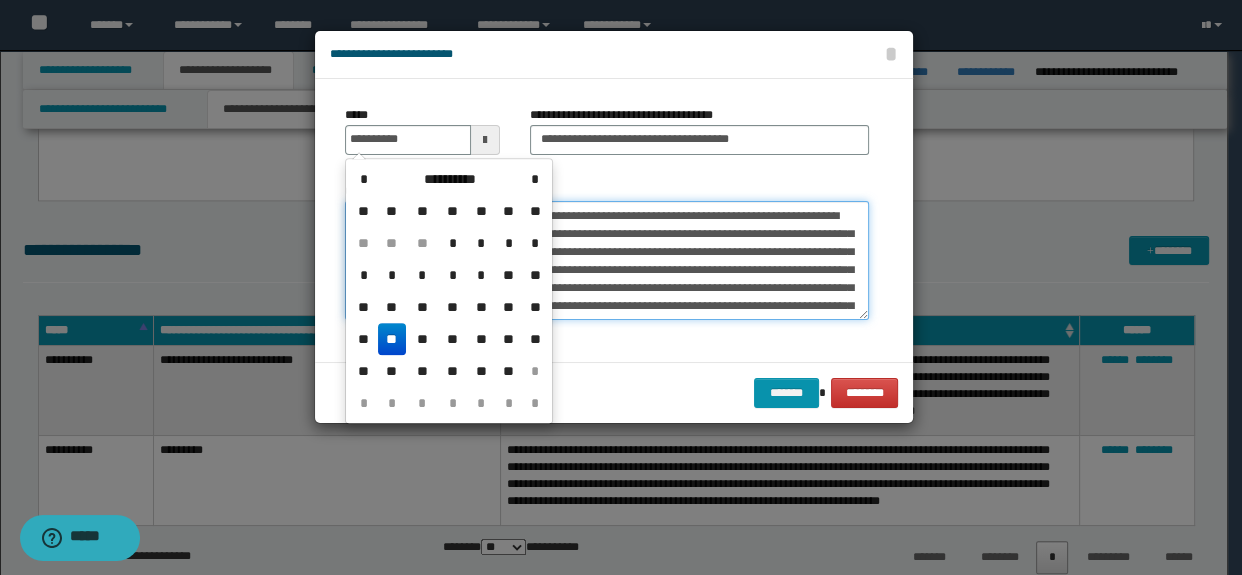 type on "**********" 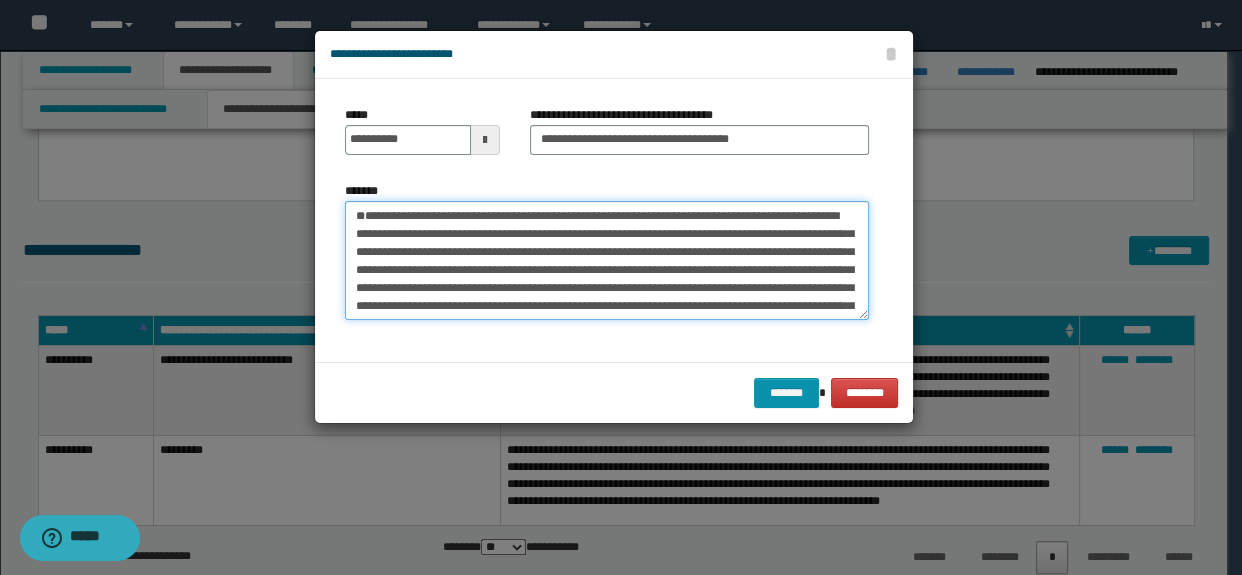 click on "*******" at bounding box center [607, 261] 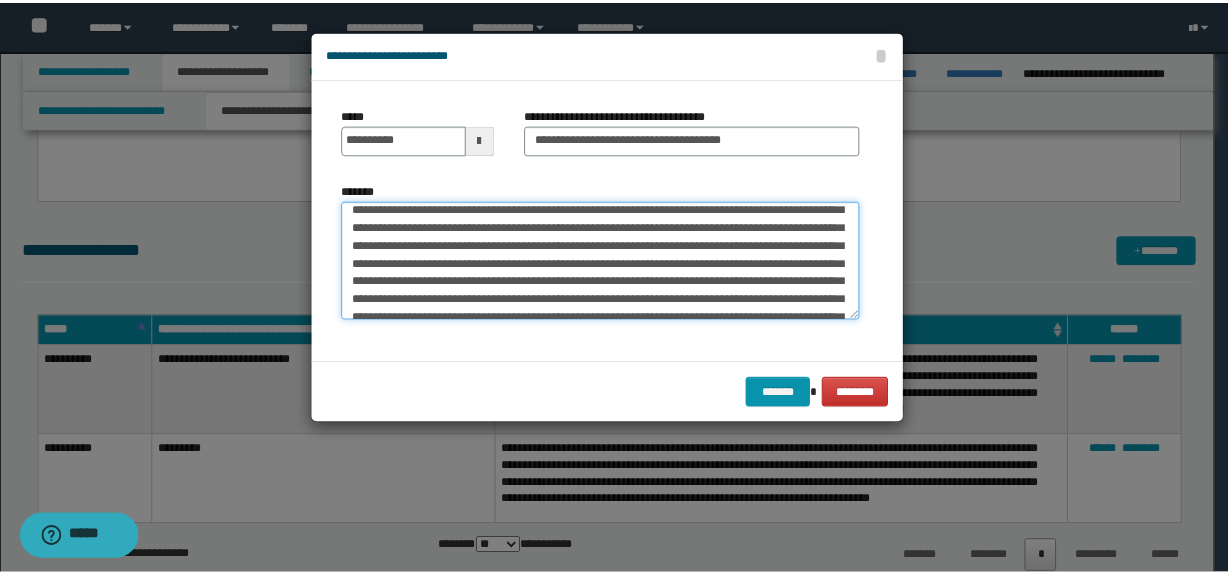 scroll, scrollTop: 270, scrollLeft: 0, axis: vertical 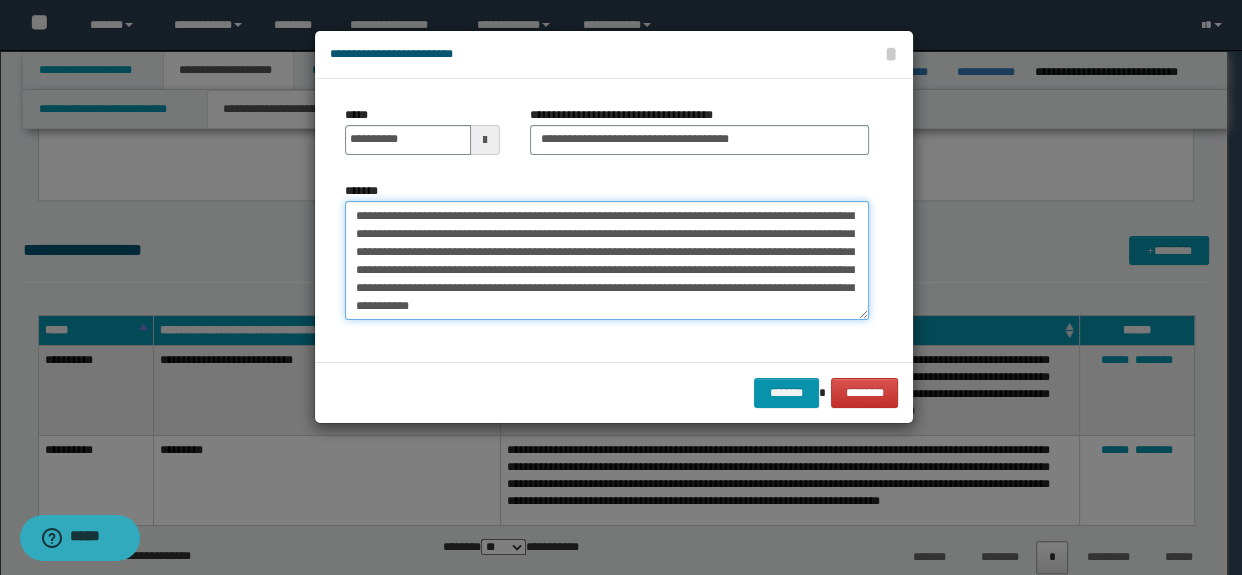 click on "*******" at bounding box center [607, 261] 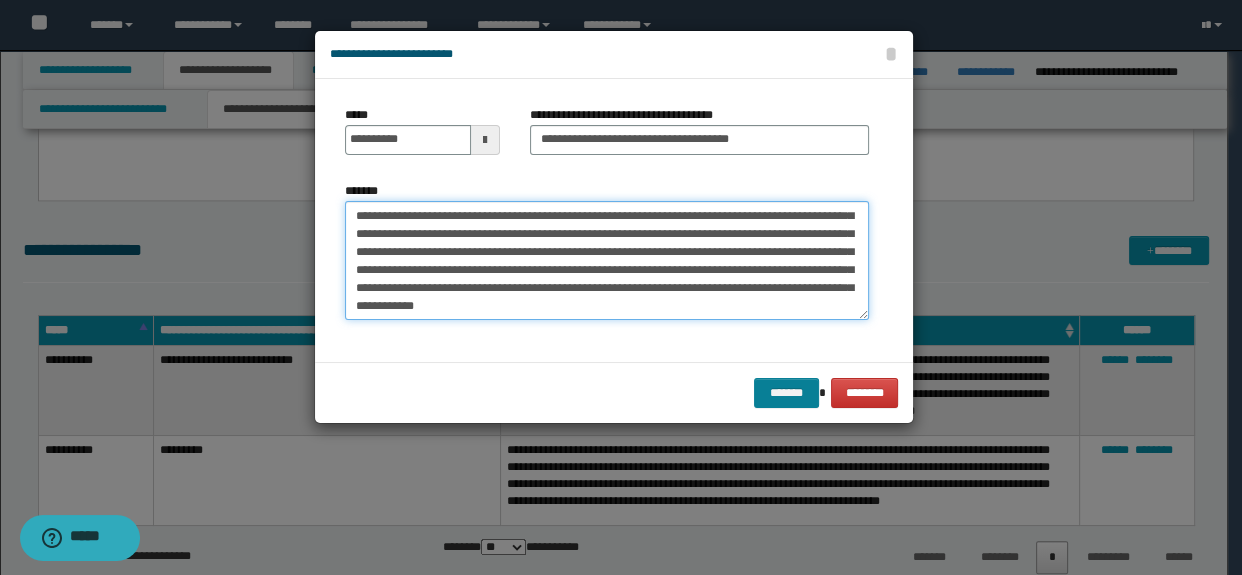 type on "**********" 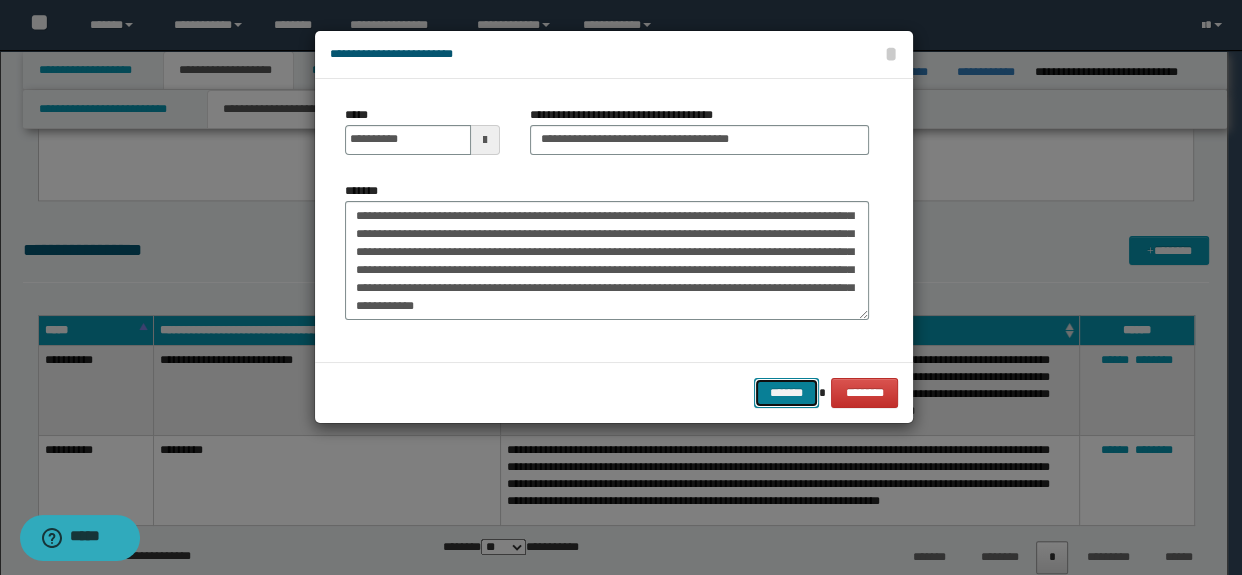 click on "*******" at bounding box center [786, 393] 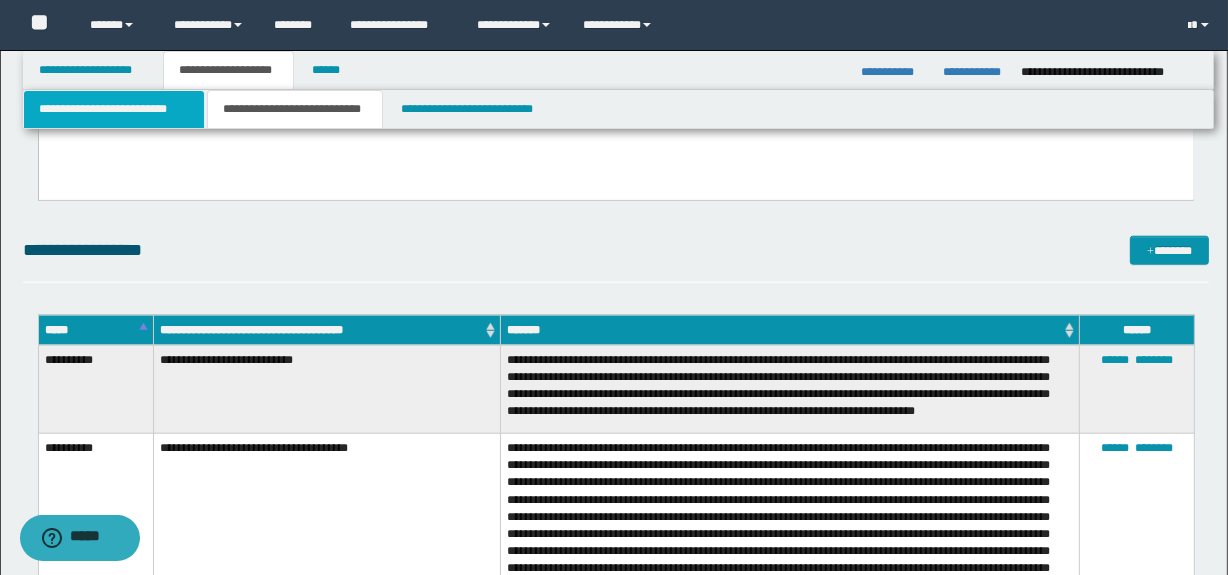 click on "**********" at bounding box center (114, 109) 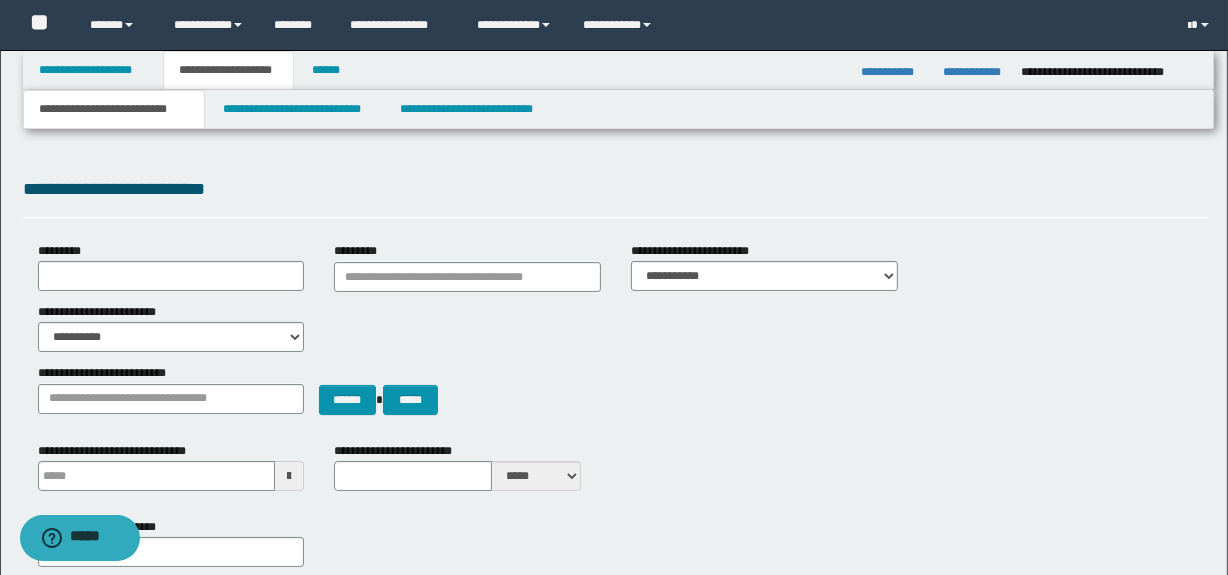 scroll, scrollTop: 0, scrollLeft: 0, axis: both 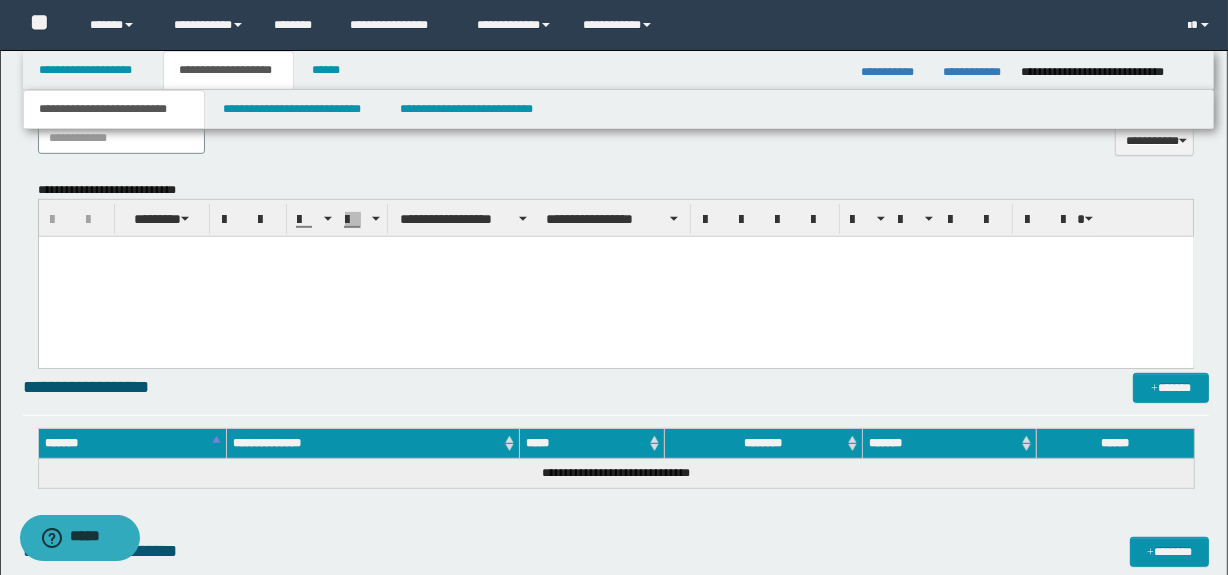 click at bounding box center (615, 277) 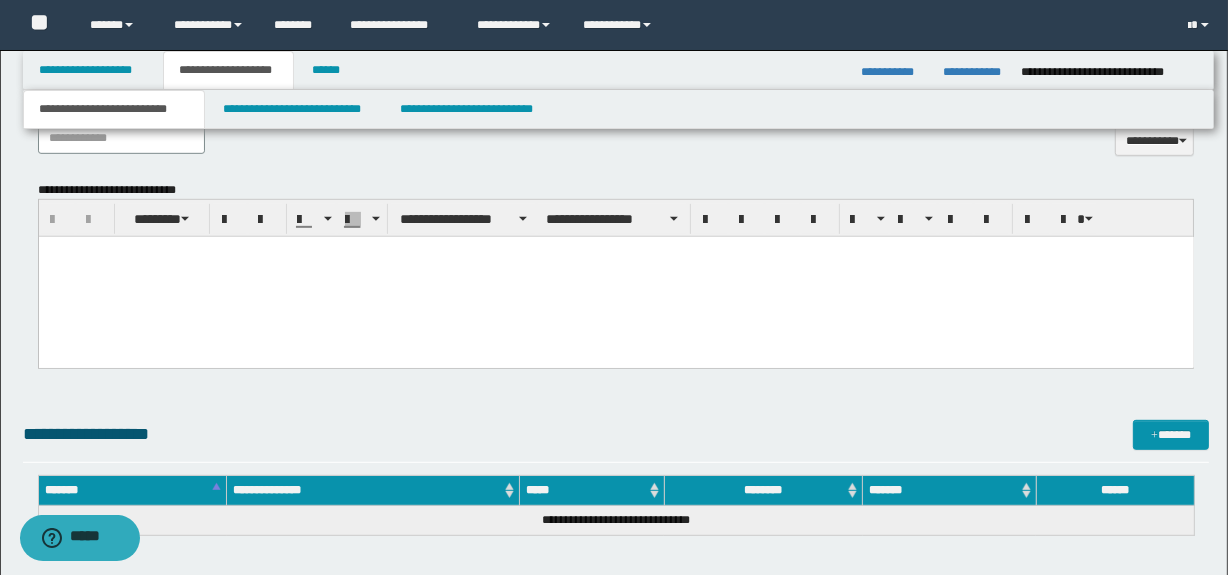 paste 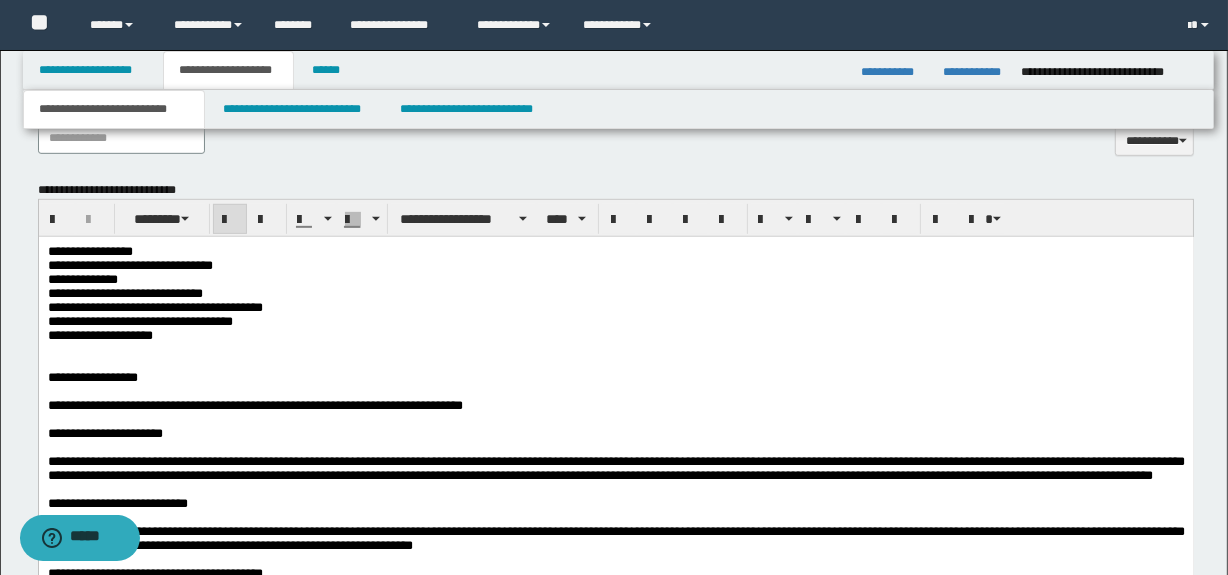 click at bounding box center [615, 350] 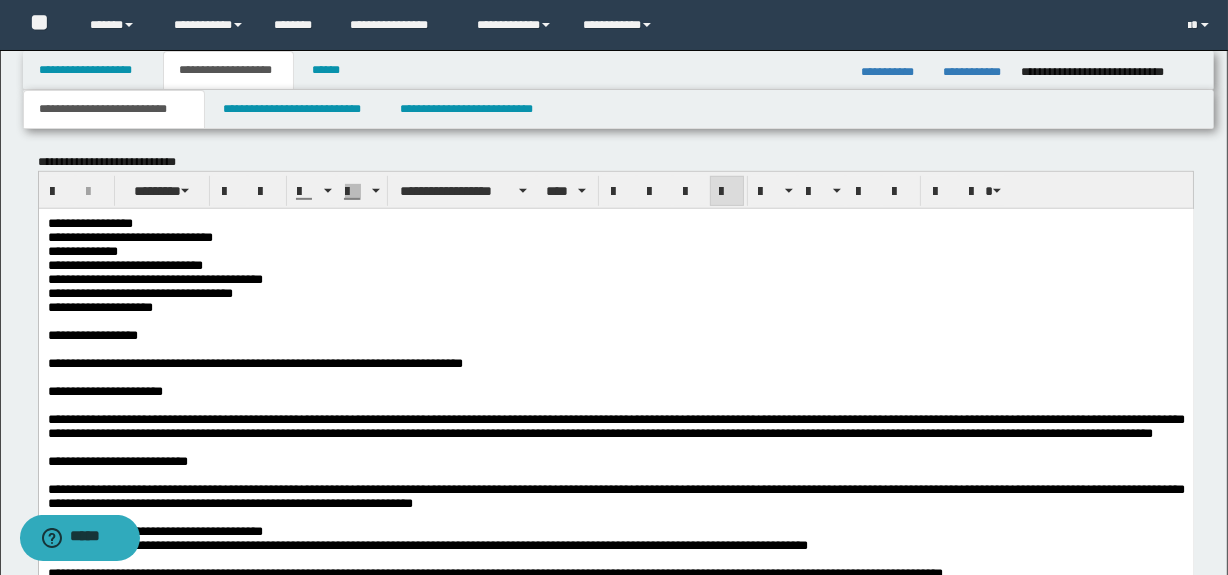 scroll, scrollTop: 1108, scrollLeft: 0, axis: vertical 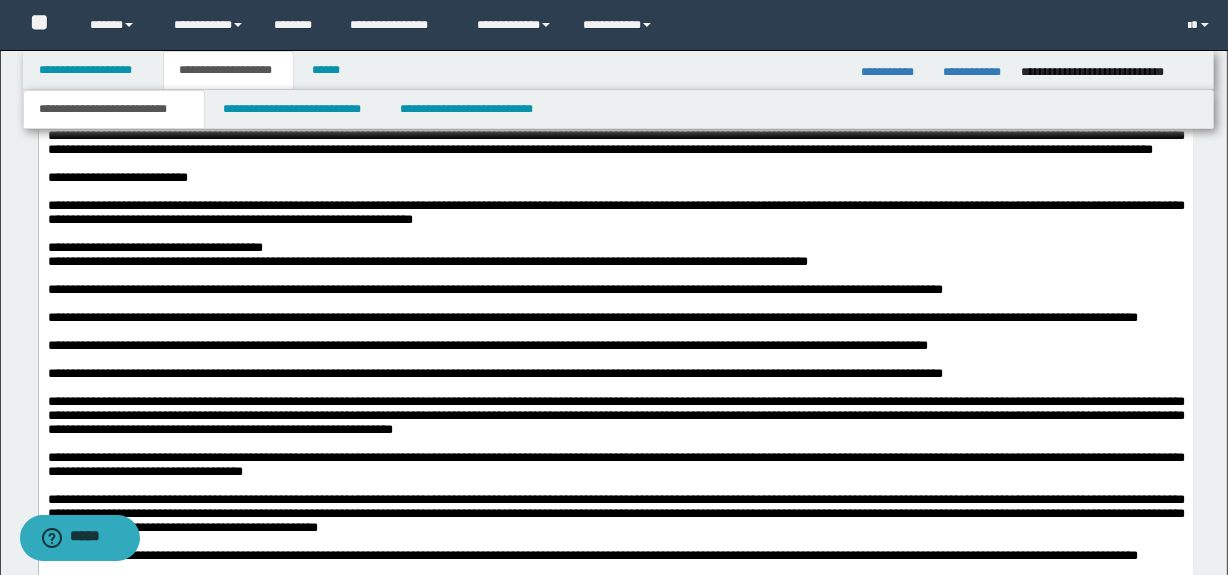 click on "**********" at bounding box center [615, 249] 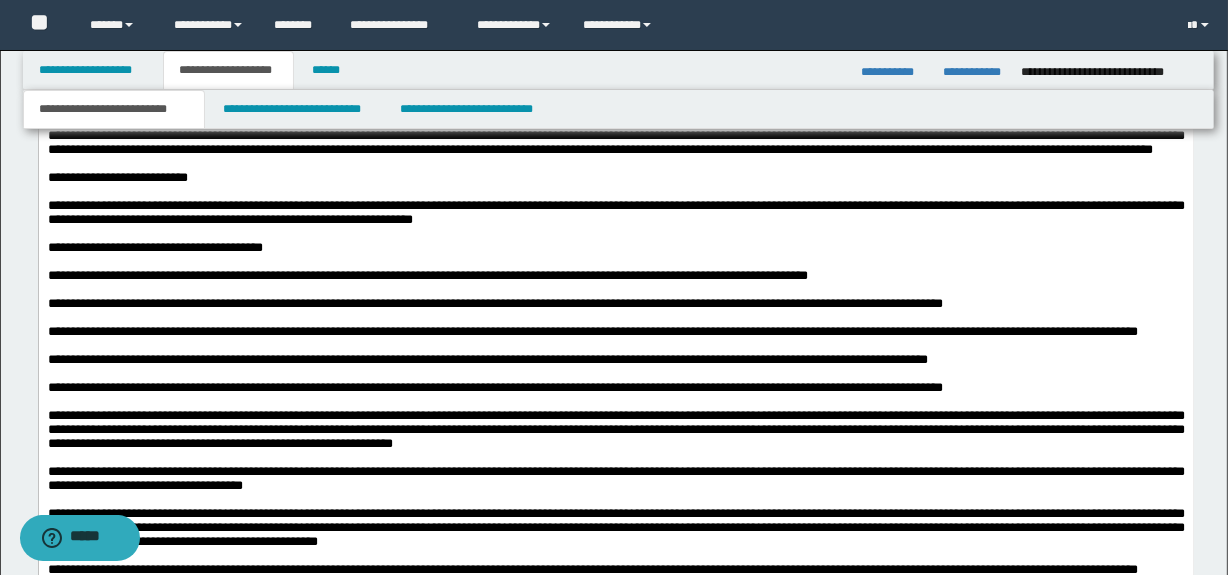 click on "**********" at bounding box center (615, 305) 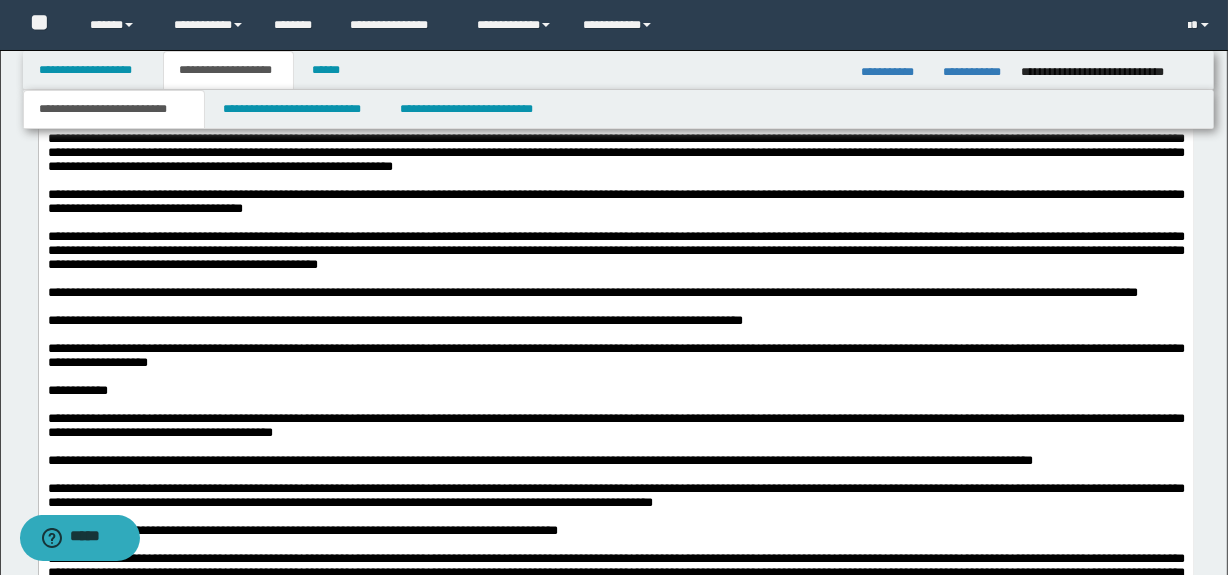scroll, scrollTop: 1465, scrollLeft: 0, axis: vertical 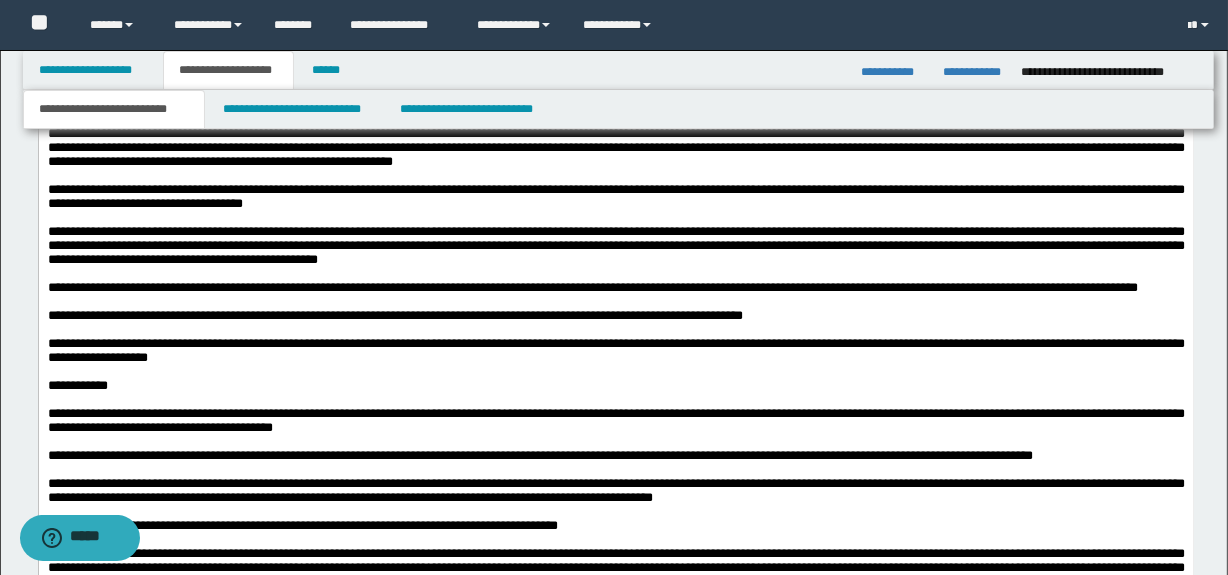 click at bounding box center [615, 331] 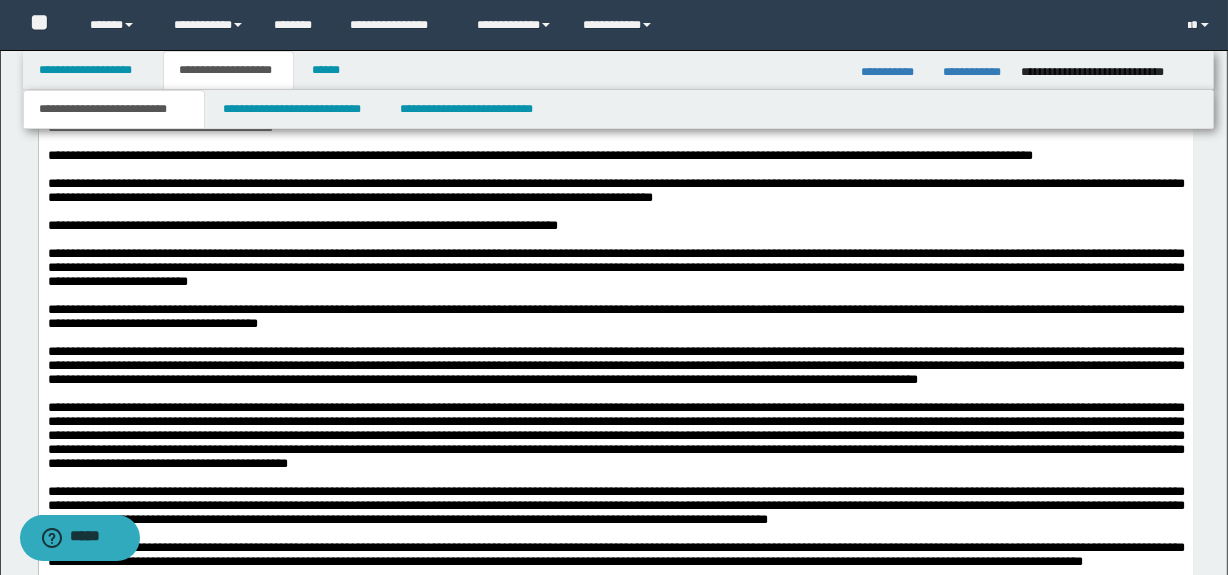 scroll, scrollTop: 1786, scrollLeft: 0, axis: vertical 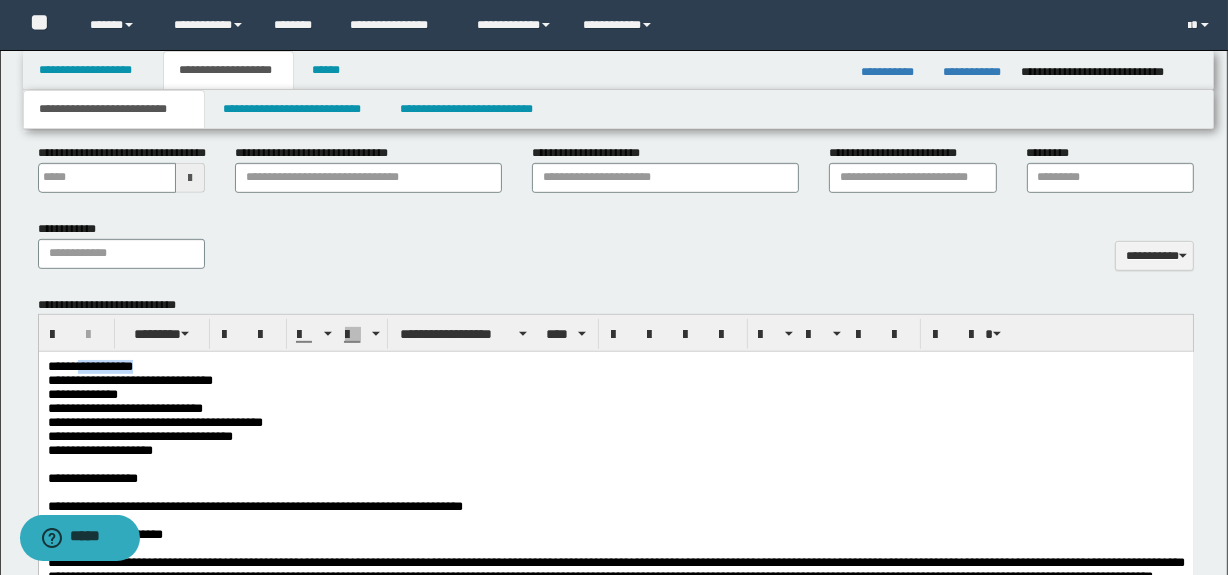 drag, startPoint x: 148, startPoint y: 367, endPoint x: 81, endPoint y: 368, distance: 67.00746 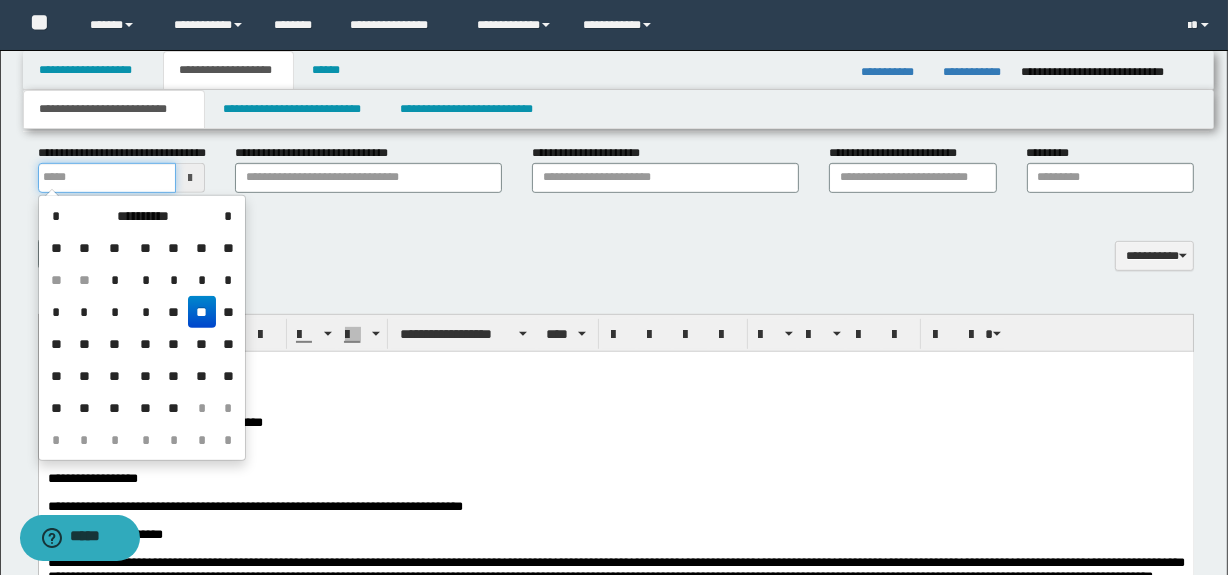 click on "**********" at bounding box center (107, 178) 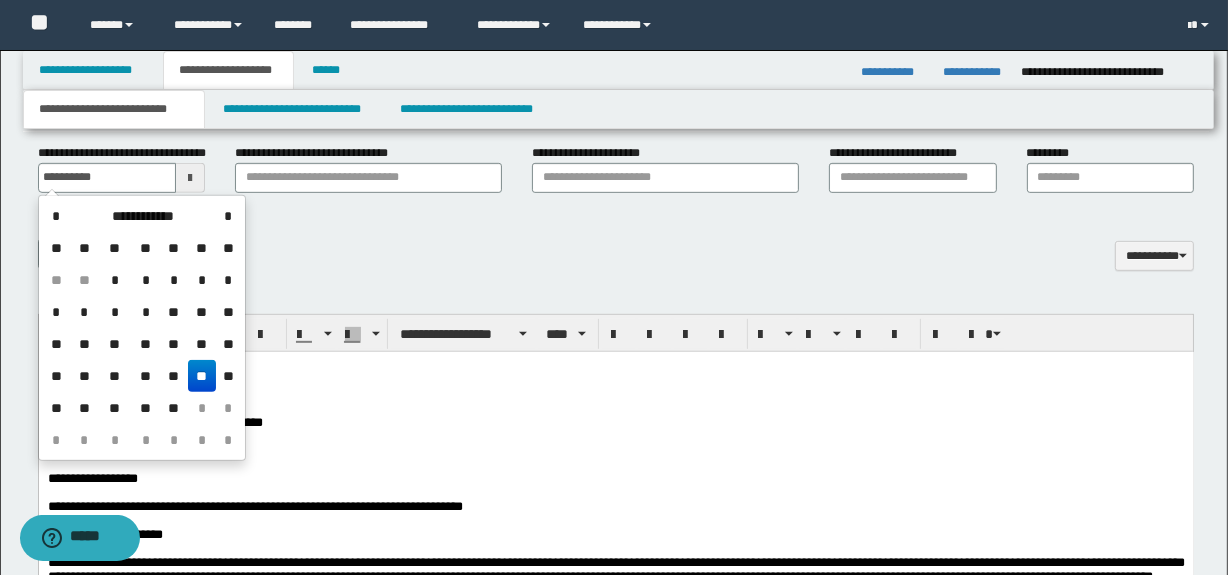 type on "**********" 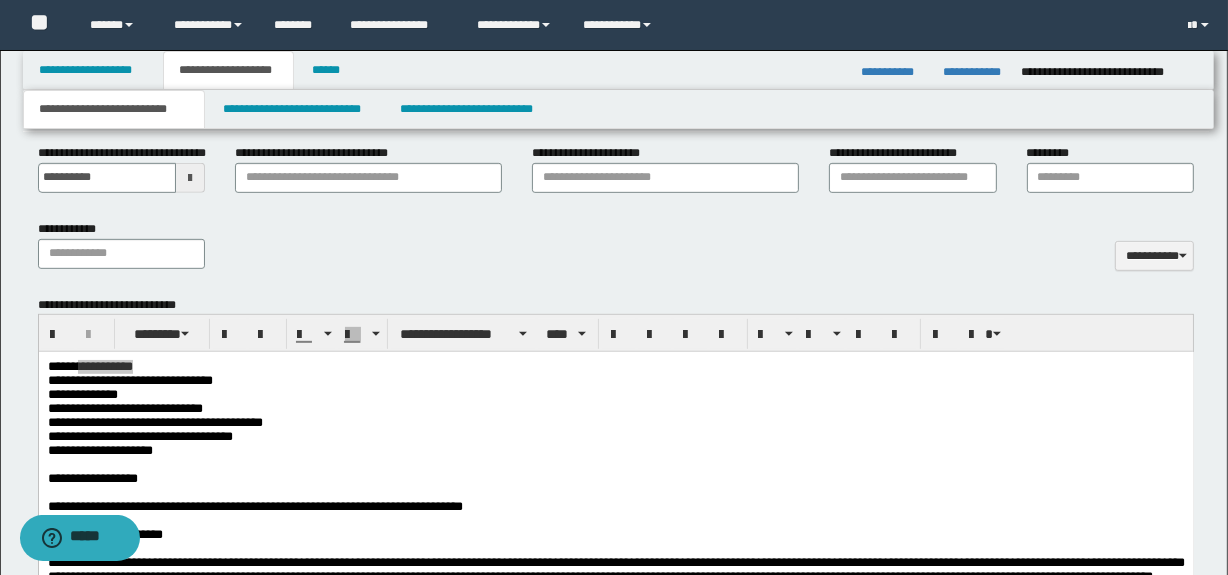 click on "**********" at bounding box center [616, 859] 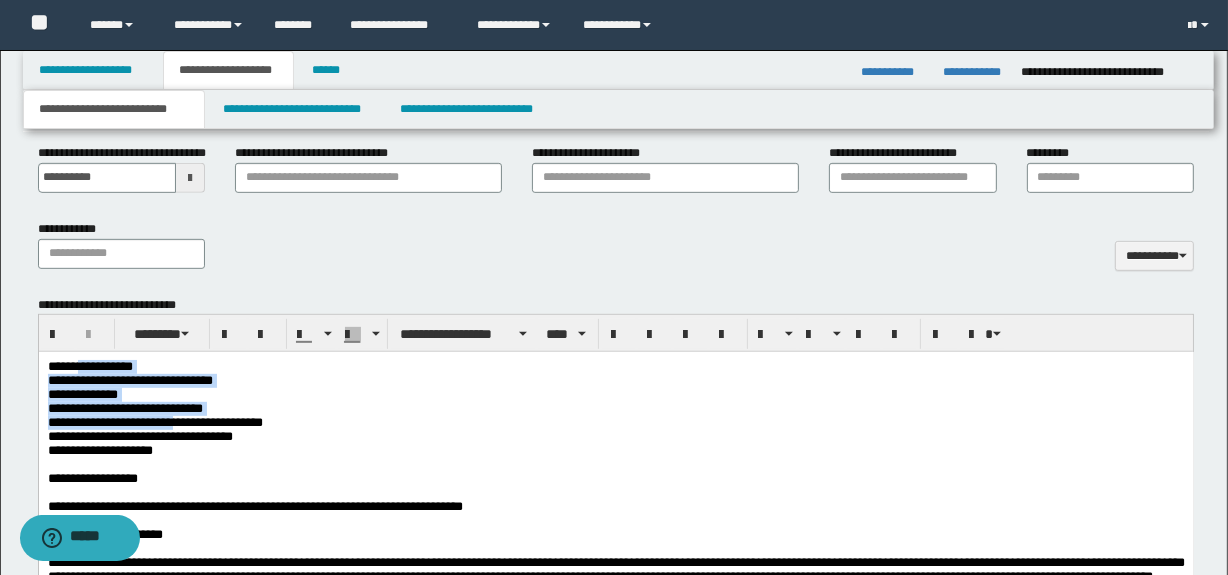 drag, startPoint x: 292, startPoint y: 422, endPoint x: 190, endPoint y: 430, distance: 102.31325 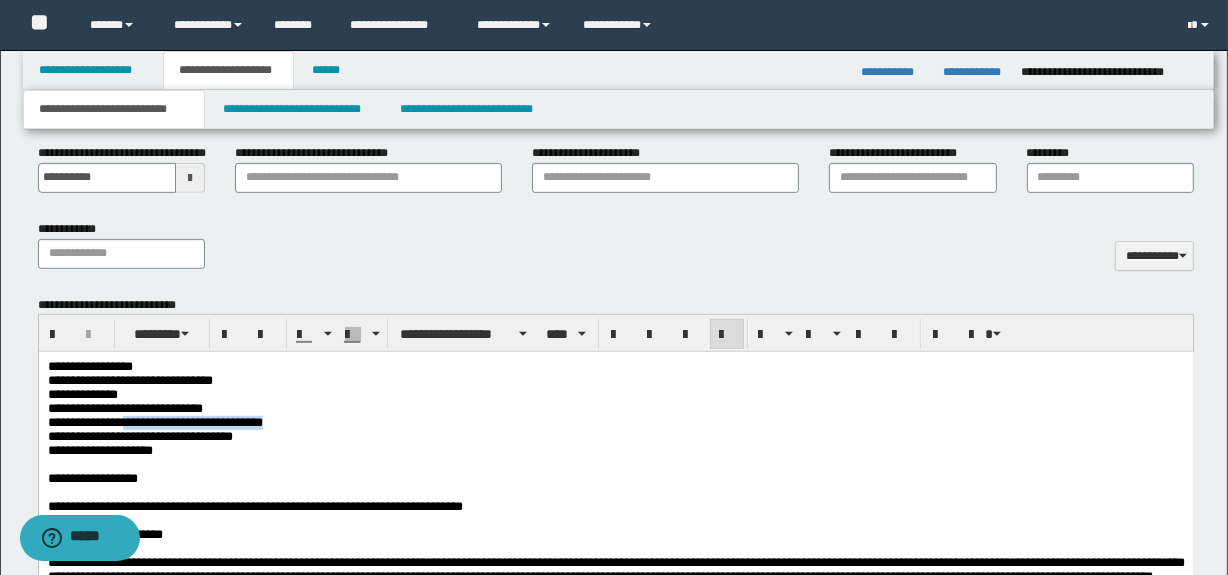 drag, startPoint x: 299, startPoint y: 422, endPoint x: 131, endPoint y: 425, distance: 168.02678 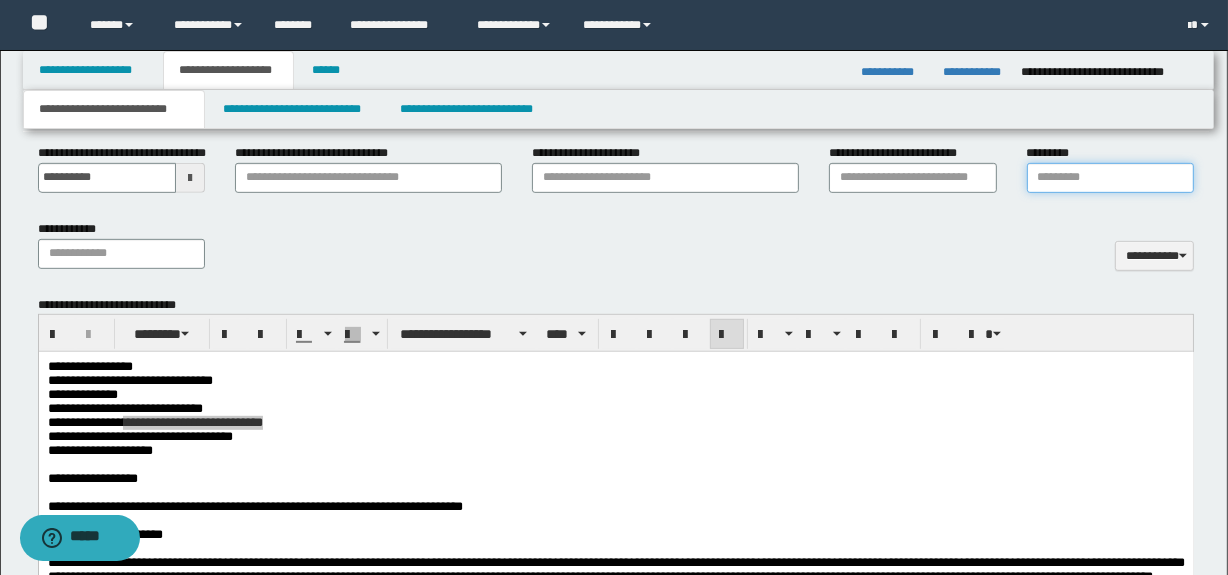 click on "*********" at bounding box center [1111, 178] 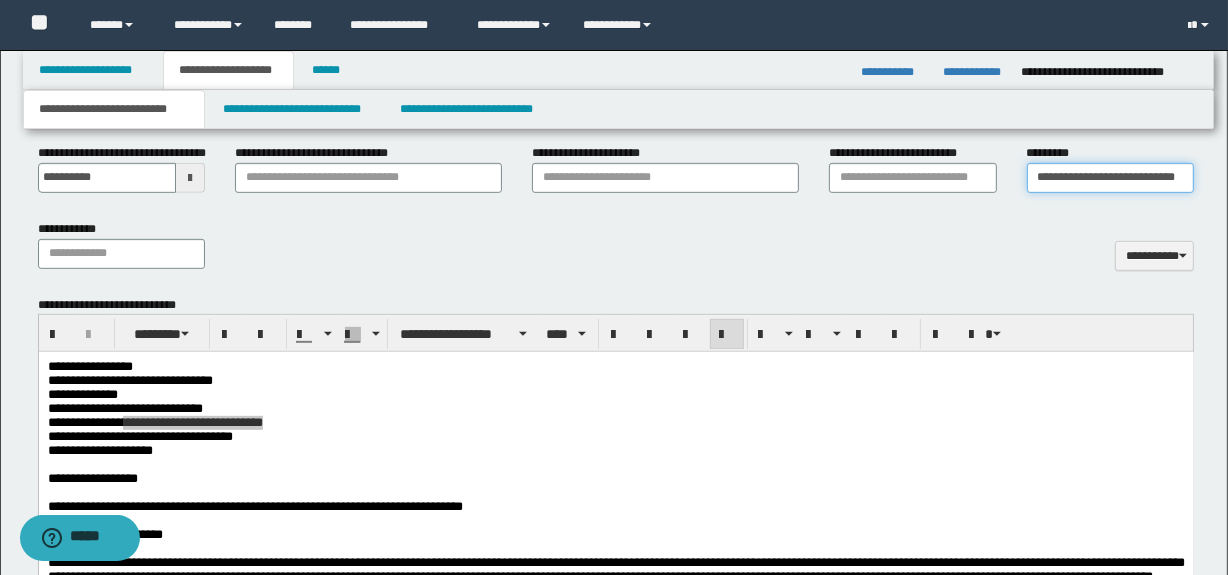 scroll, scrollTop: 0, scrollLeft: 8, axis: horizontal 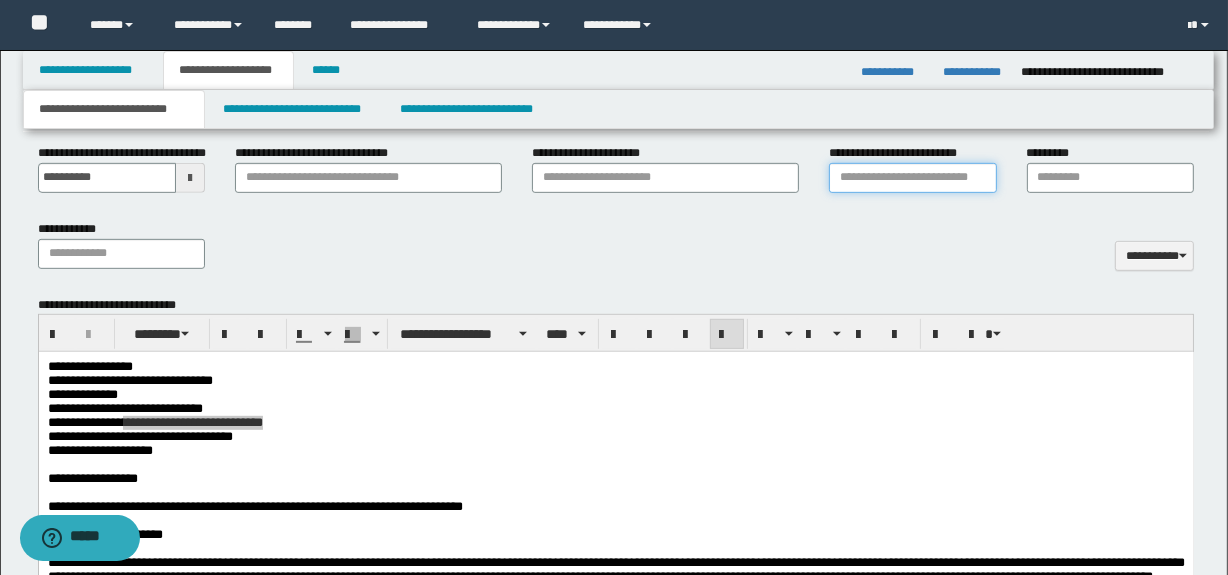 click on "**********" at bounding box center (913, 178) 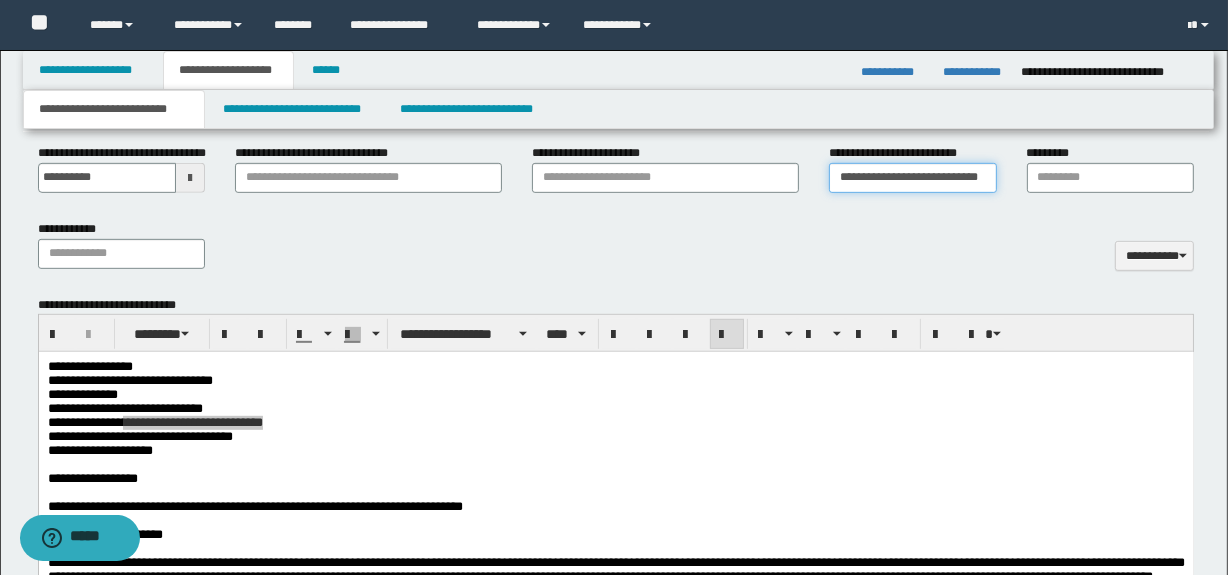 scroll, scrollTop: 0, scrollLeft: 8, axis: horizontal 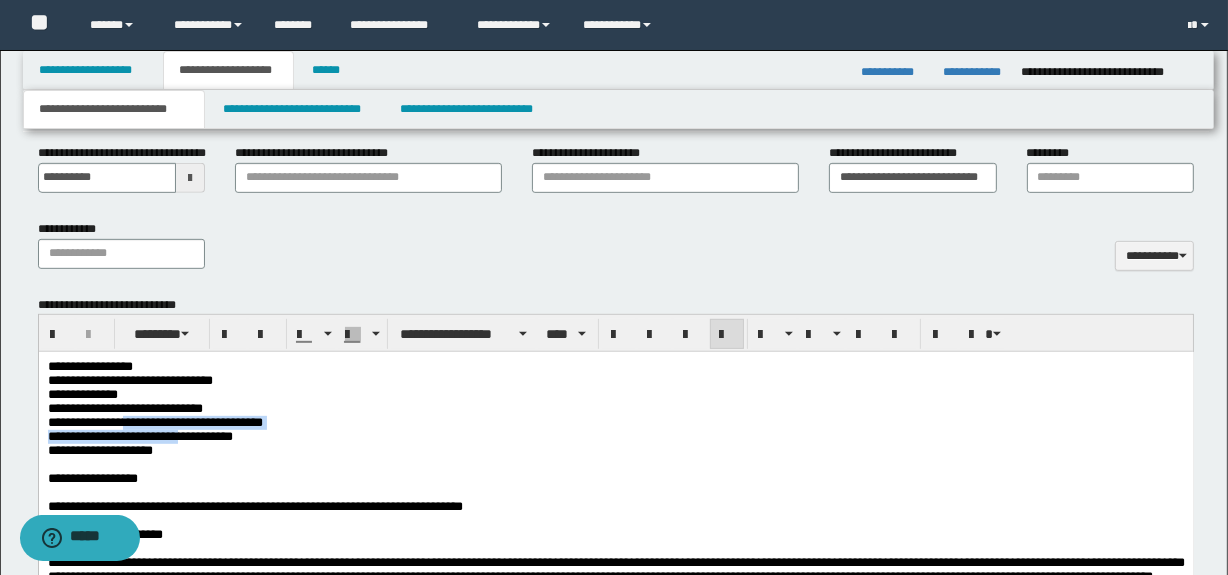 drag, startPoint x: 257, startPoint y: 440, endPoint x: 186, endPoint y: 447, distance: 71.34424 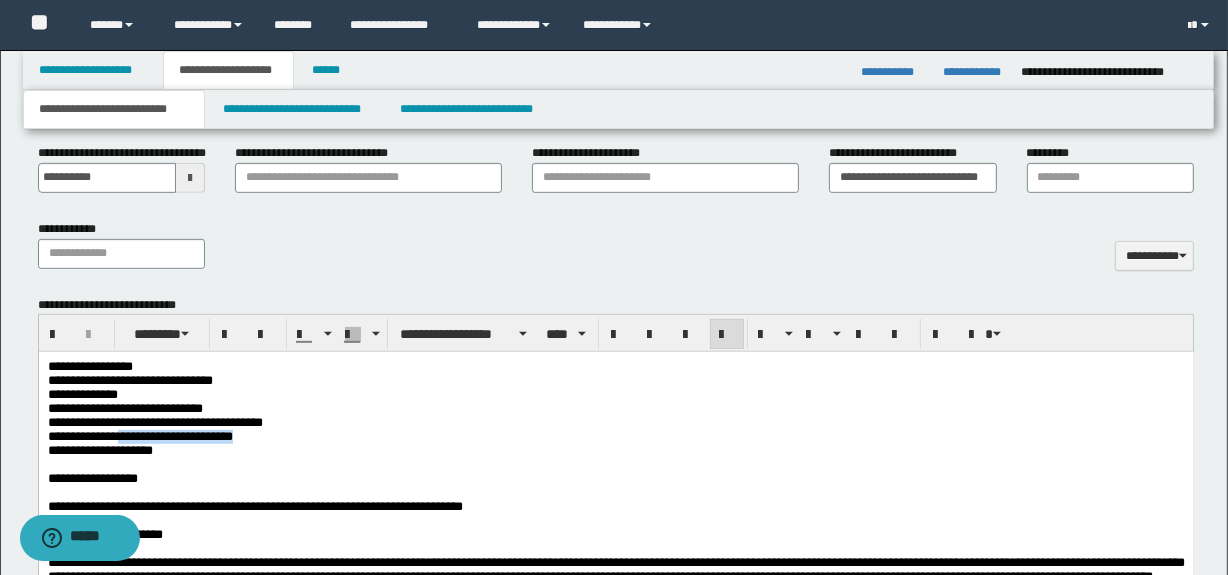 drag, startPoint x: 245, startPoint y: 447, endPoint x: 121, endPoint y: 445, distance: 124.01613 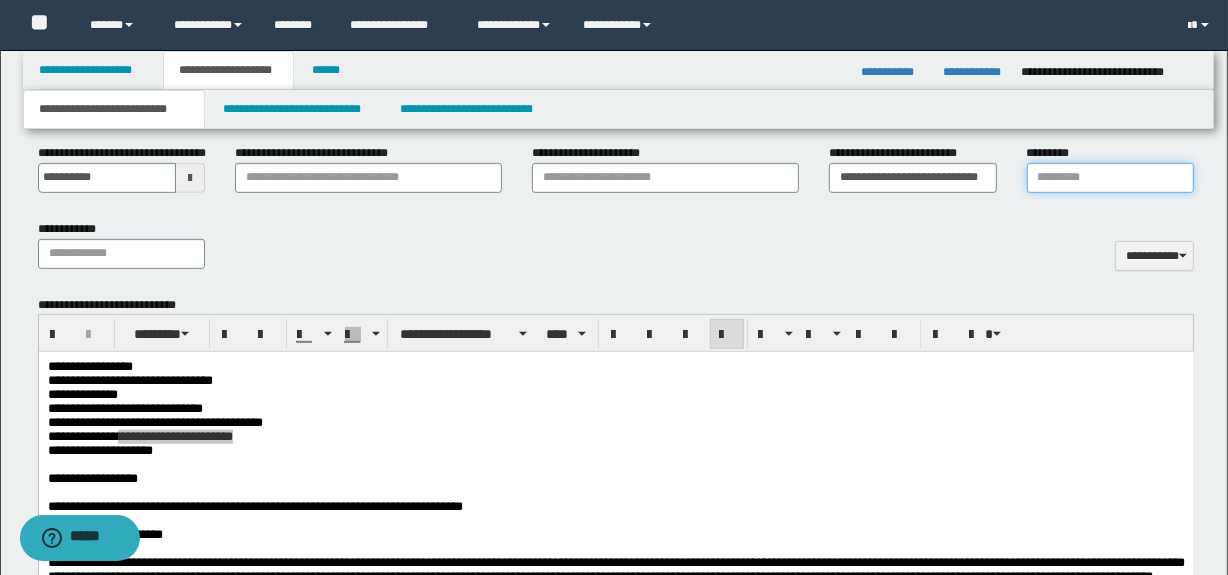 click on "*********" at bounding box center [1111, 178] 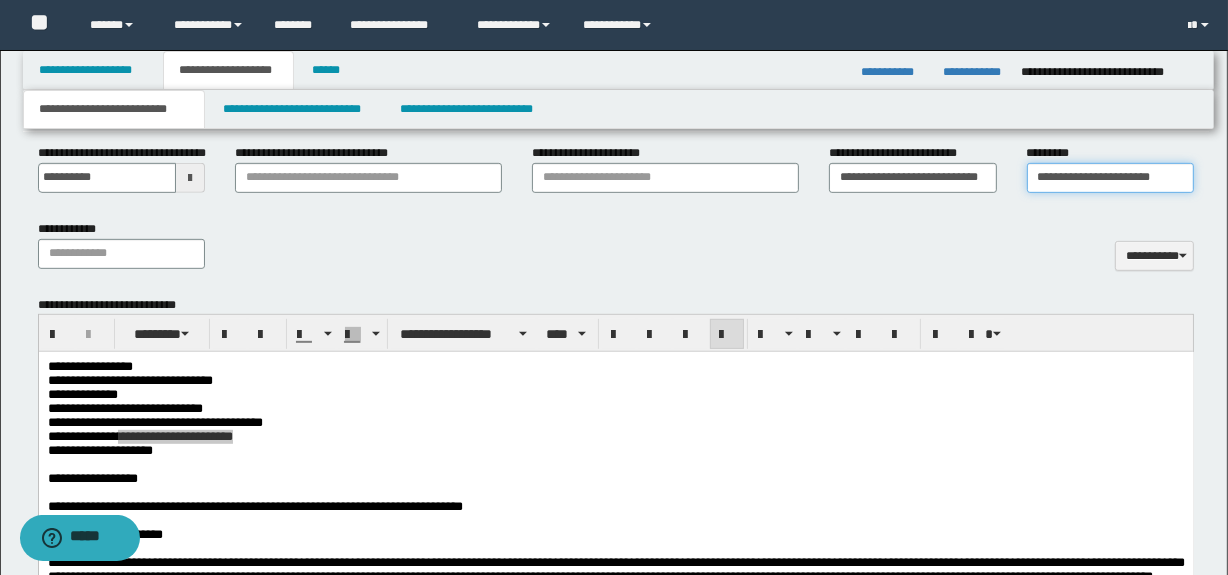 type on "**********" 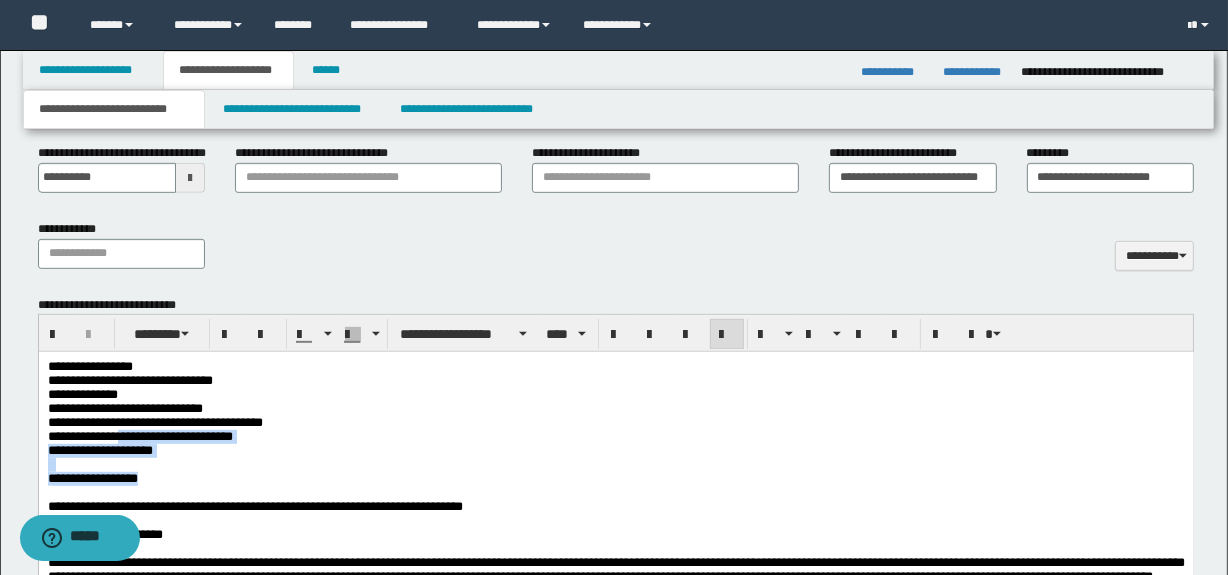 click on "**********" at bounding box center (615, 479) 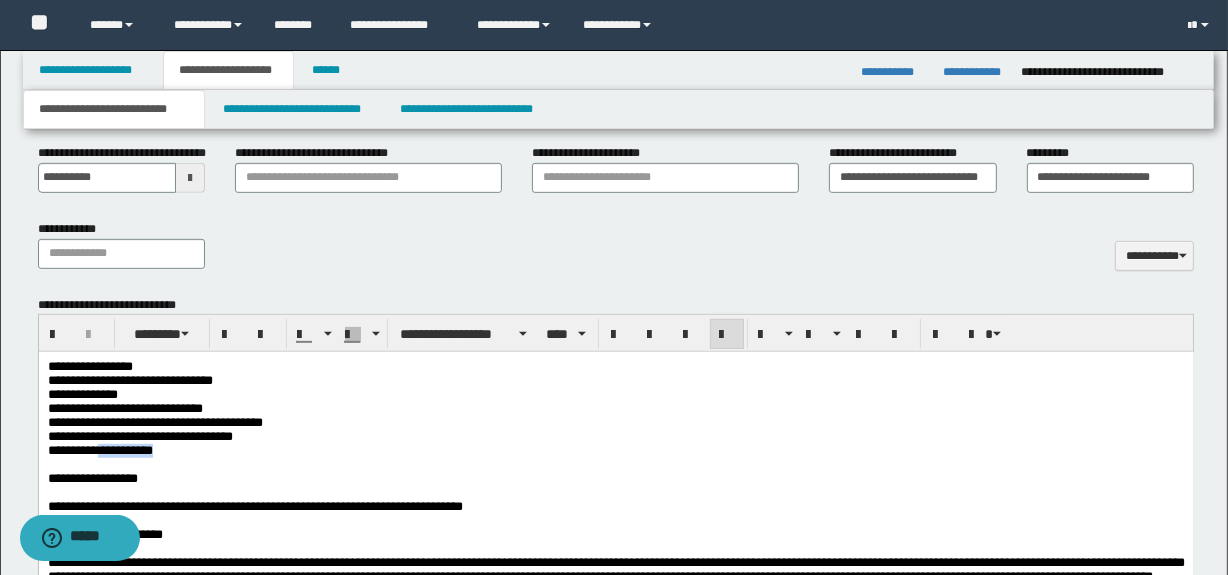 drag, startPoint x: 173, startPoint y: 459, endPoint x: 102, endPoint y: 454, distance: 71.17584 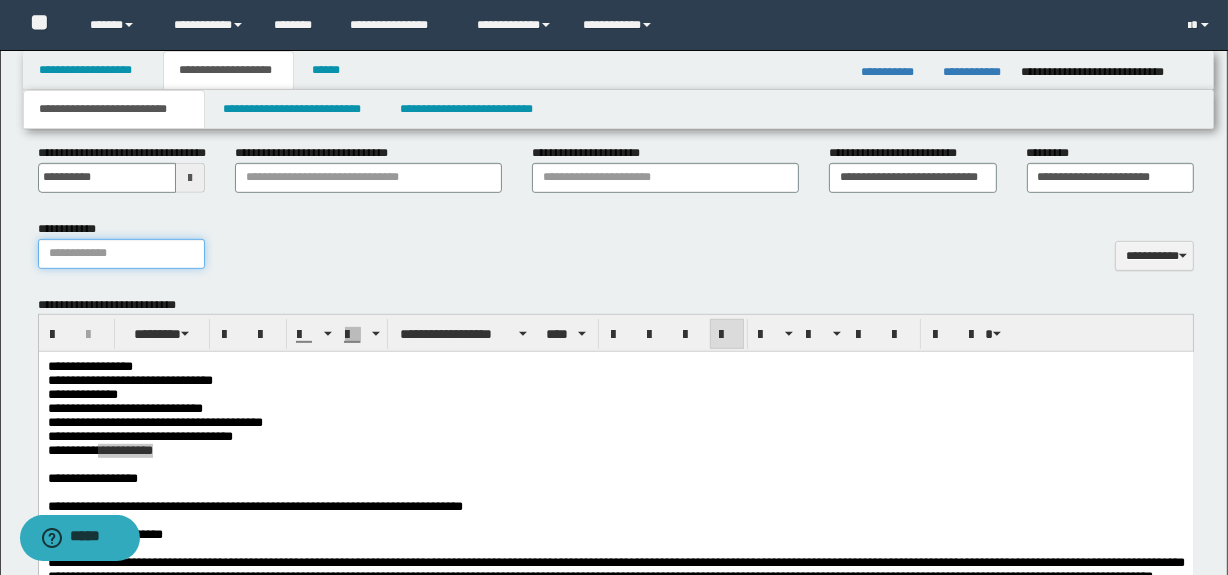 click on "**********" at bounding box center [122, 254] 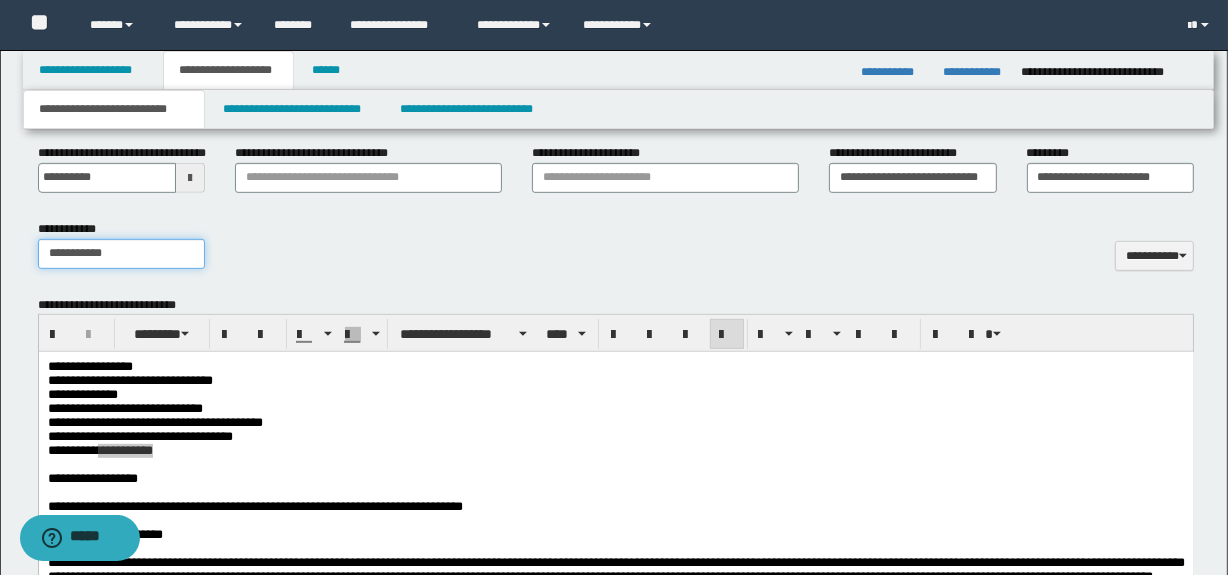 type on "**********" 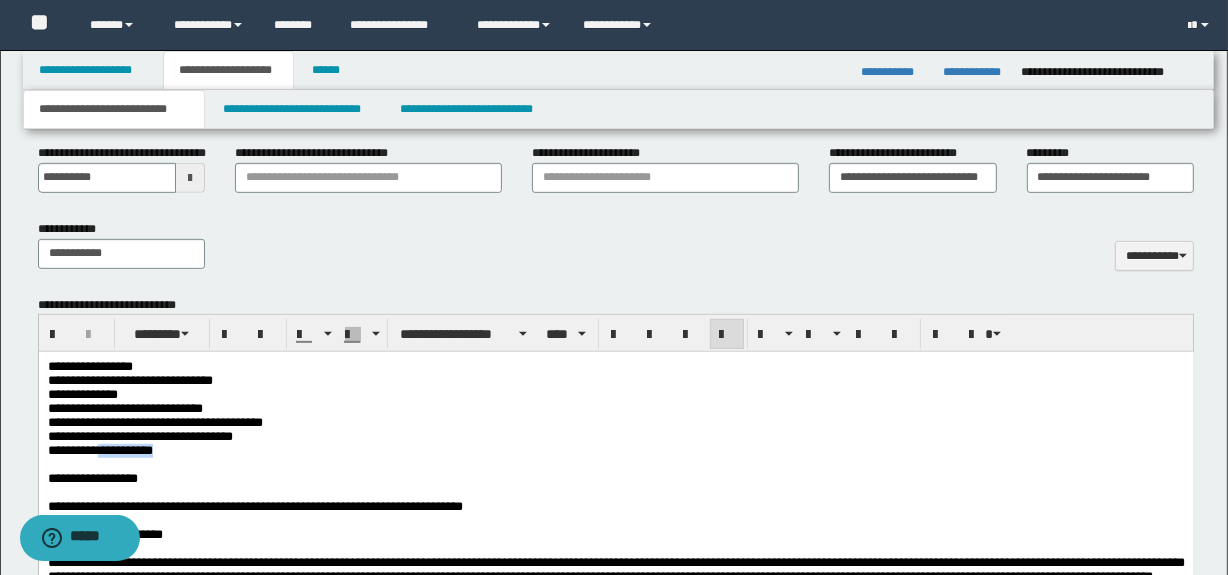 click on "**********" at bounding box center (615, 437) 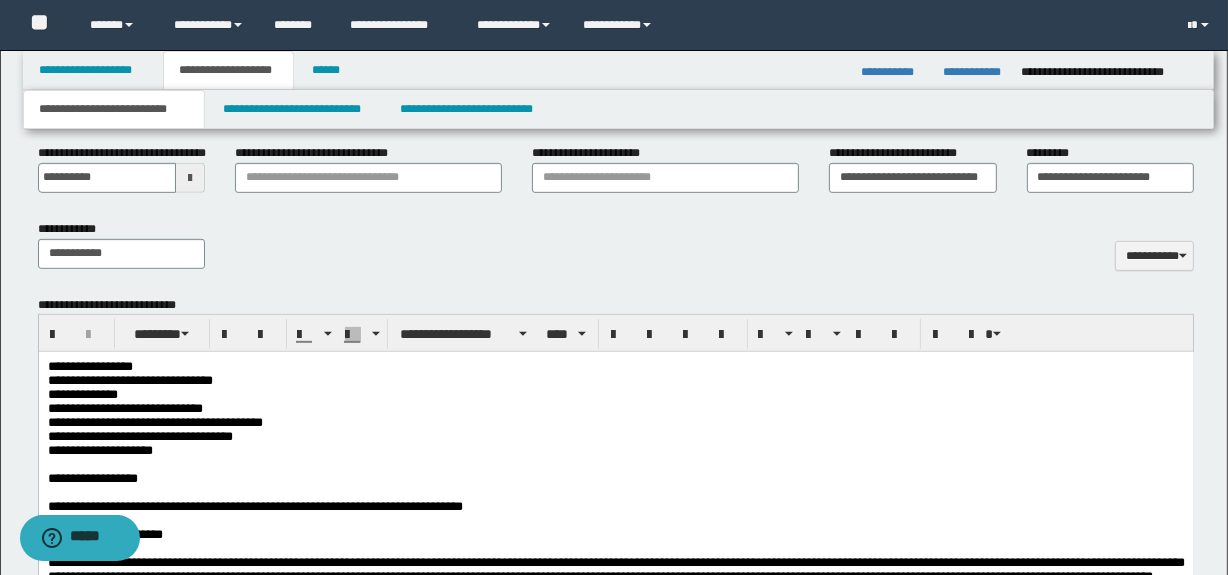 click on "**********" at bounding box center (615, 409) 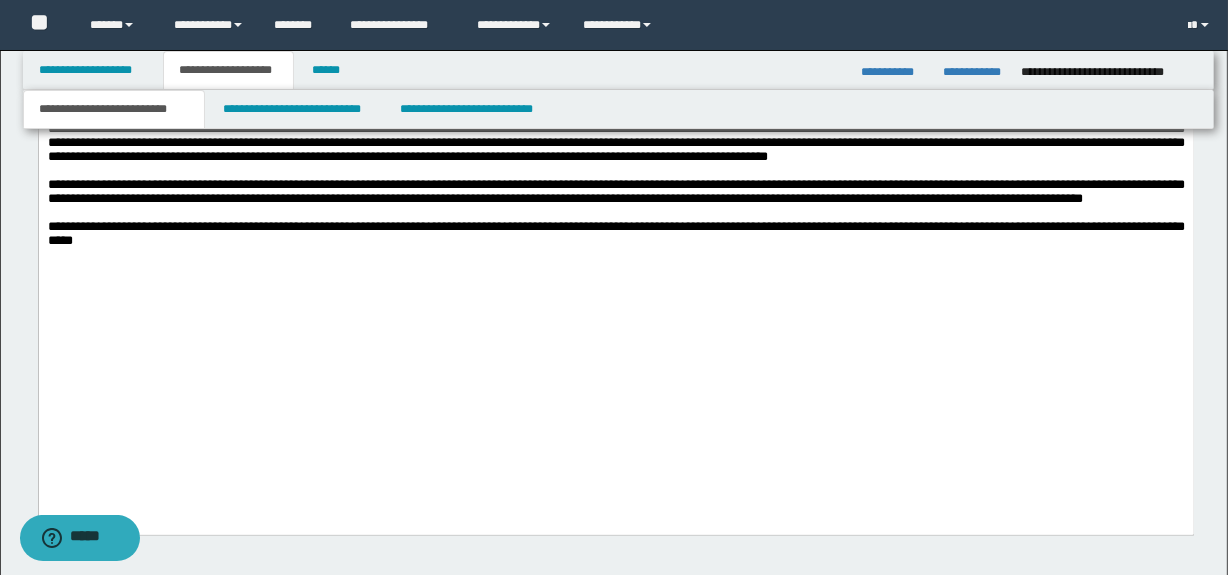 scroll, scrollTop: 2150, scrollLeft: 0, axis: vertical 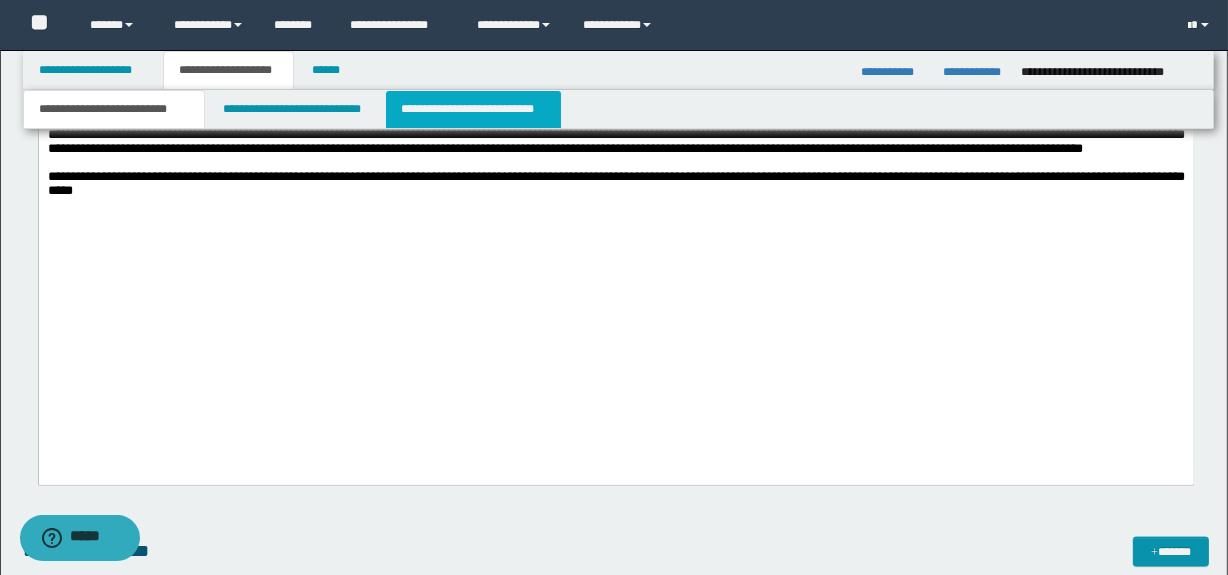 click on "**********" at bounding box center [473, 109] 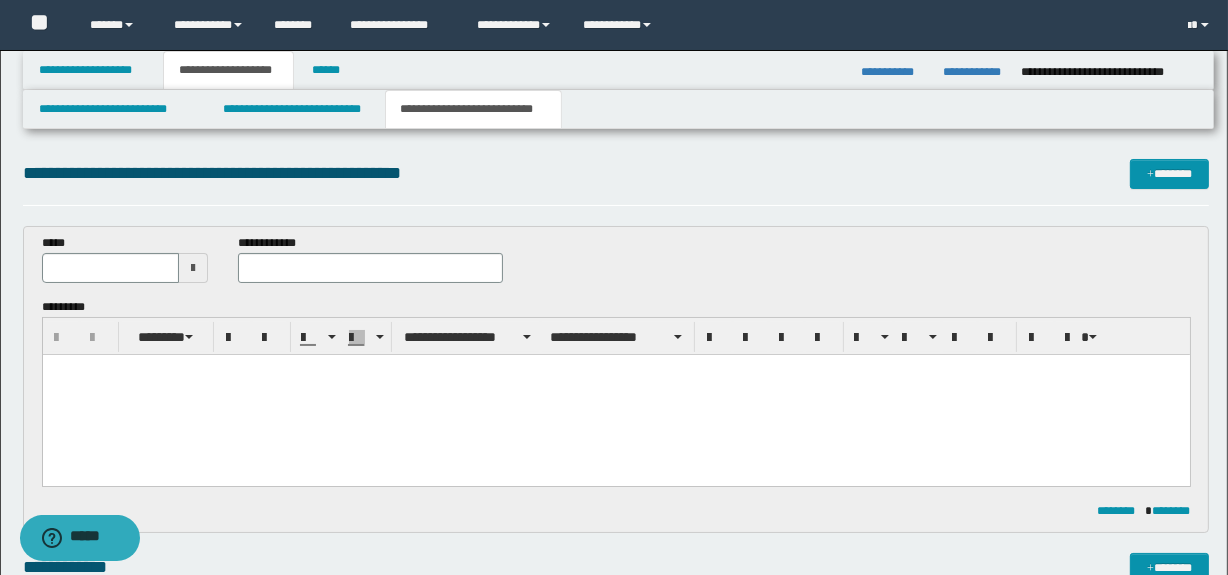 scroll, scrollTop: 0, scrollLeft: 0, axis: both 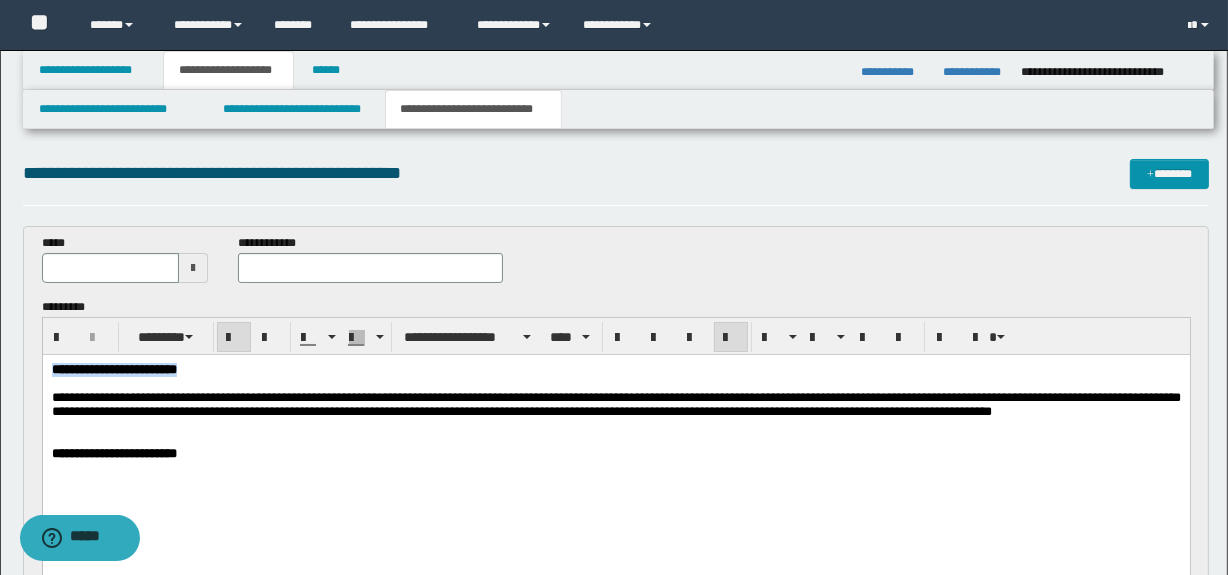 drag, startPoint x: 270, startPoint y: 372, endPoint x: 53, endPoint y: 360, distance: 217.33154 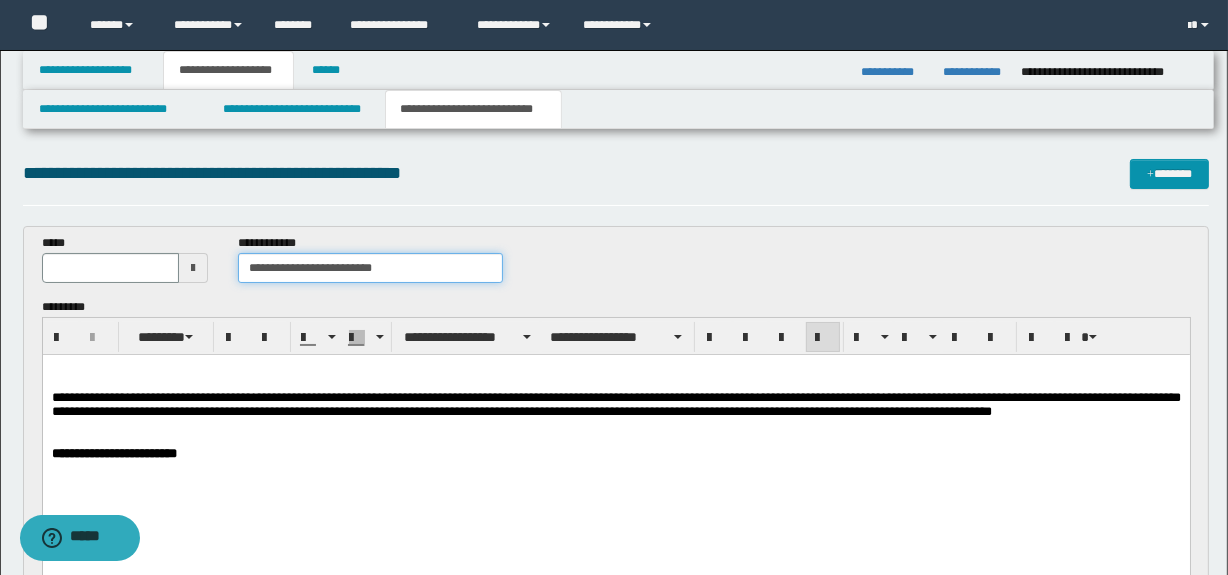 click on "**********" at bounding box center (370, 268) 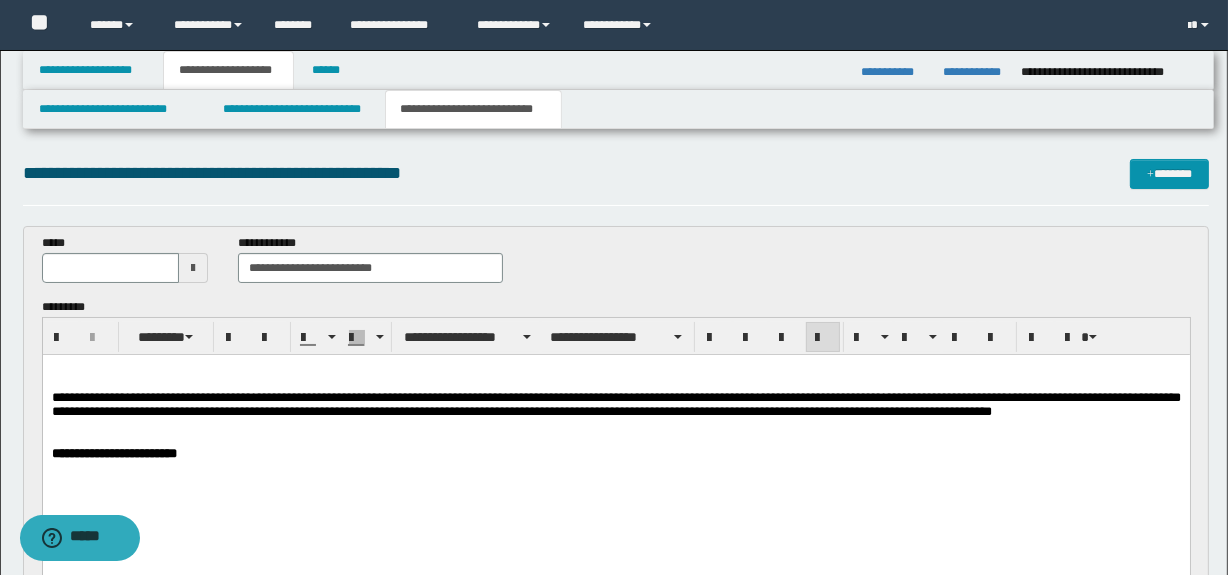 click at bounding box center (193, 268) 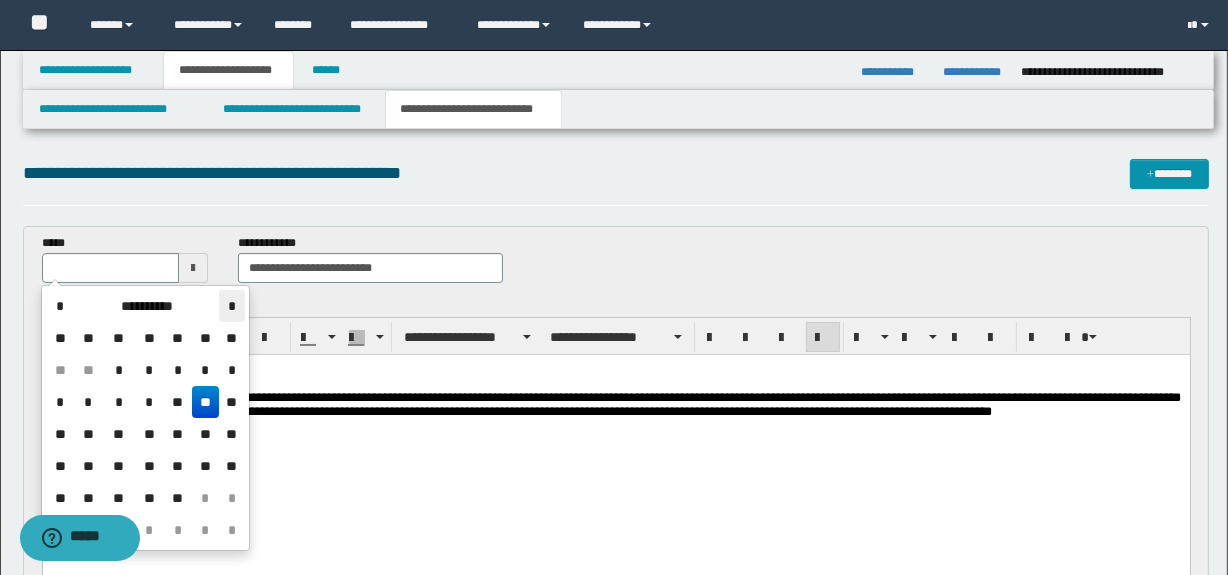 click on "*" at bounding box center [231, 306] 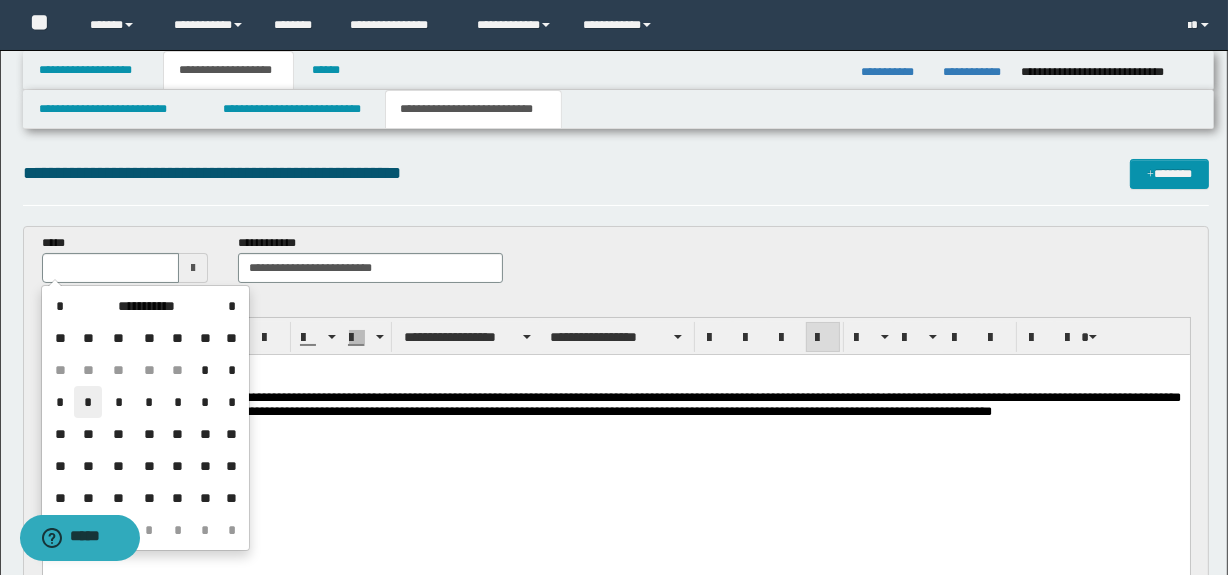 click on "*" at bounding box center [88, 402] 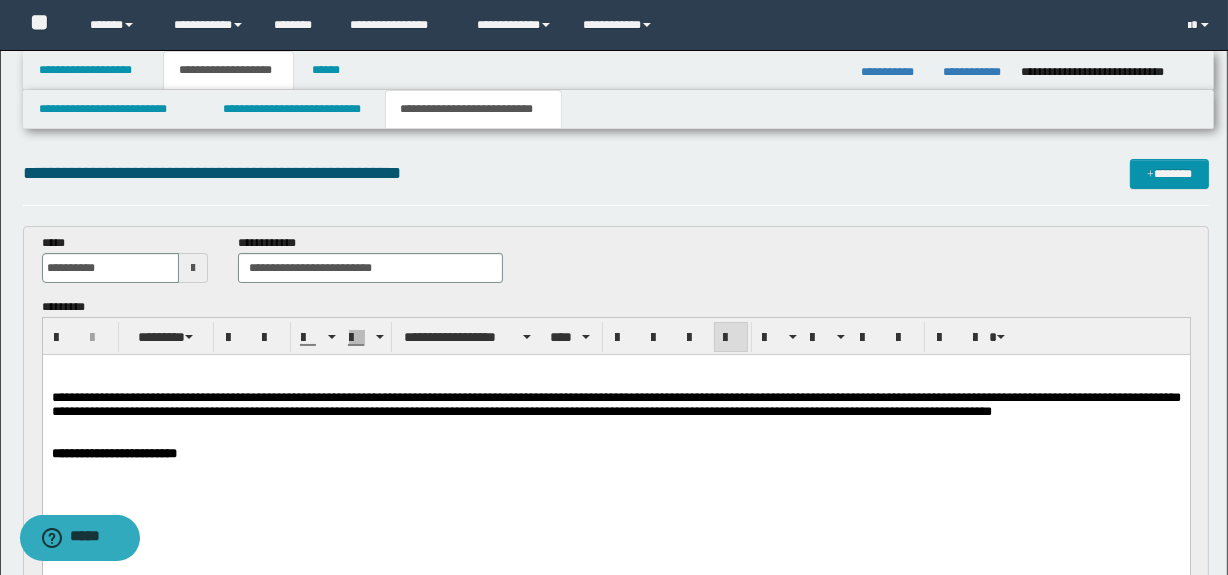 click on "**********" at bounding box center [615, 437] 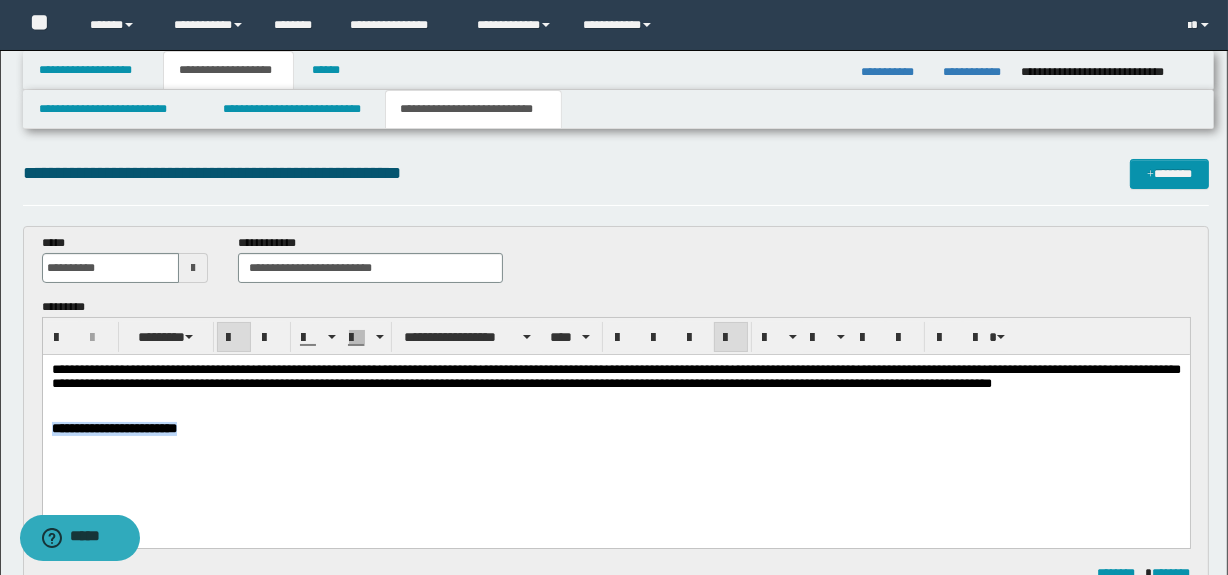 drag, startPoint x: 268, startPoint y: 431, endPoint x: 52, endPoint y: 433, distance: 216.00926 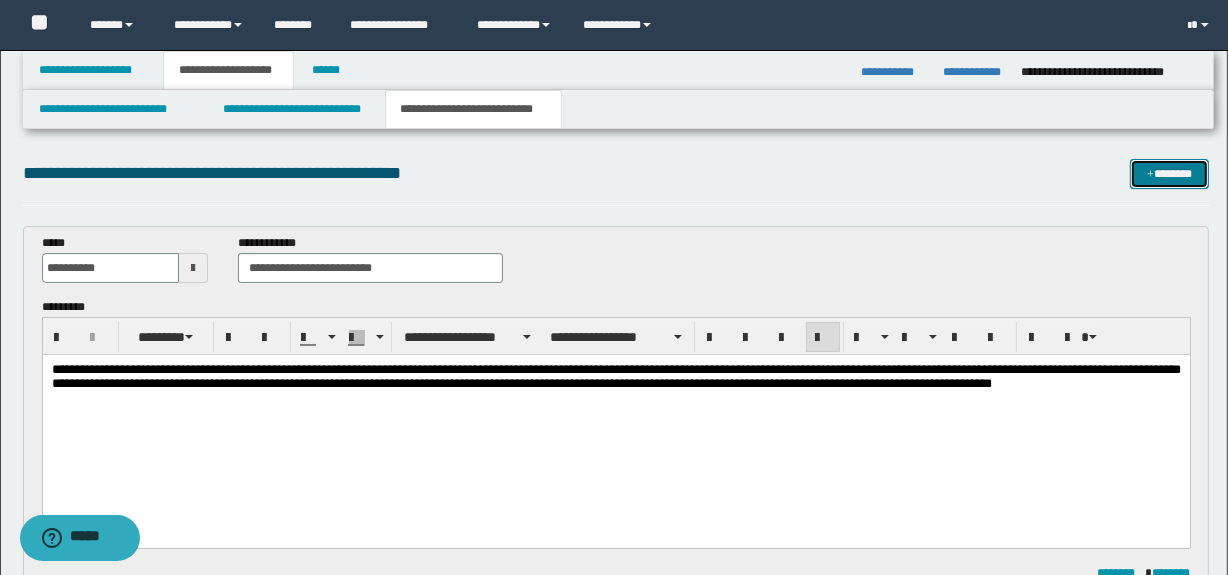 click at bounding box center (1150, 175) 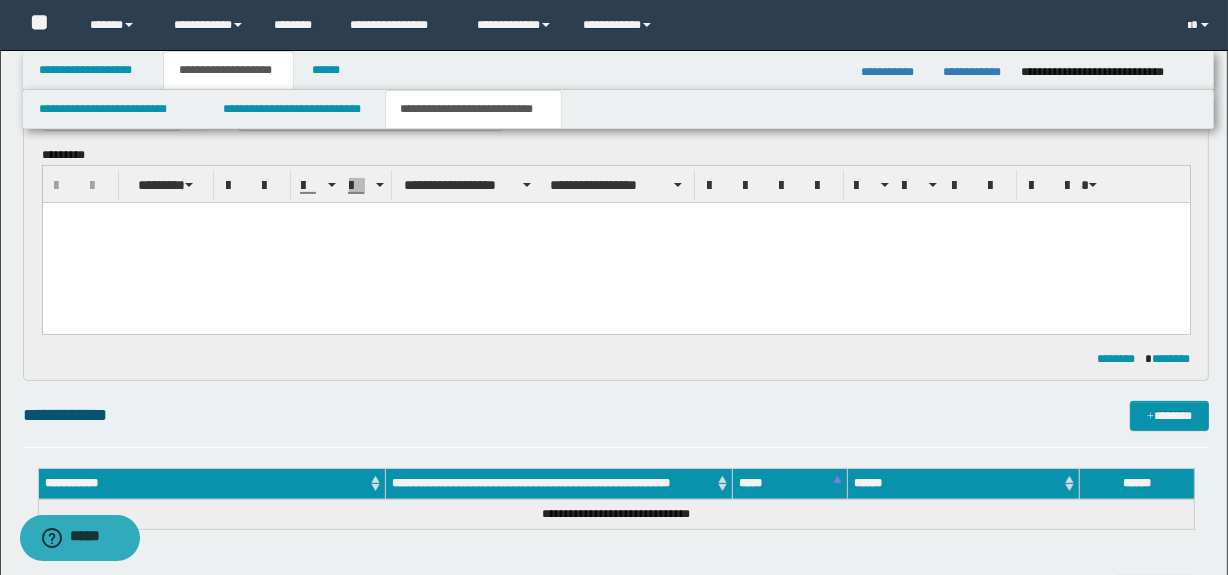scroll, scrollTop: 0, scrollLeft: 0, axis: both 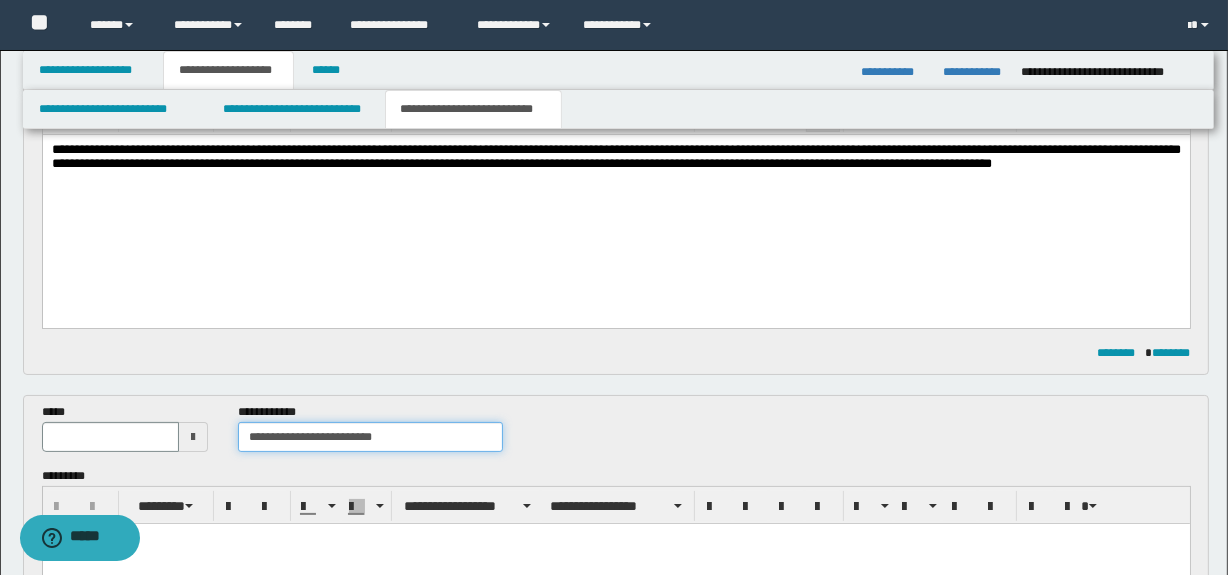 click on "**********" at bounding box center (370, 437) 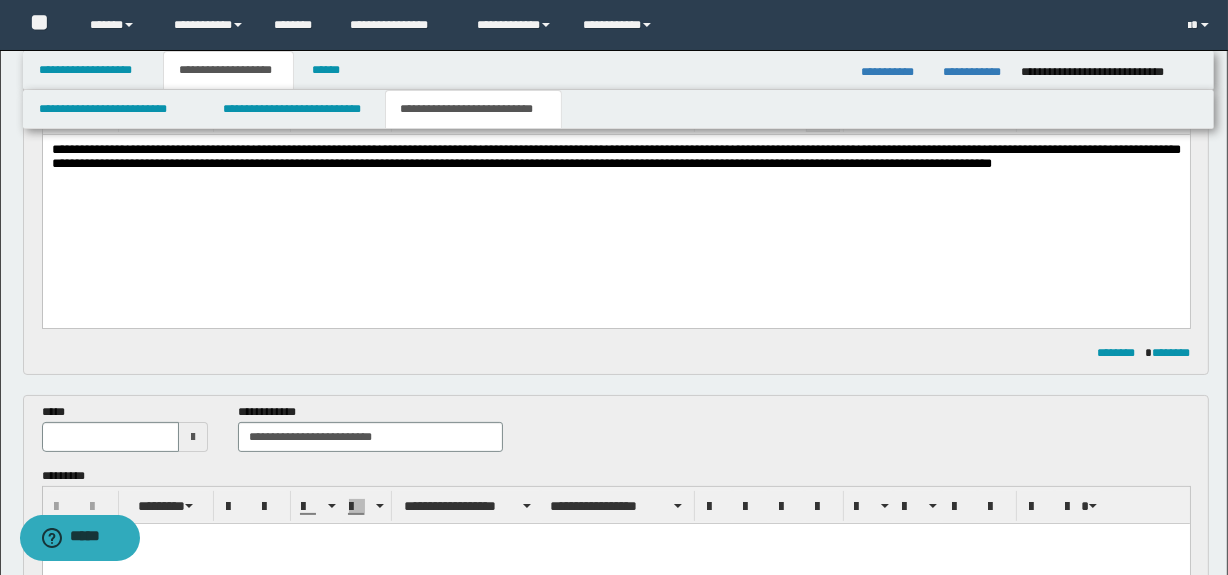 click at bounding box center (193, 437) 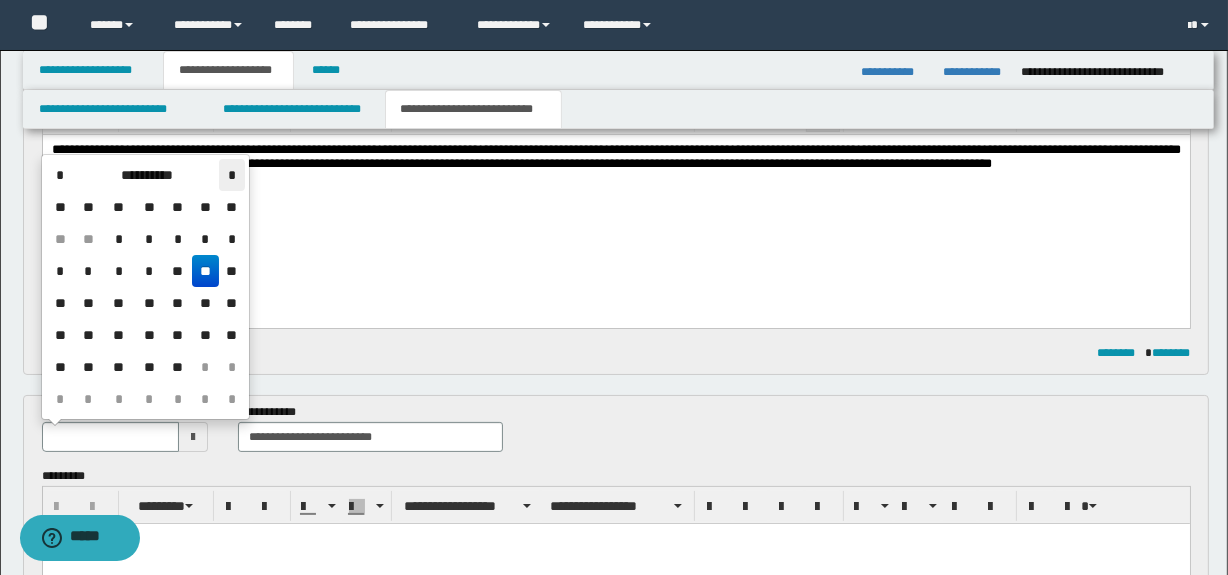 click on "*" at bounding box center [231, 175] 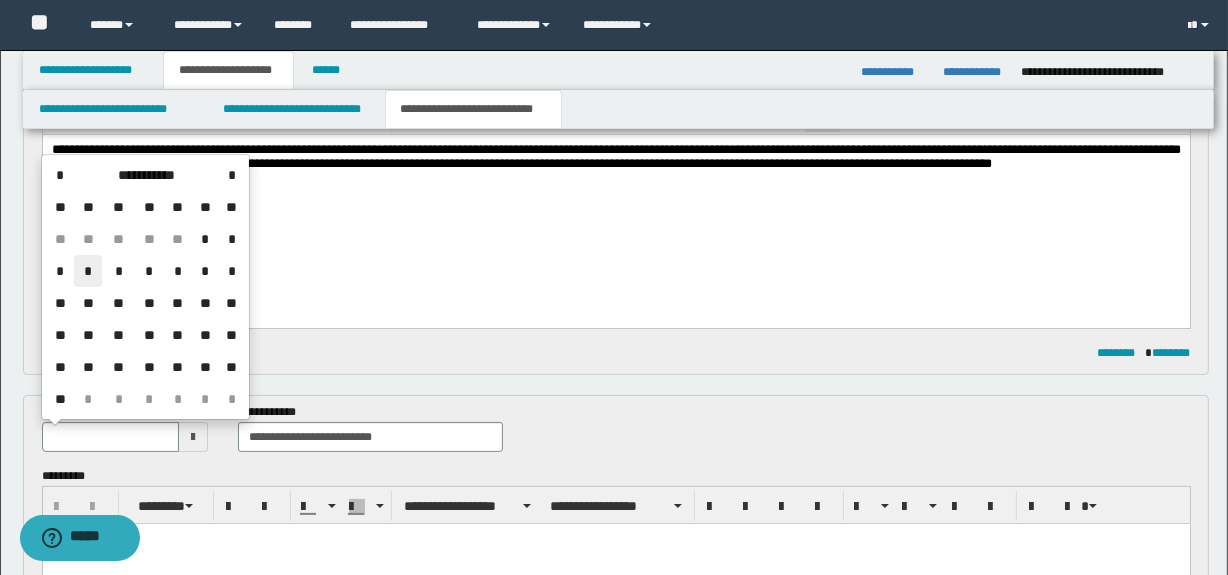 click on "*" at bounding box center (88, 271) 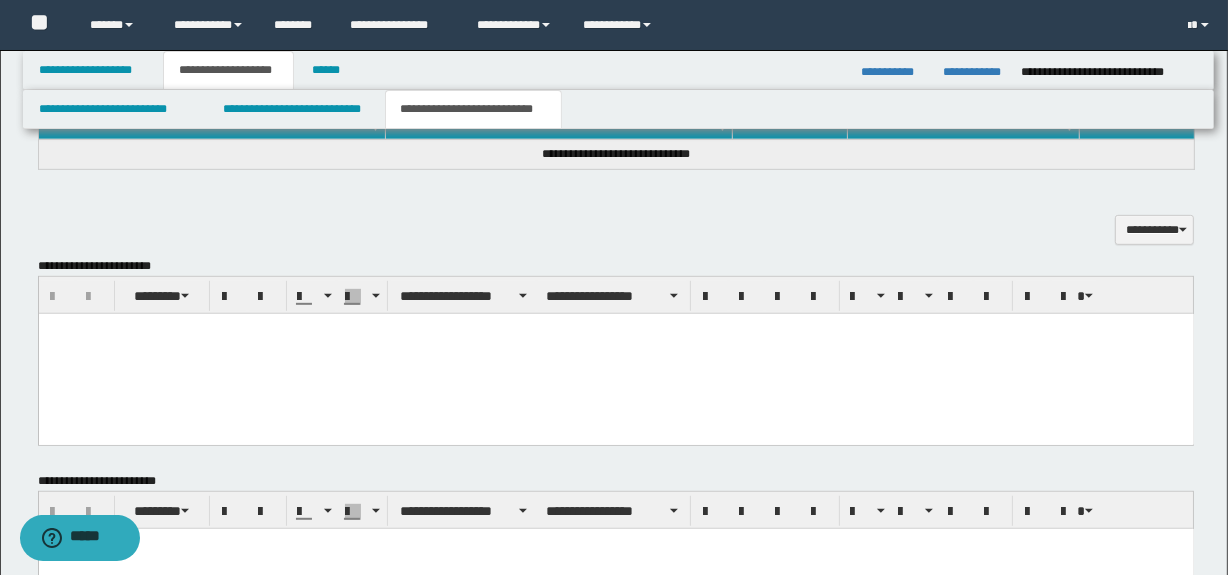 scroll, scrollTop: 1324, scrollLeft: 0, axis: vertical 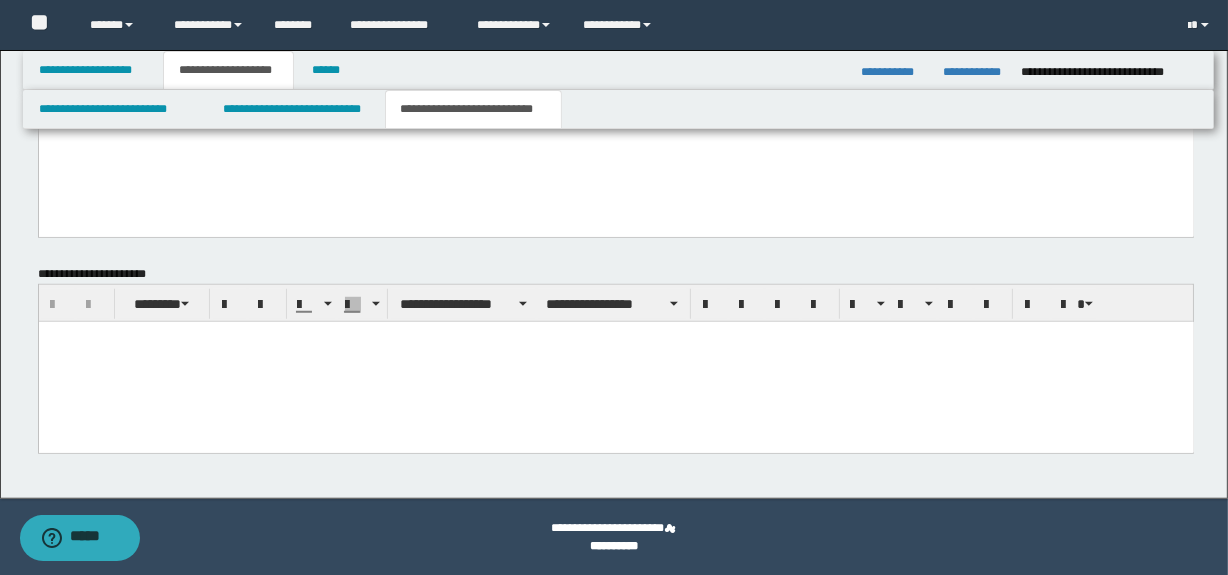 click at bounding box center [615, 361] 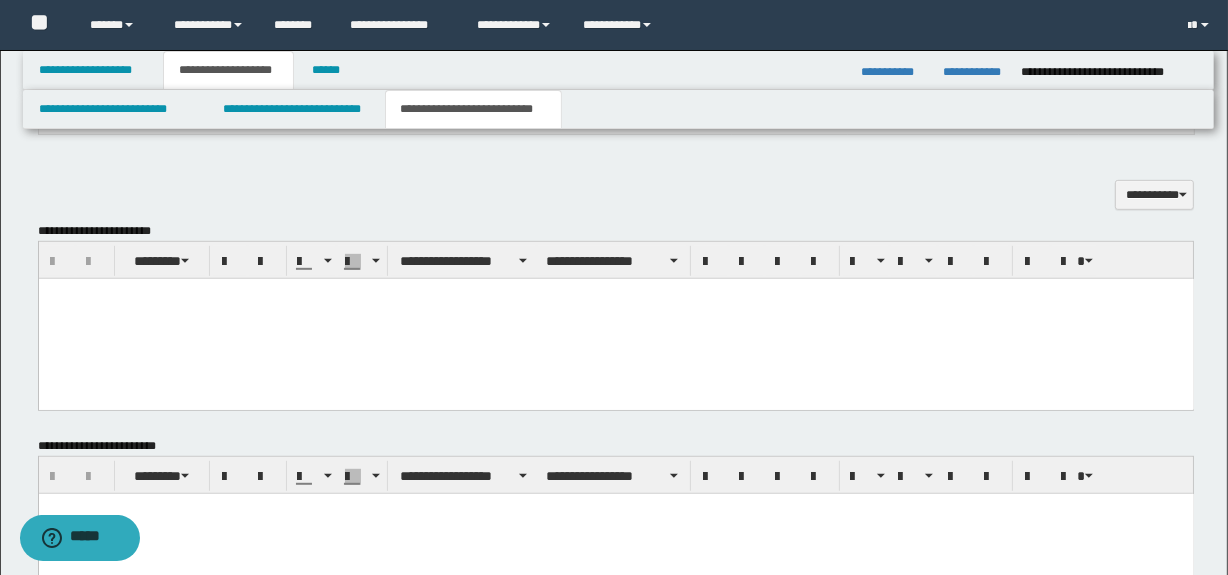 scroll, scrollTop: 912, scrollLeft: 0, axis: vertical 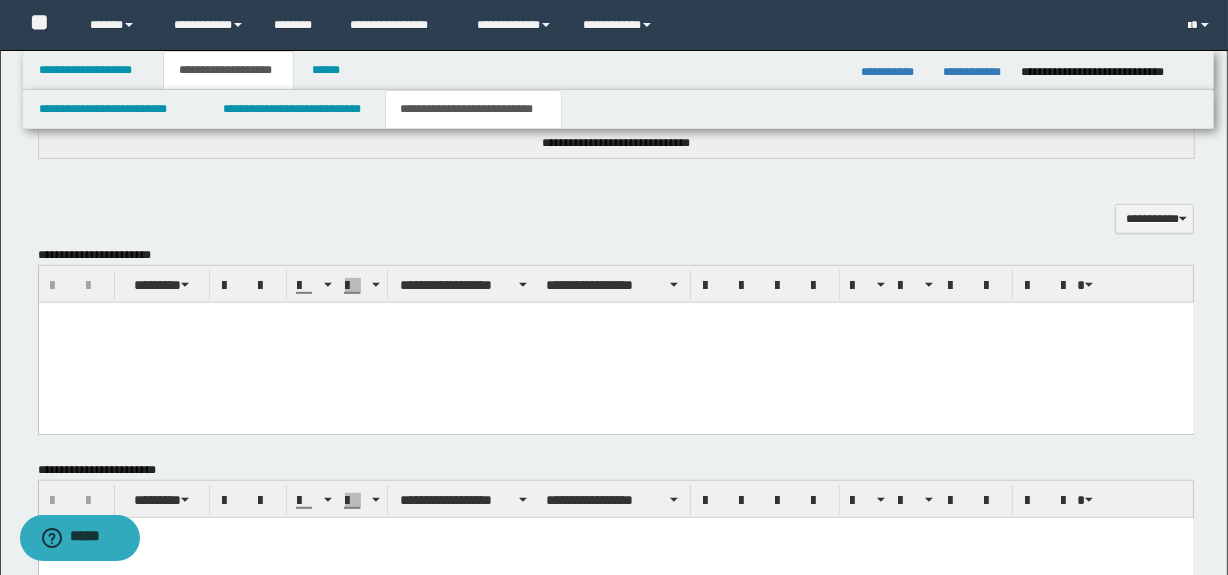 click at bounding box center [615, 317] 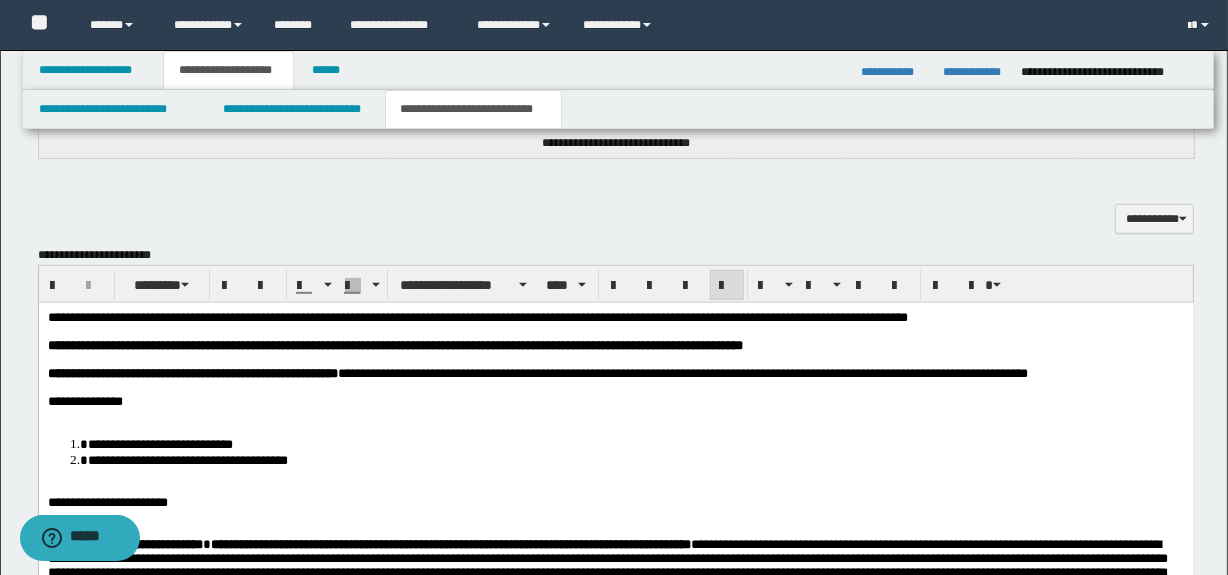 click at bounding box center (615, 415) 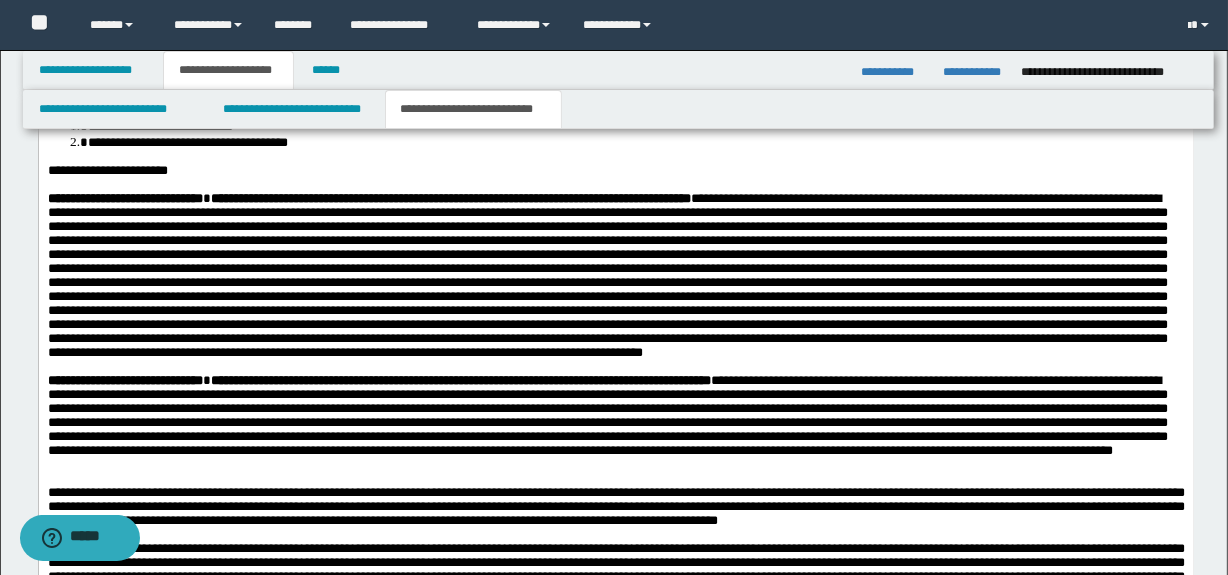 scroll, scrollTop: 1221, scrollLeft: 0, axis: vertical 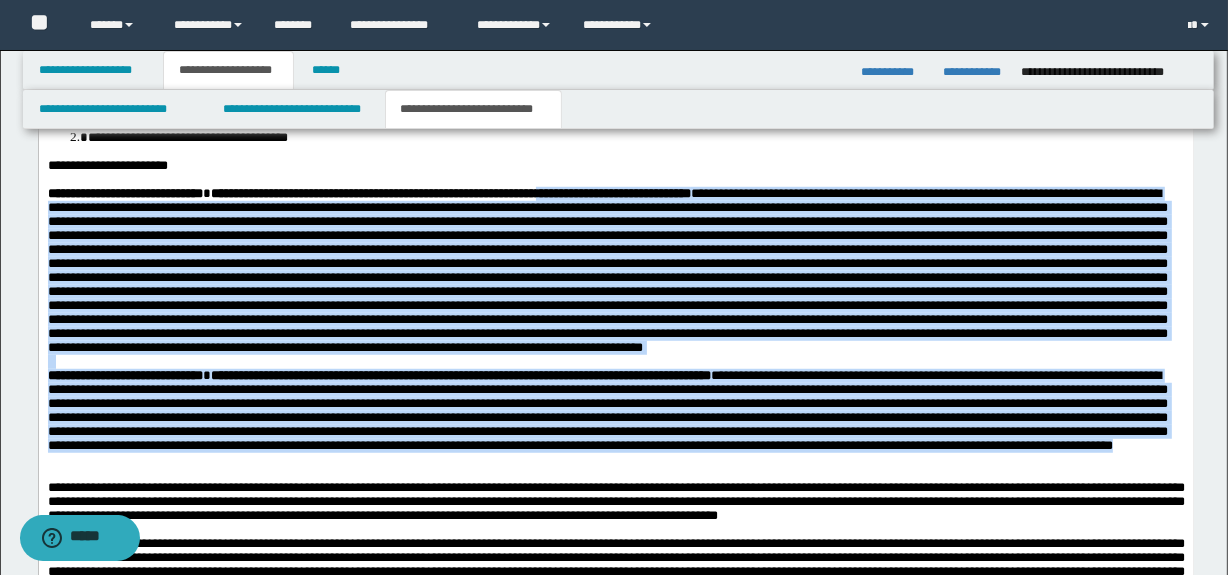 drag, startPoint x: 645, startPoint y: 216, endPoint x: 752, endPoint y: 533, distance: 334.57138 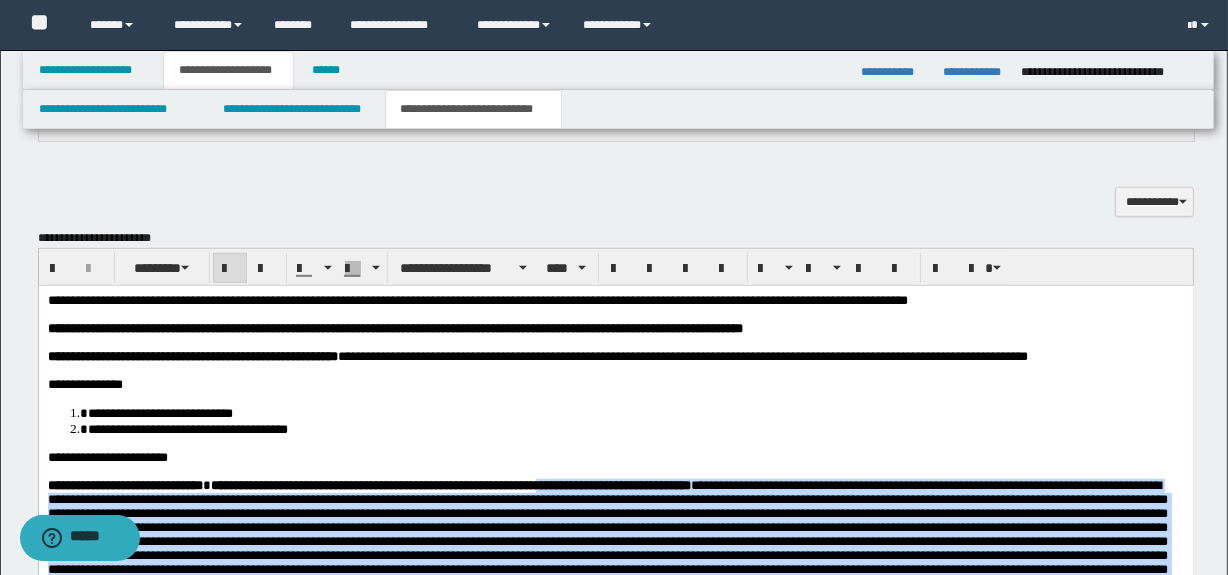 scroll, scrollTop: 735, scrollLeft: 0, axis: vertical 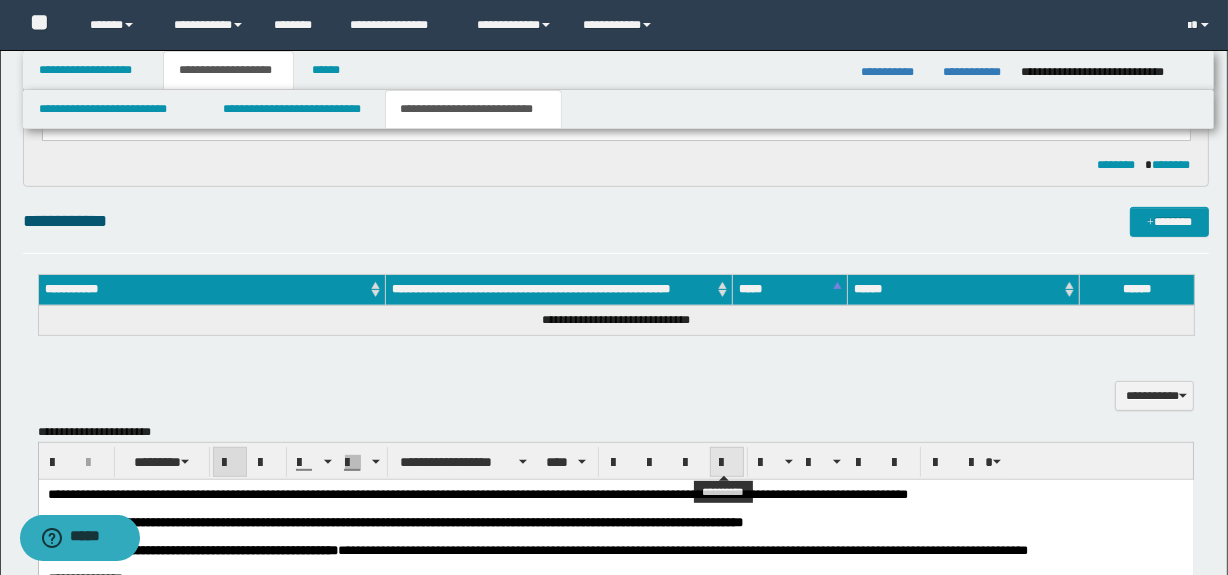 click at bounding box center (727, 462) 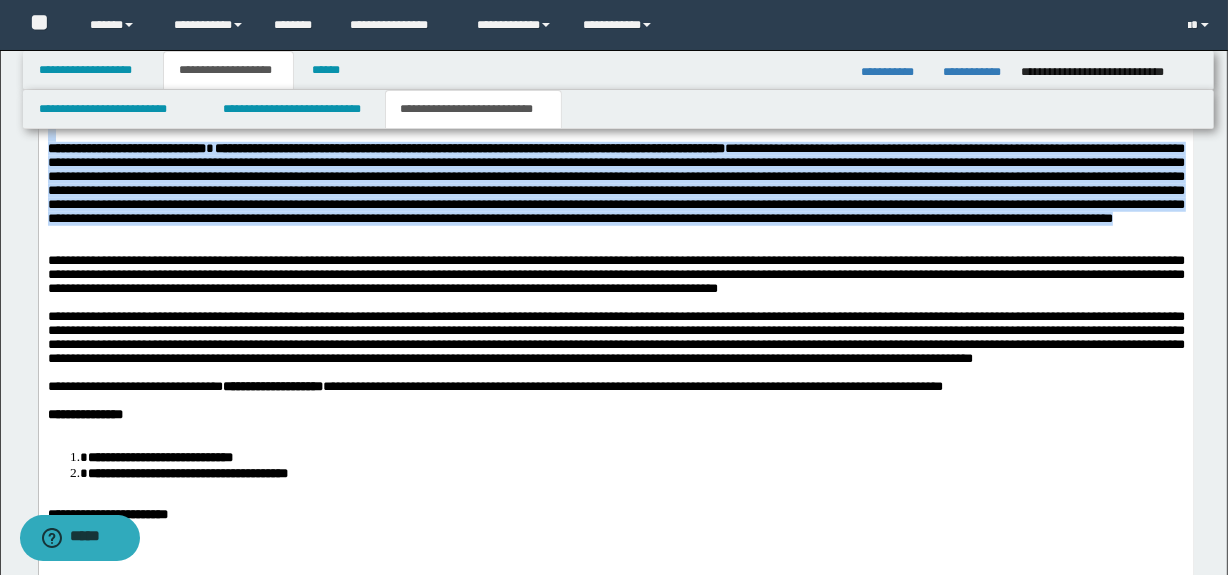 scroll, scrollTop: 1431, scrollLeft: 0, axis: vertical 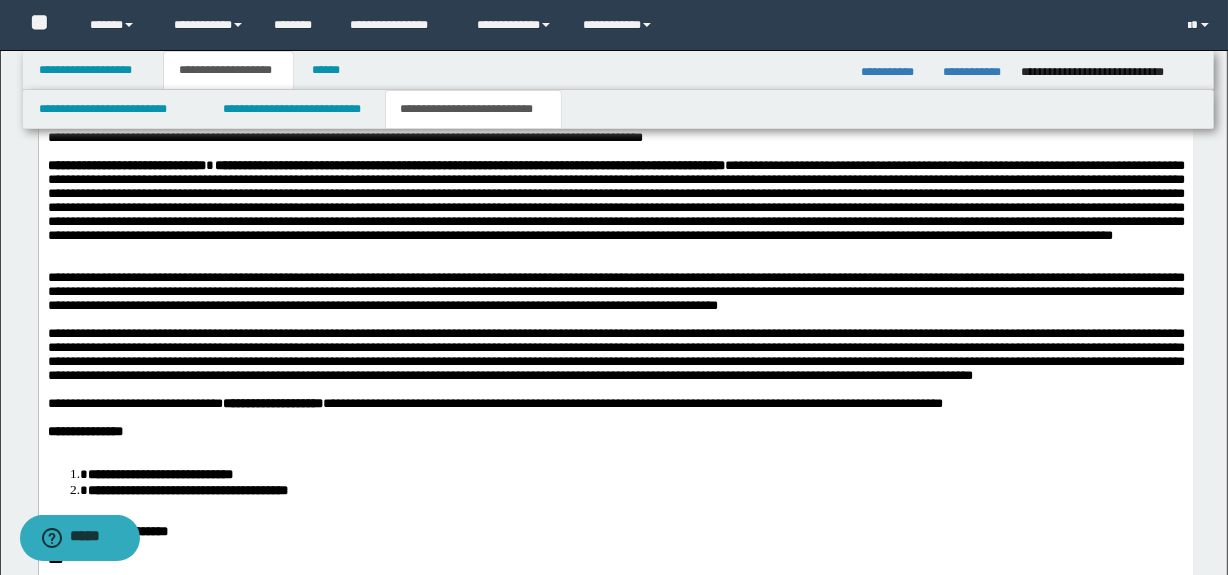 click on "**********" at bounding box center [615, 204] 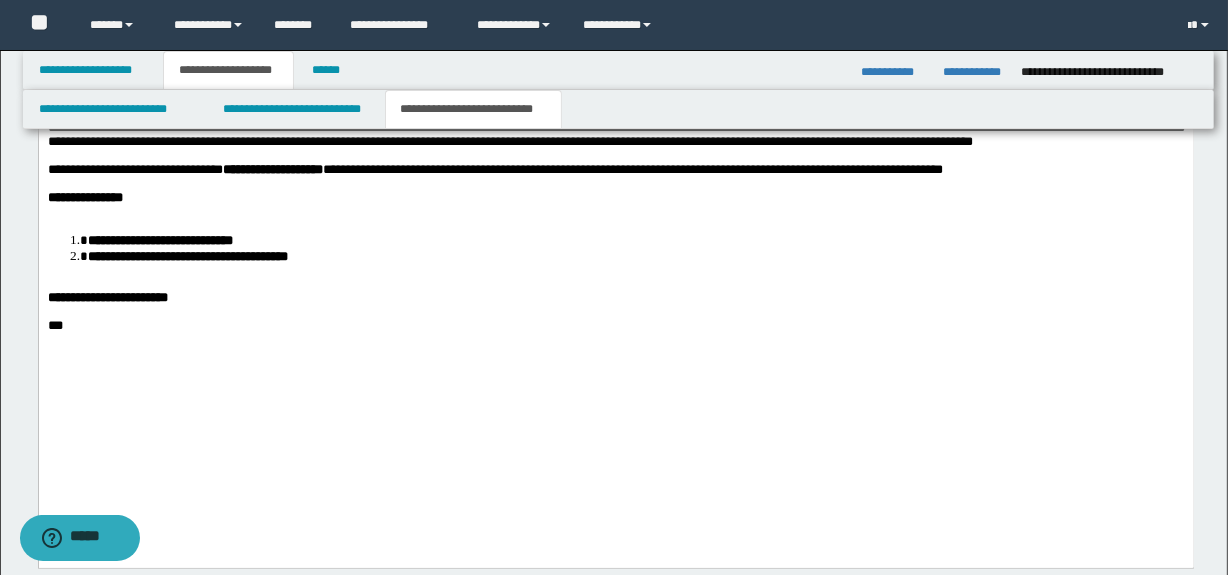 scroll, scrollTop: 1684, scrollLeft: 0, axis: vertical 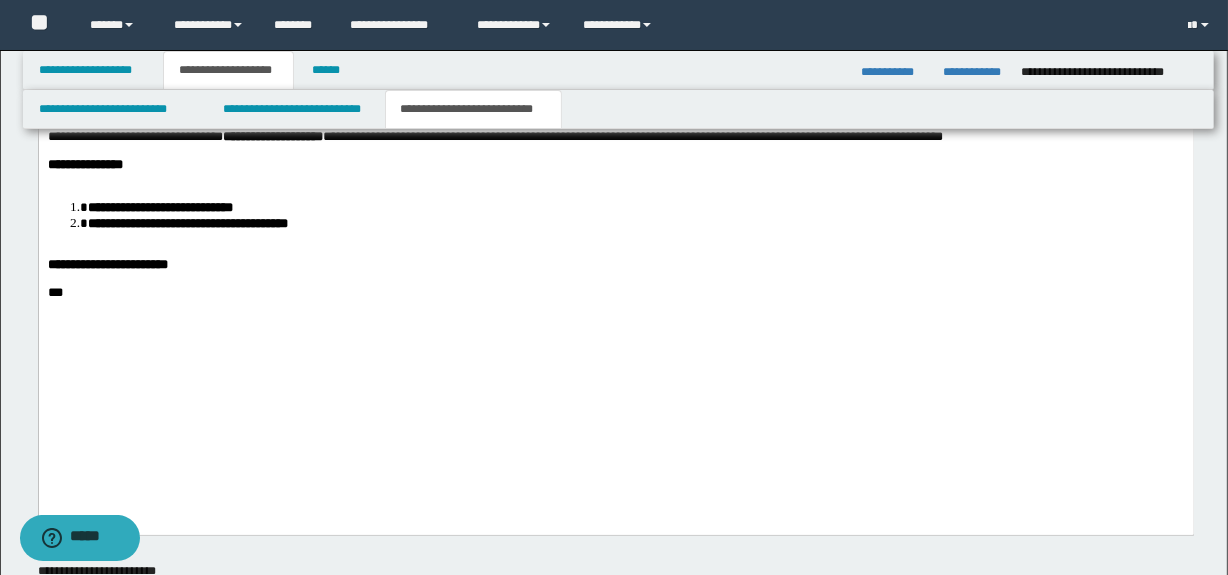 click at bounding box center [615, 179] 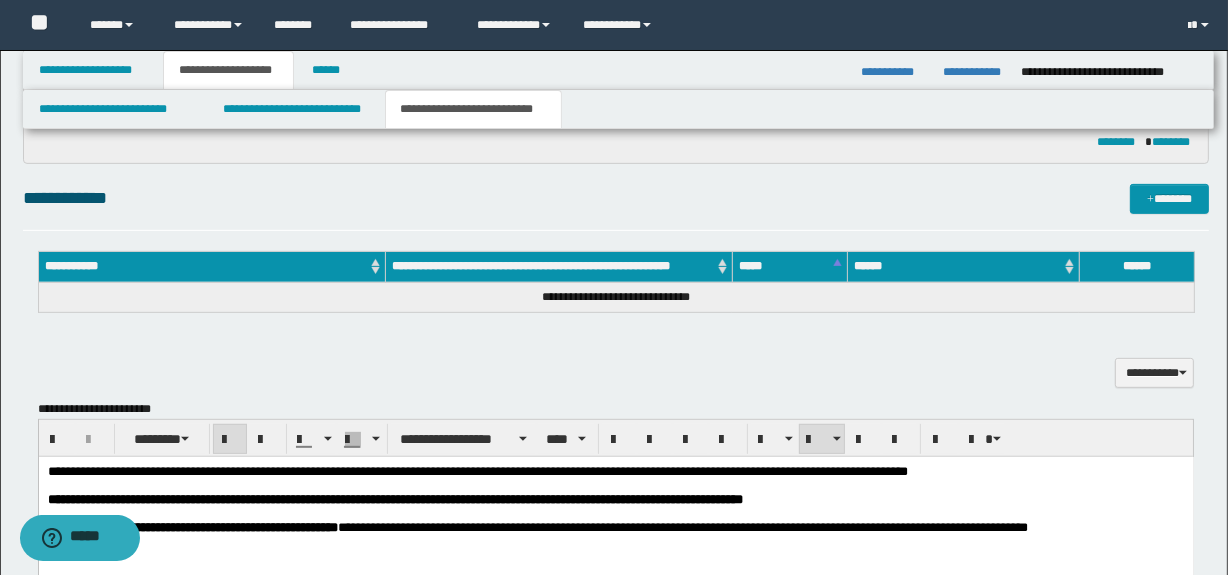 scroll, scrollTop: 747, scrollLeft: 0, axis: vertical 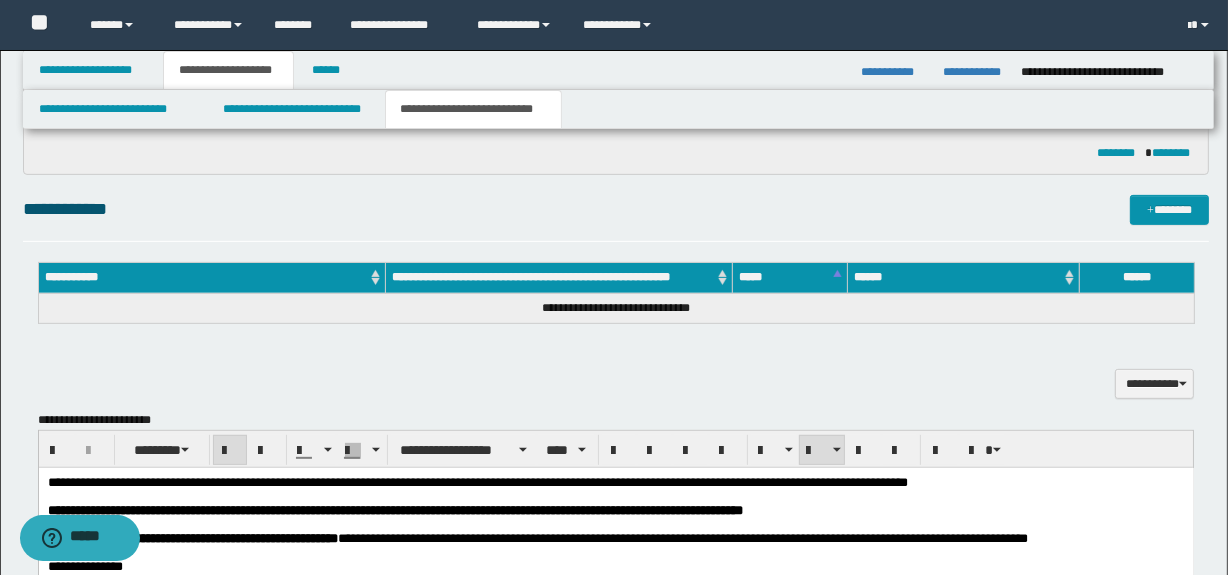 click on "**********" at bounding box center (616, 904) 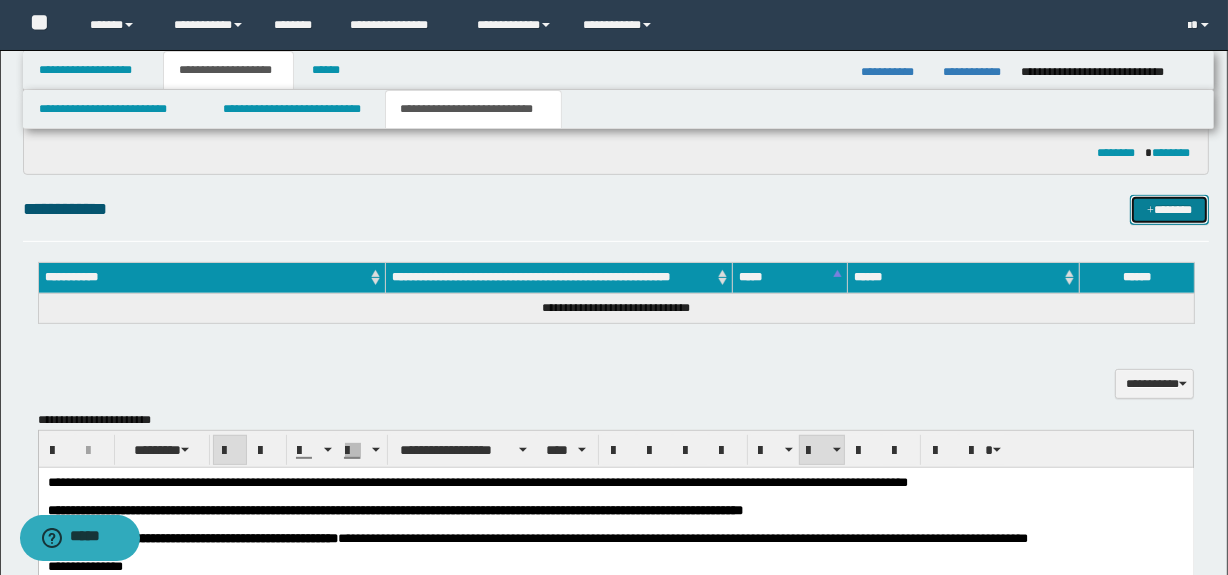 click on "*******" at bounding box center [1170, 210] 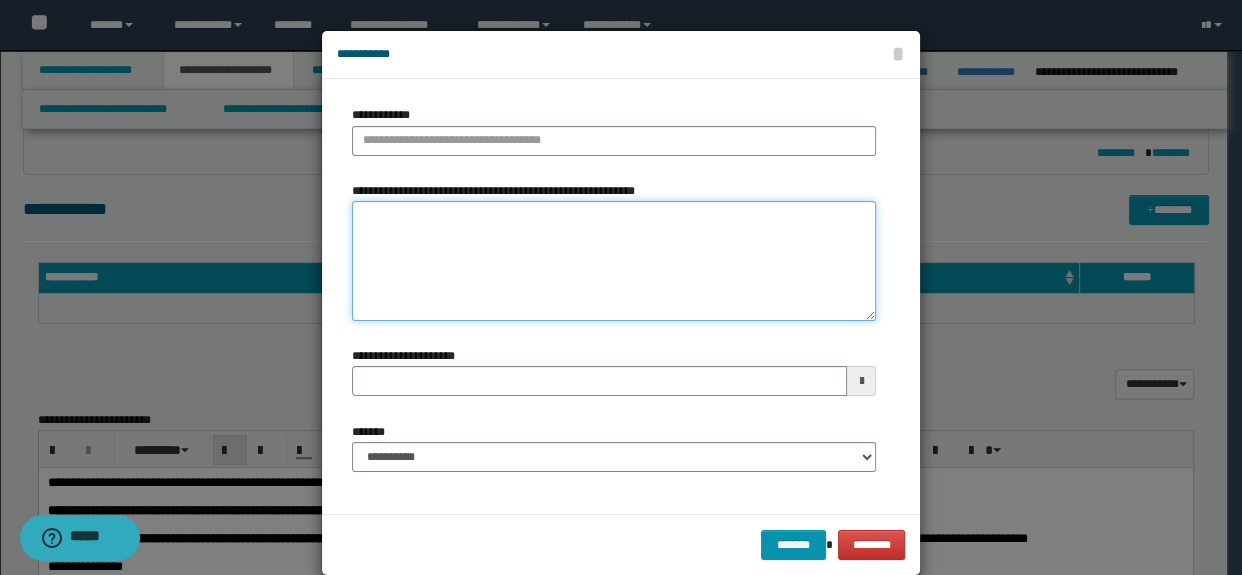 click on "**********" at bounding box center [614, 261] 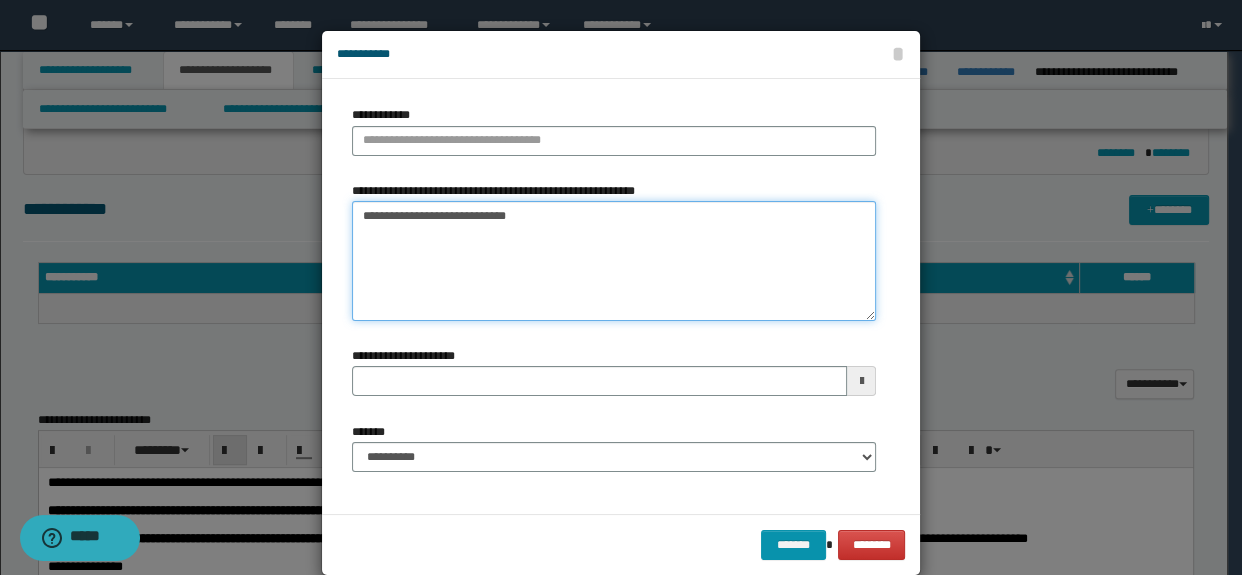 drag, startPoint x: 466, startPoint y: 212, endPoint x: 510, endPoint y: 219, distance: 44.553337 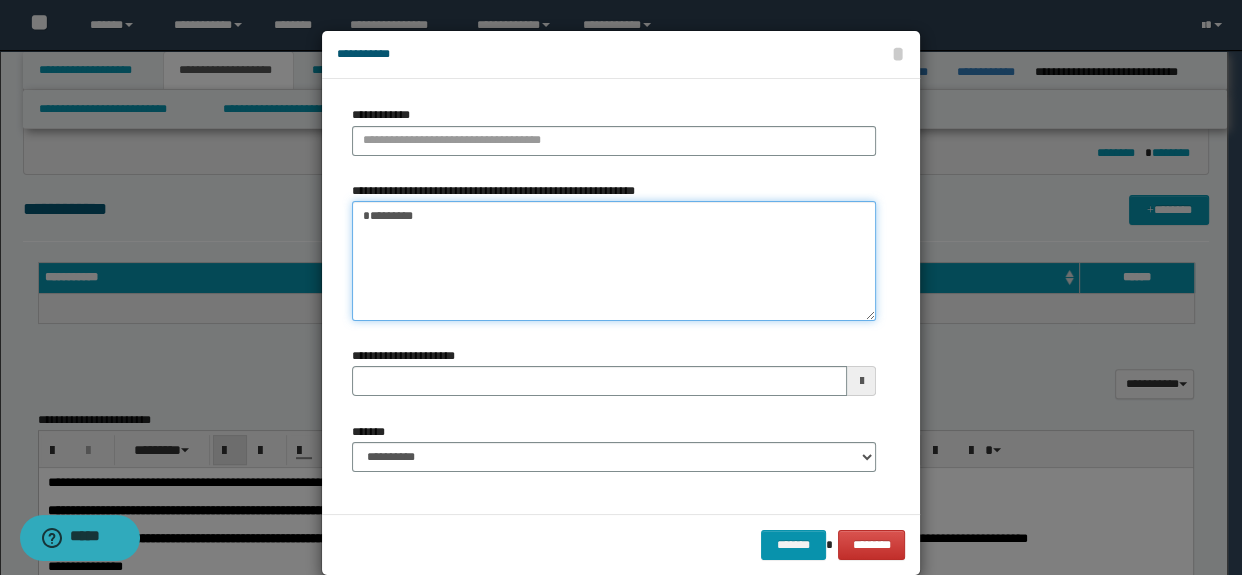 type on "*********" 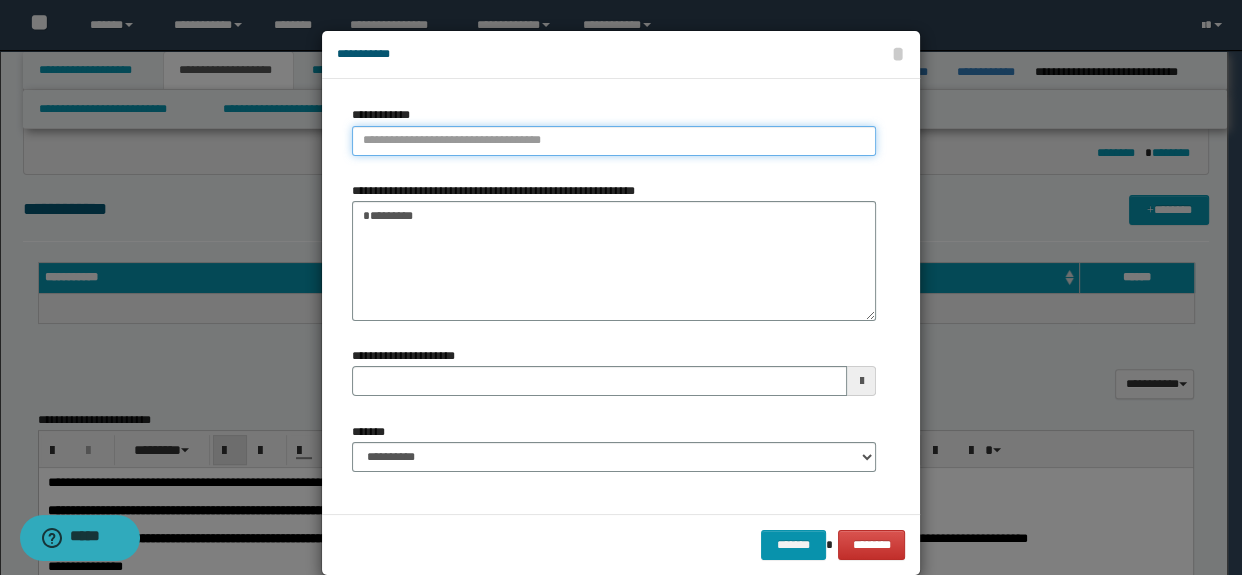 paste on "**********" 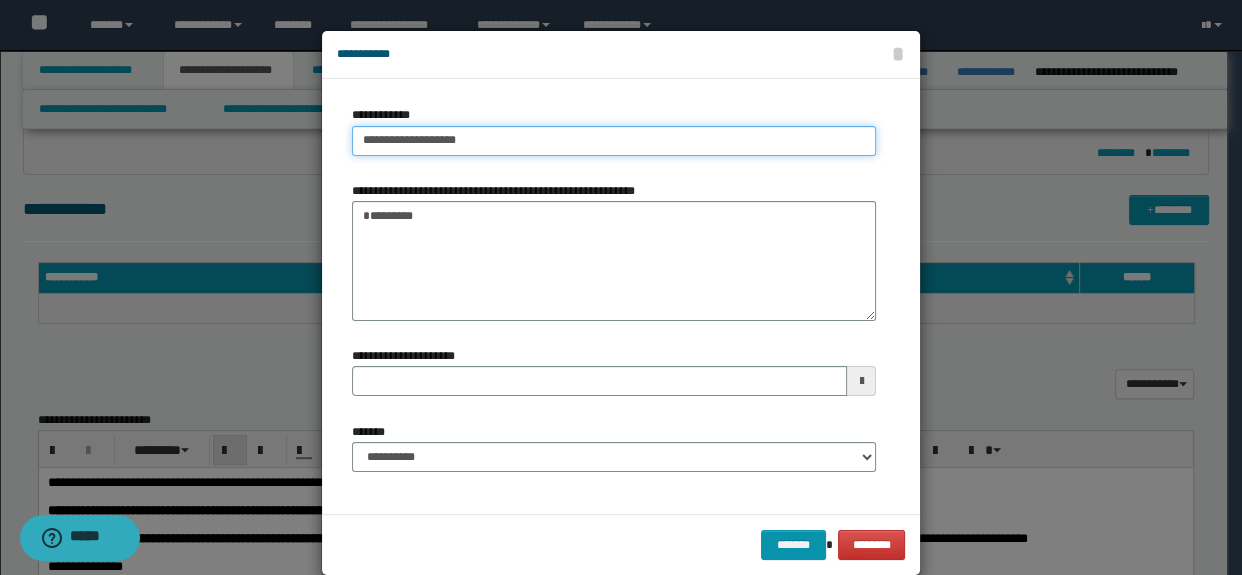 click on "**********" at bounding box center [614, 141] 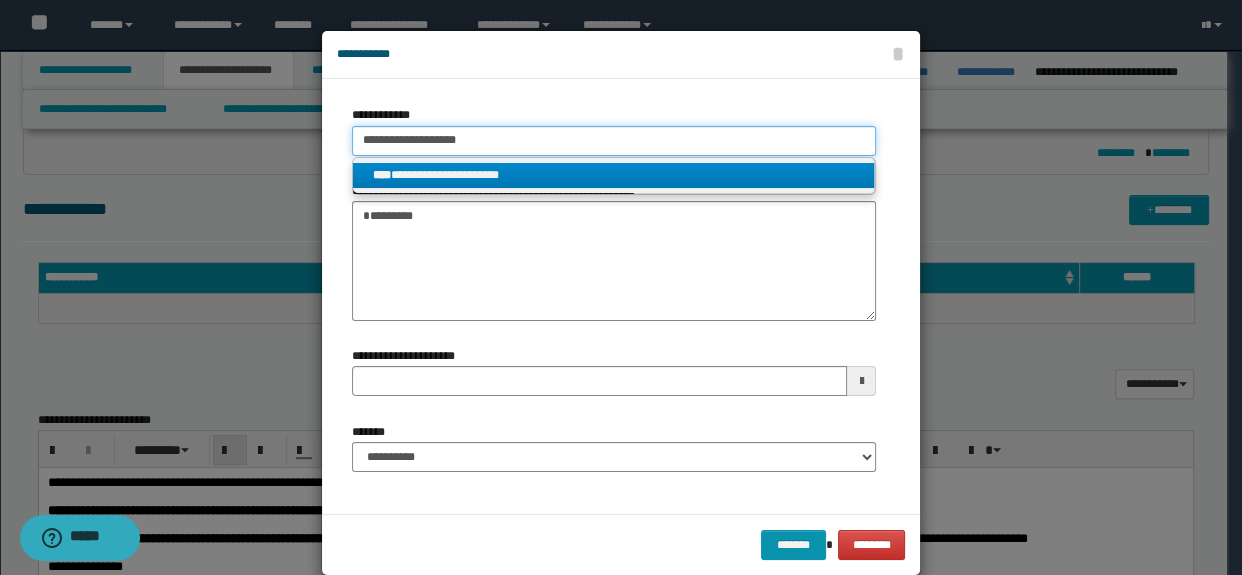 type on "**********" 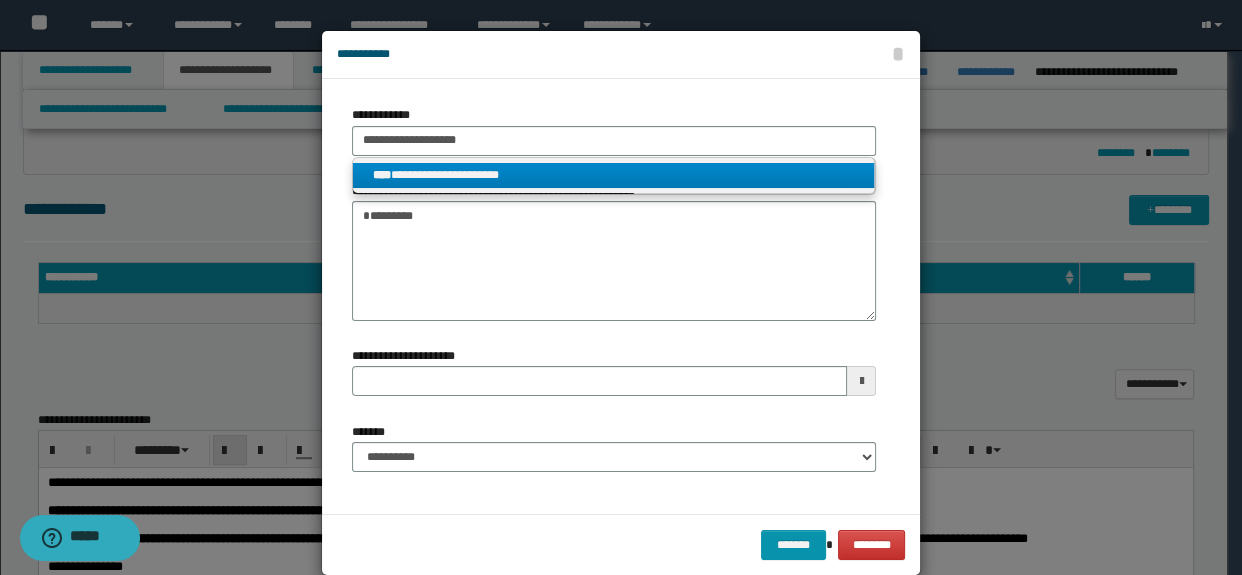 click on "**********" at bounding box center (614, 175) 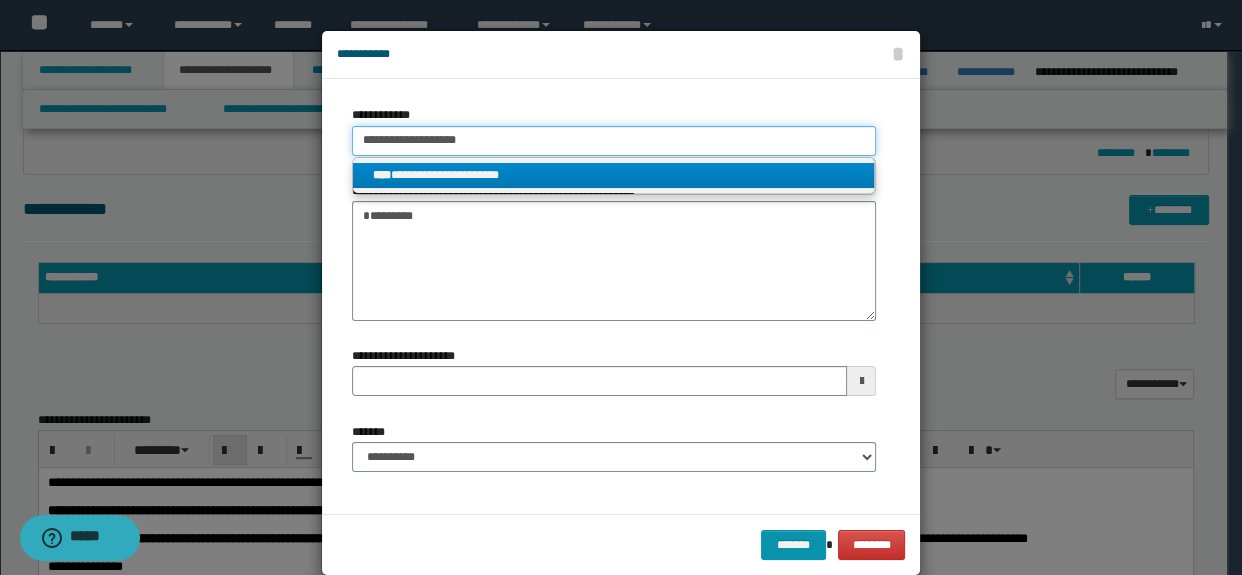 type 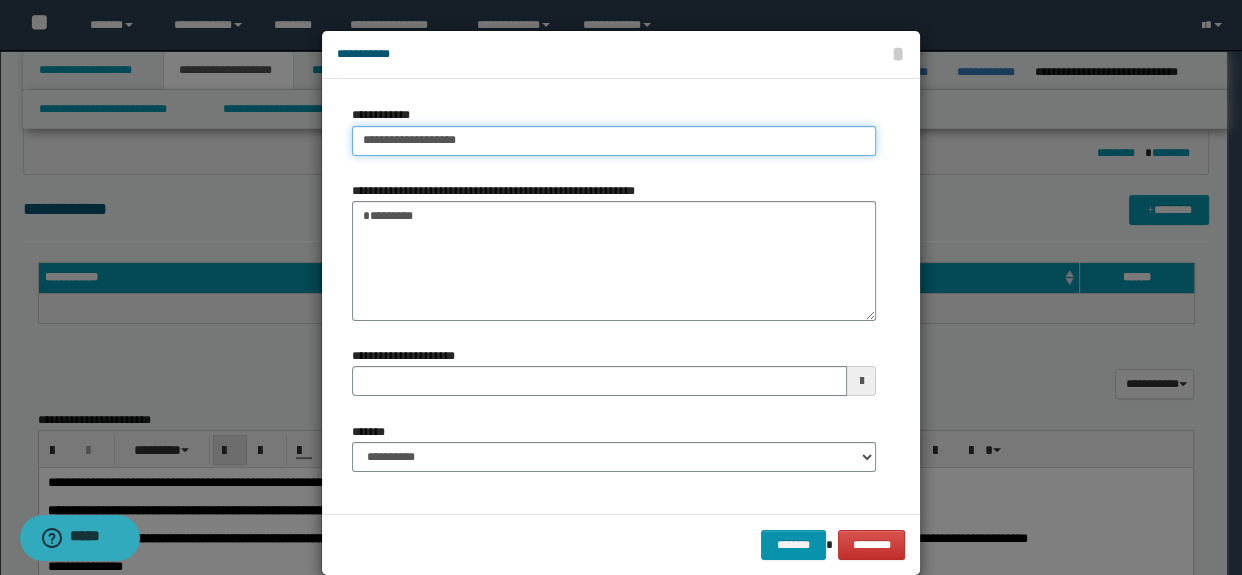type 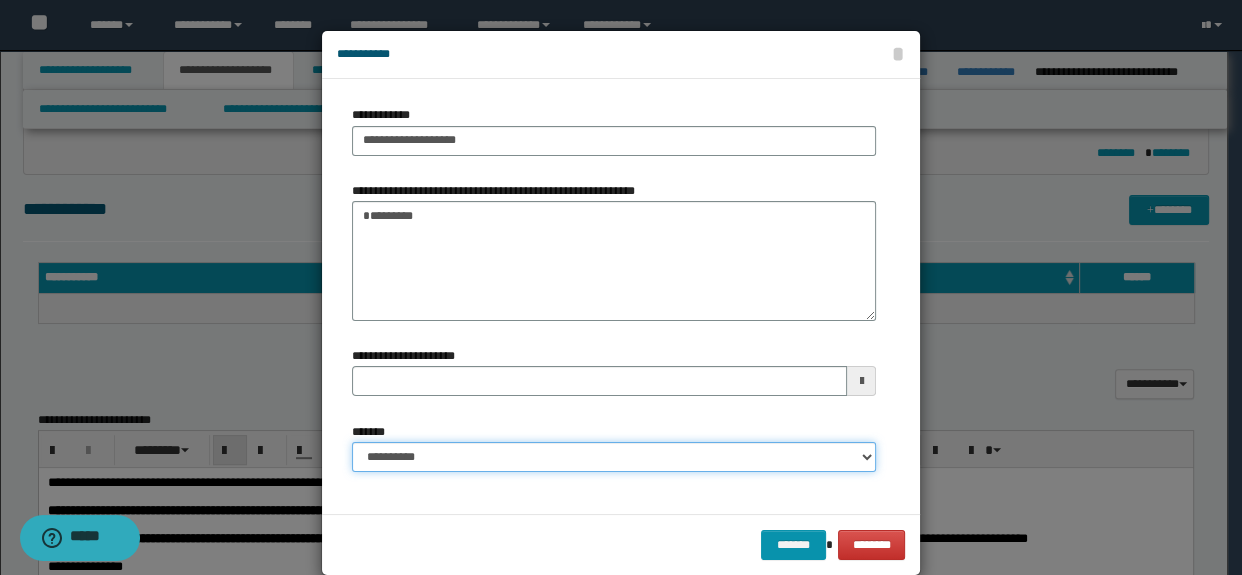 click on "**********" at bounding box center [614, 457] 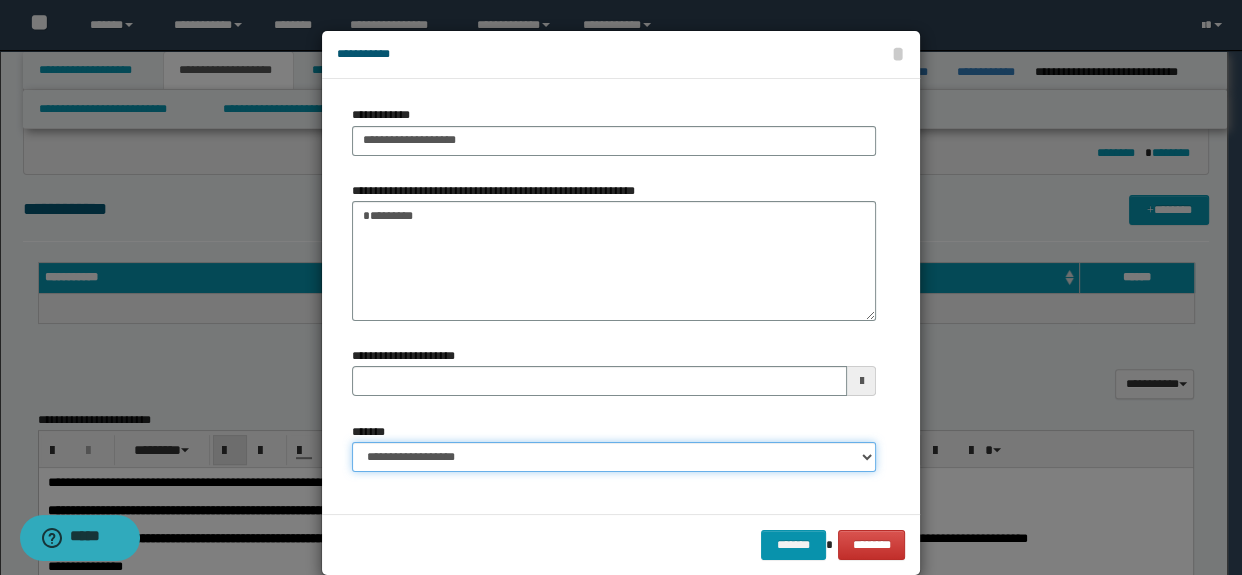 click on "**********" at bounding box center [614, 457] 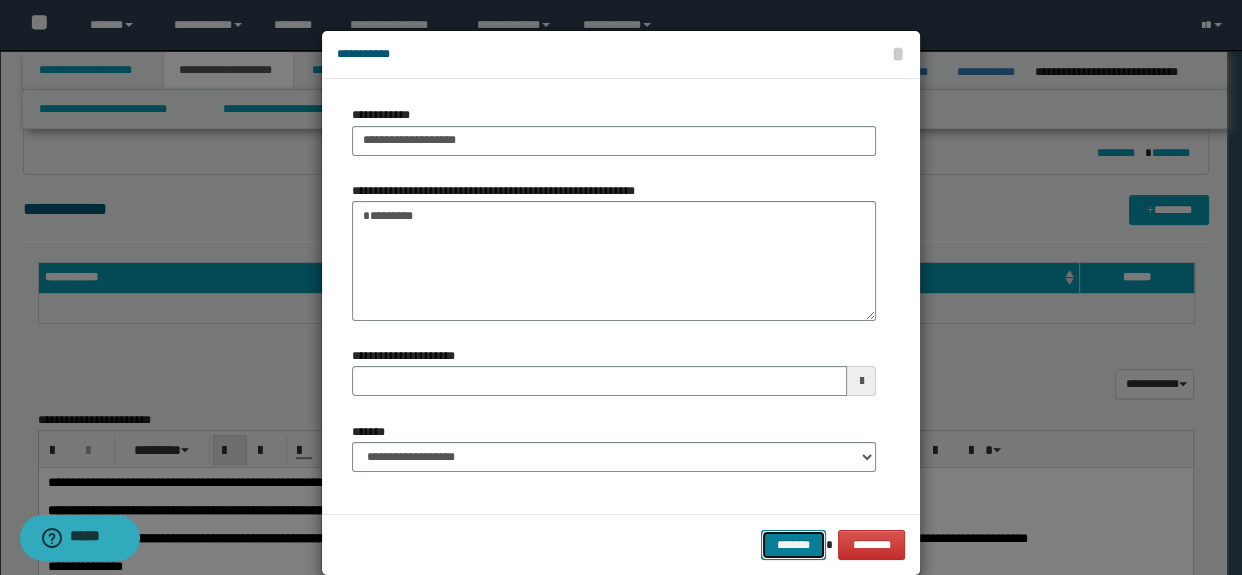 click on "*******" at bounding box center [793, 545] 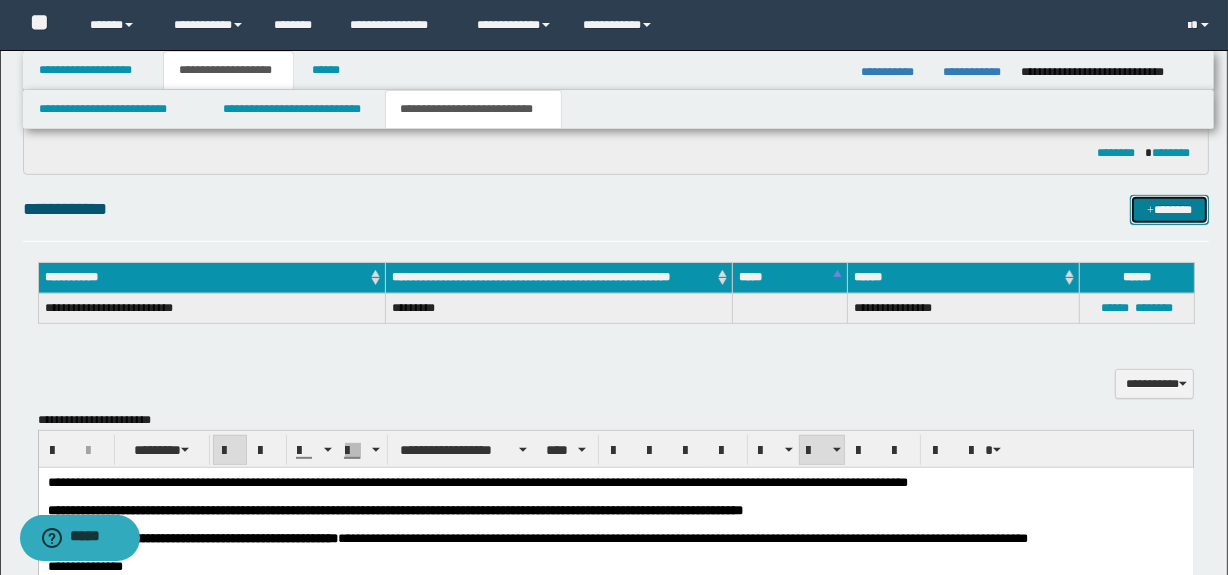 type 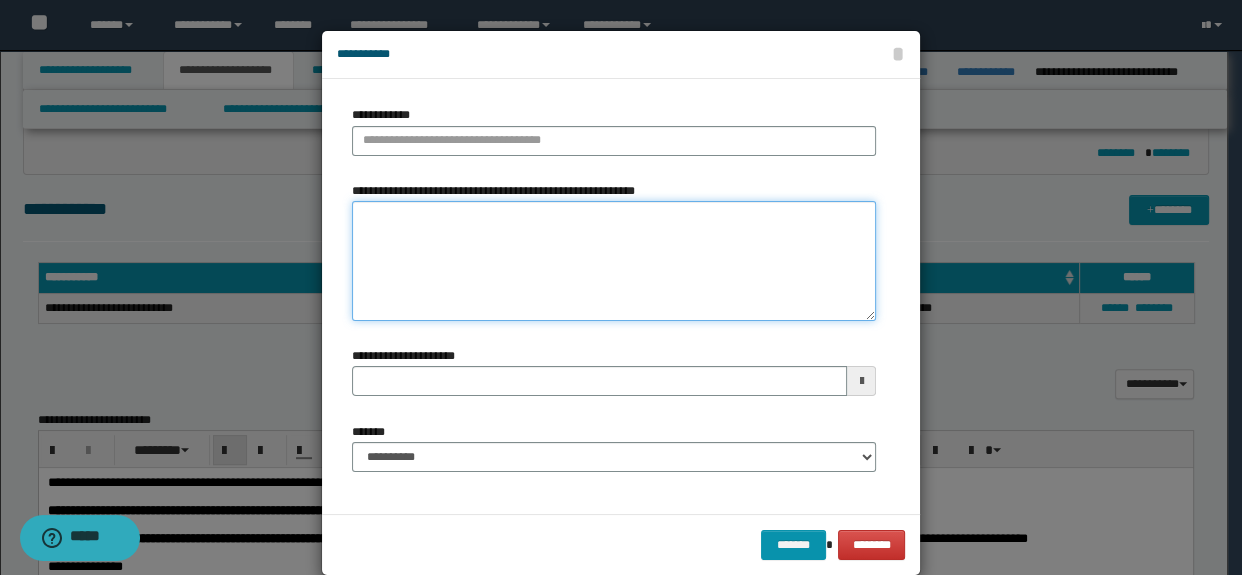 paste on "**********" 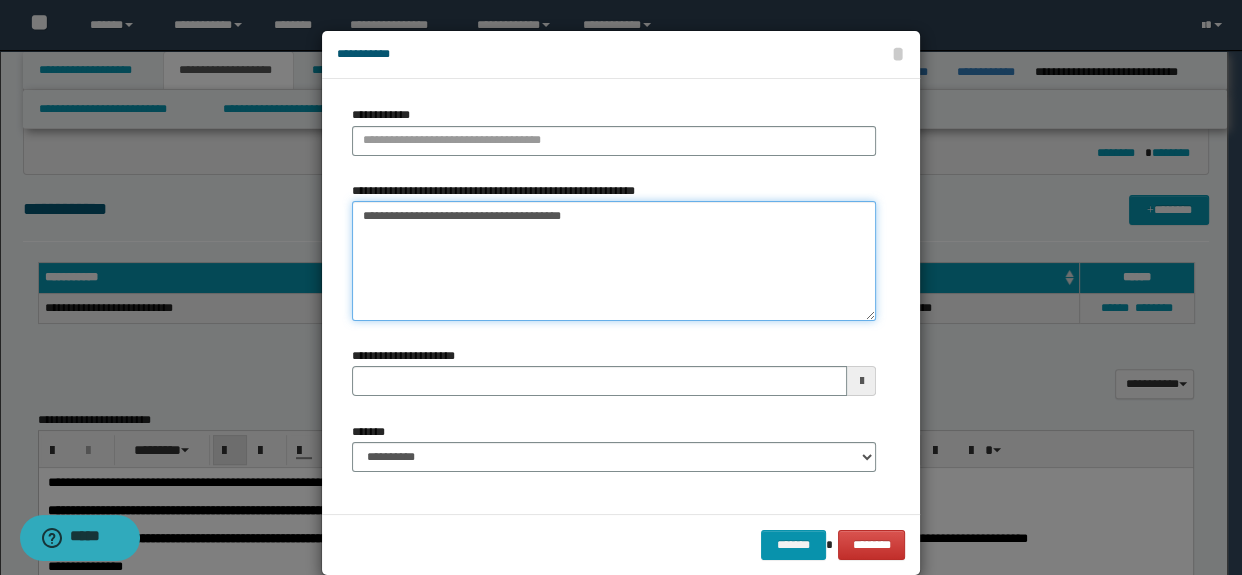 click on "**********" at bounding box center (614, 261) 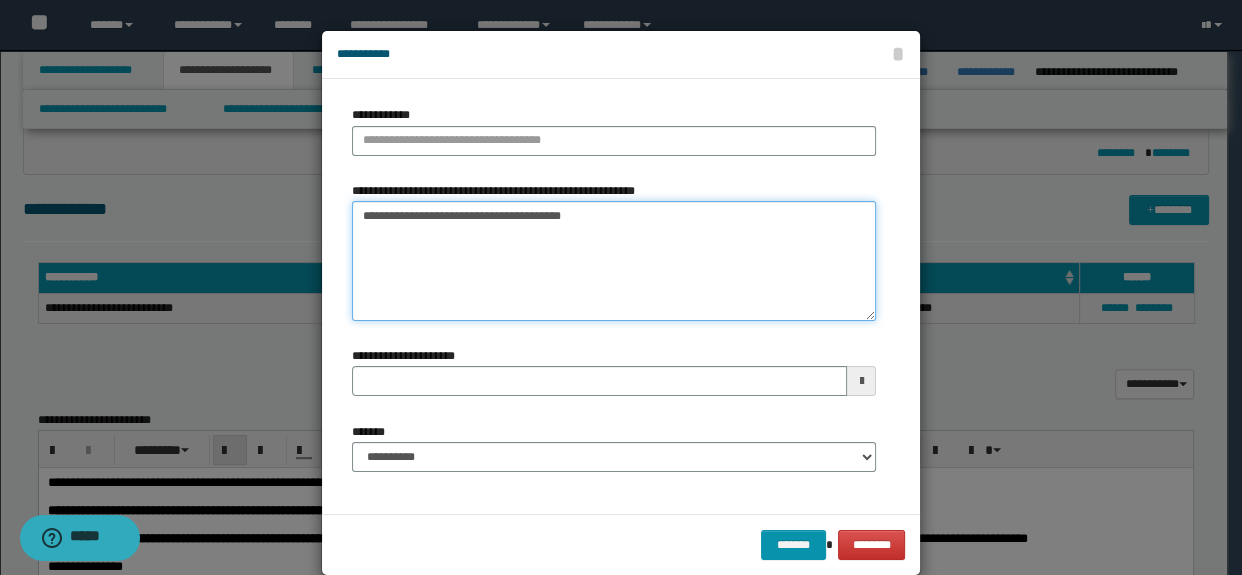 drag, startPoint x: 532, startPoint y: 214, endPoint x: 318, endPoint y: 222, distance: 214.14948 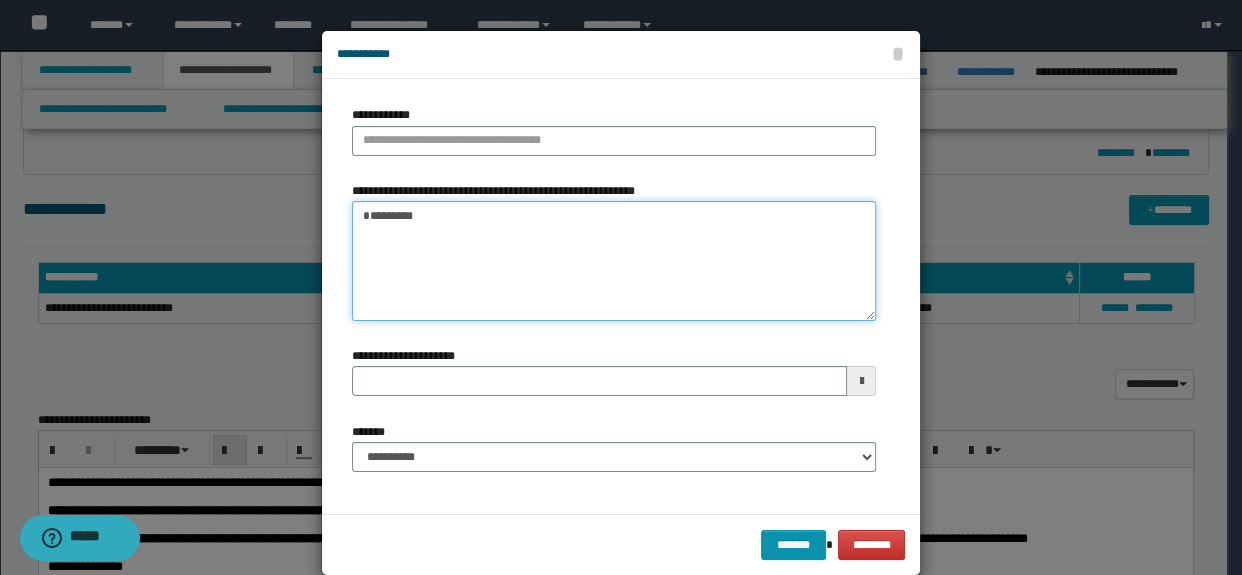 type on "*********" 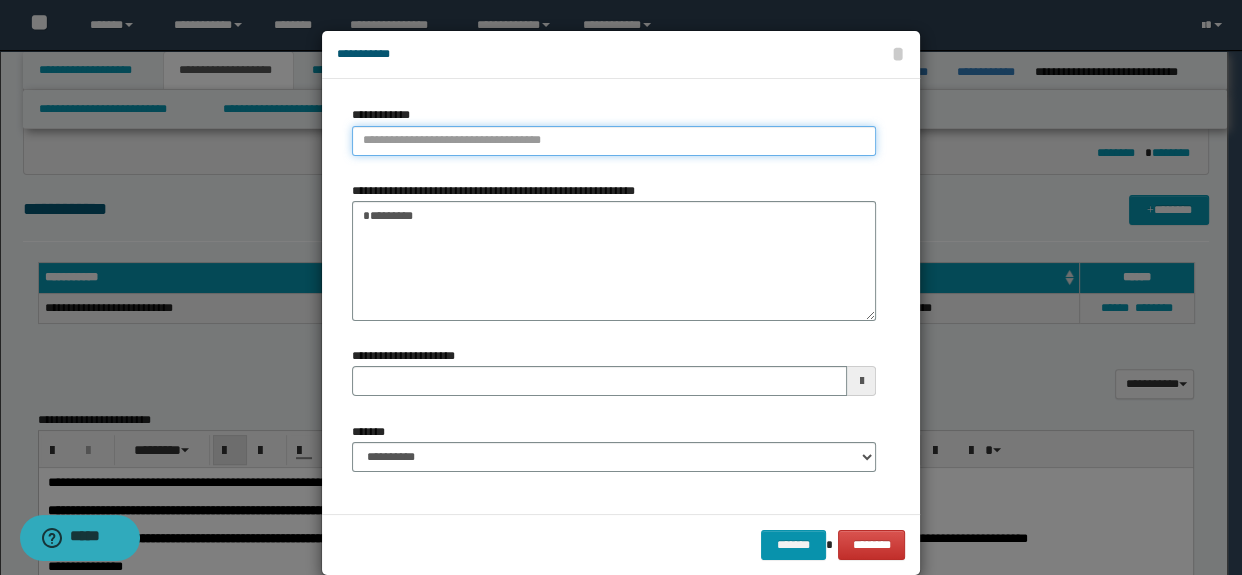 type on "**********" 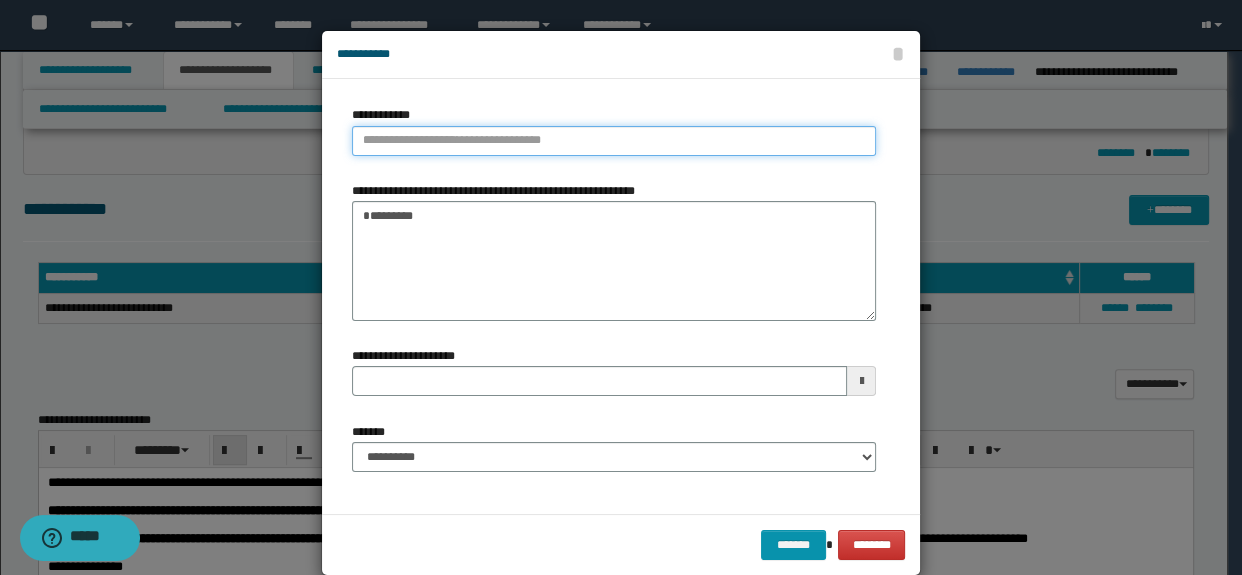 paste on "**********" 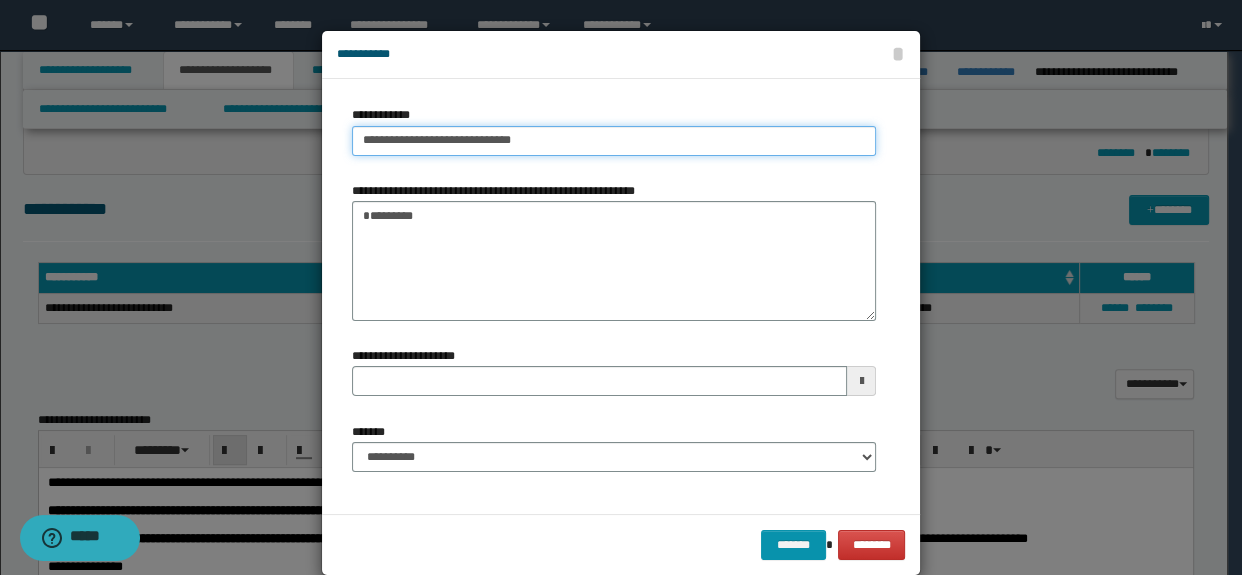 click on "**********" at bounding box center [614, 141] 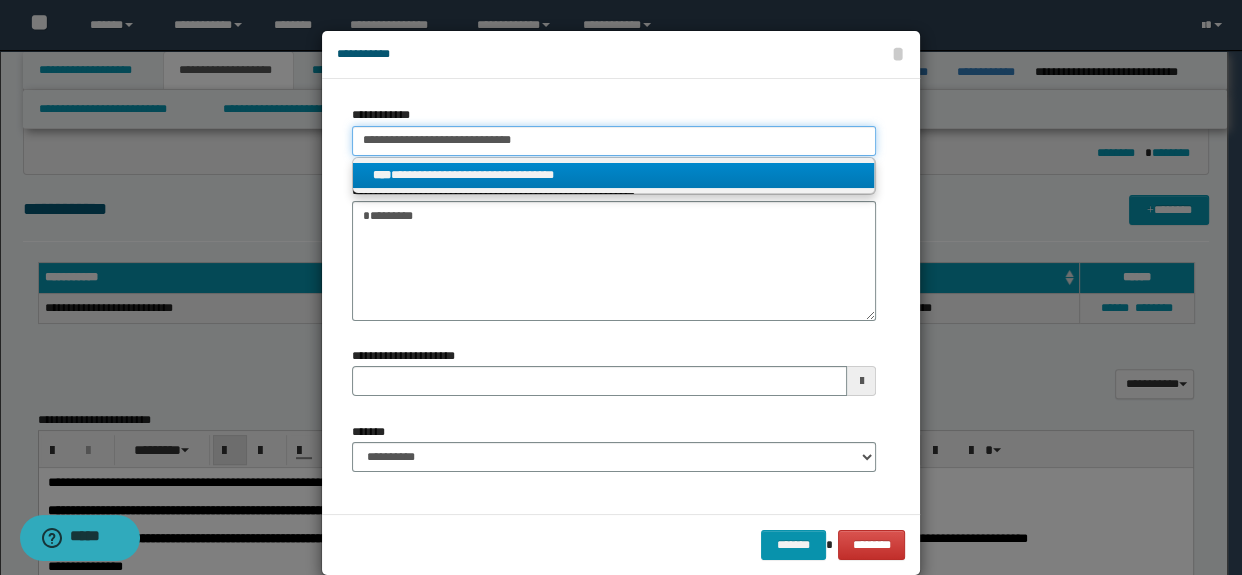 type on "**********" 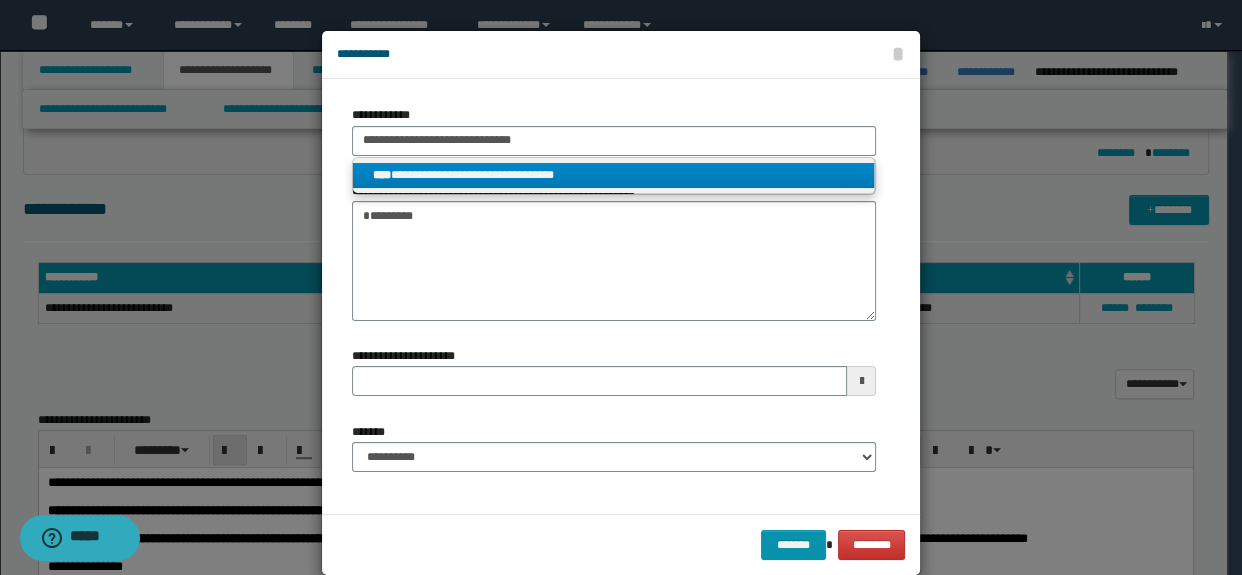 click on "**********" at bounding box center [614, 175] 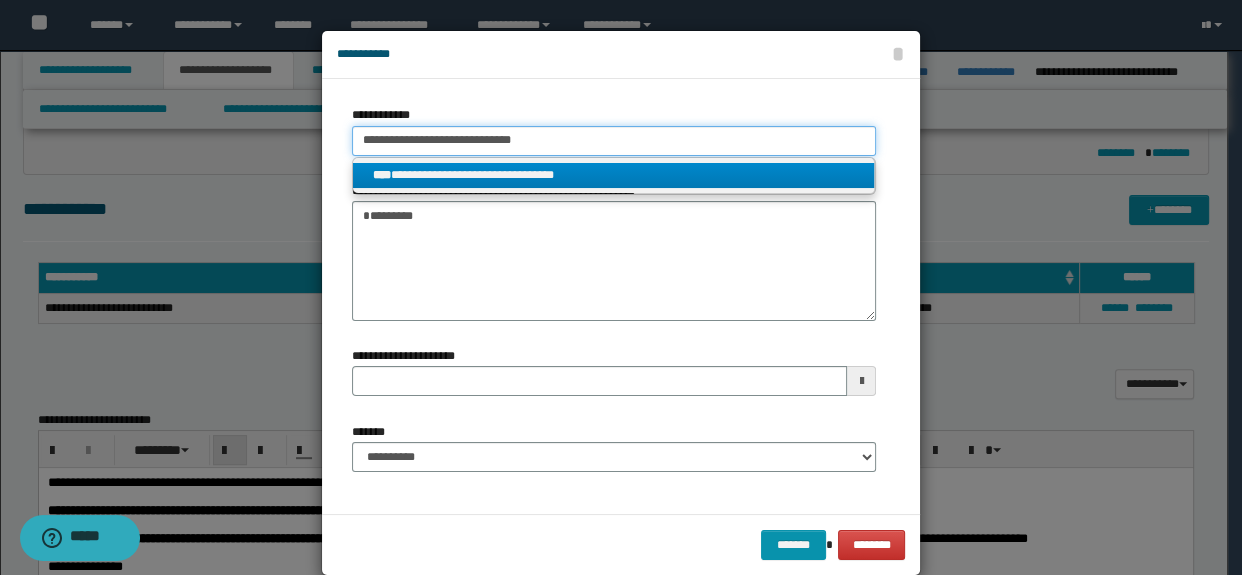 type 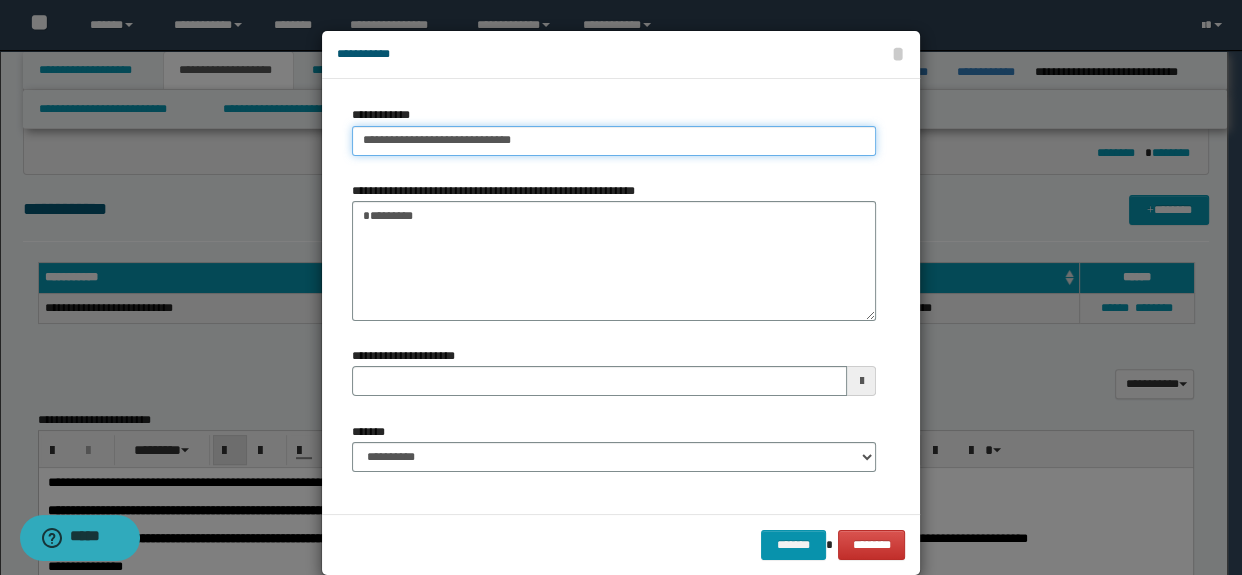type 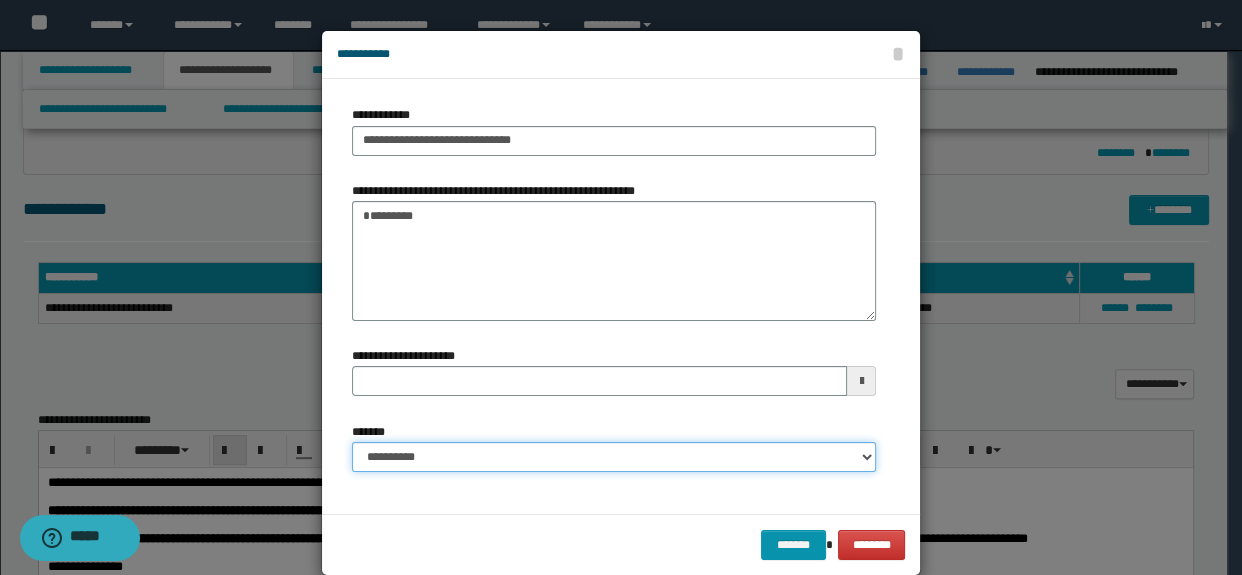 click on "**********" at bounding box center [614, 457] 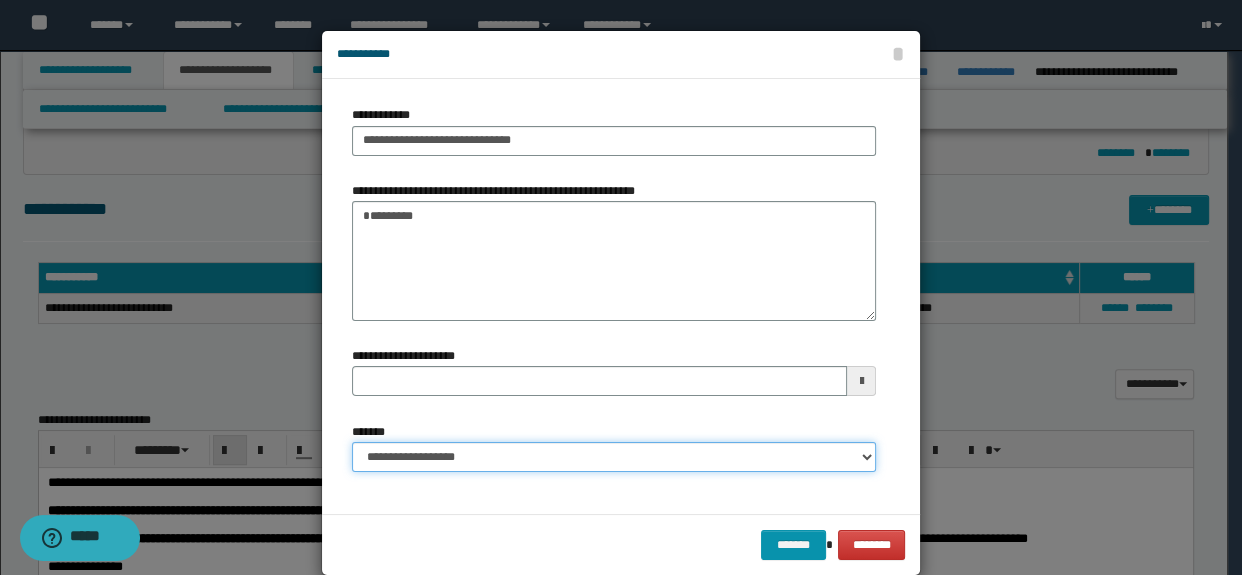 click on "**********" at bounding box center (614, 457) 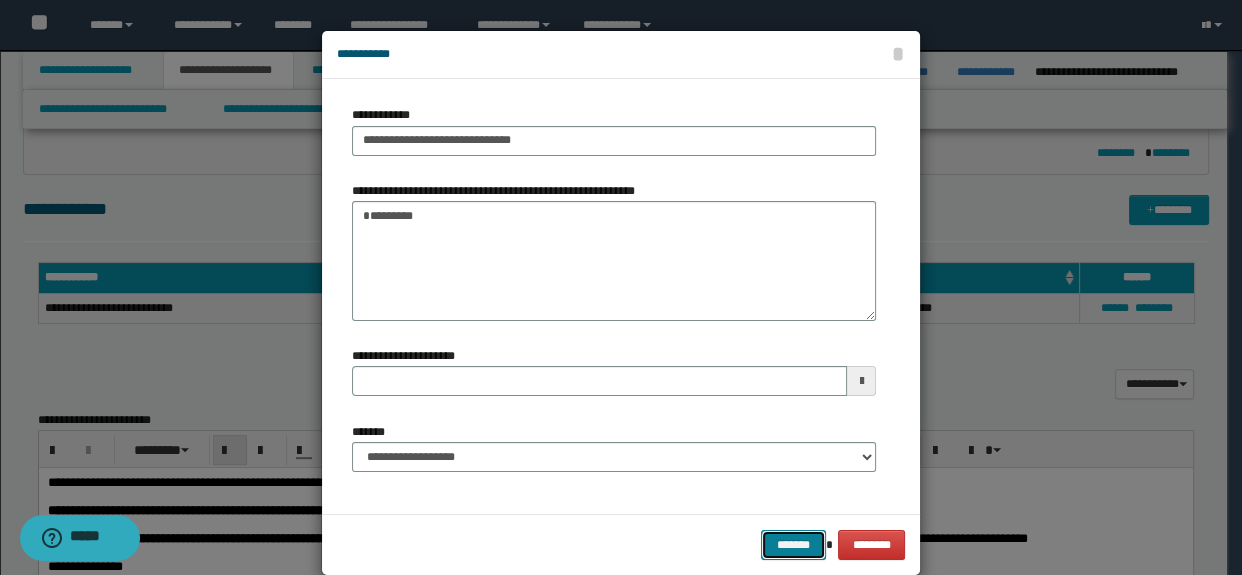 click on "*******" at bounding box center (793, 545) 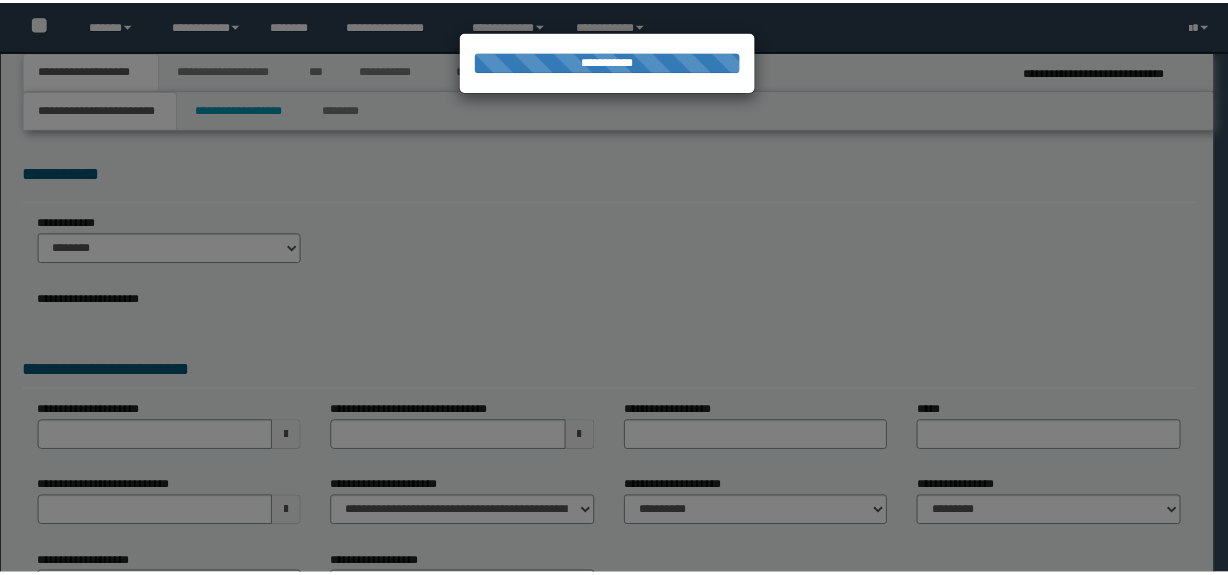 scroll, scrollTop: 0, scrollLeft: 0, axis: both 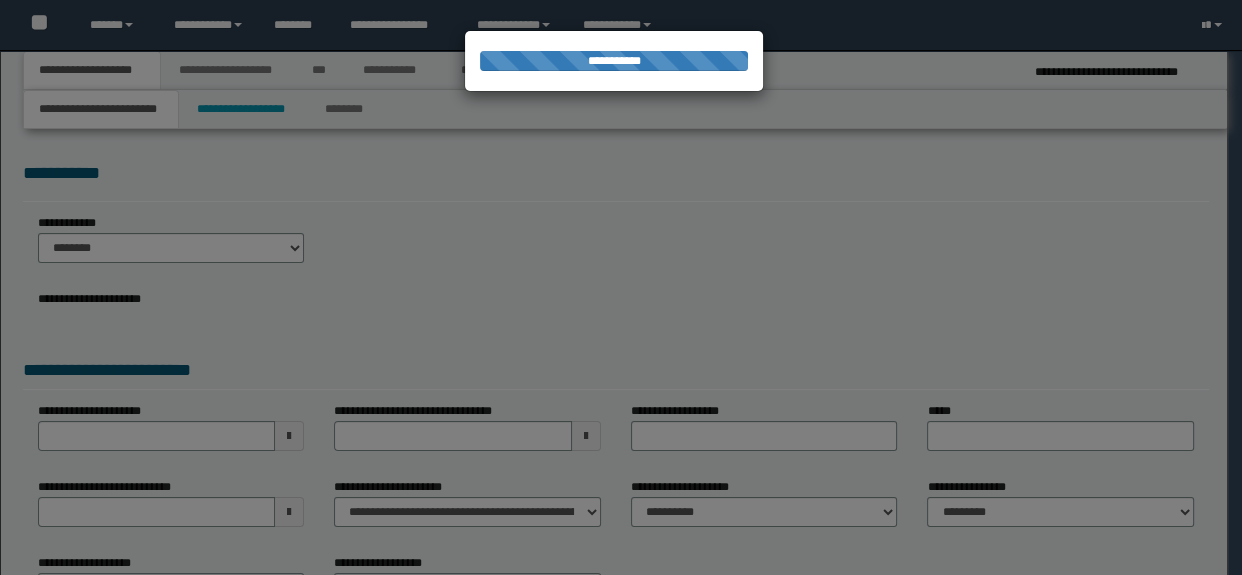 select on "*" 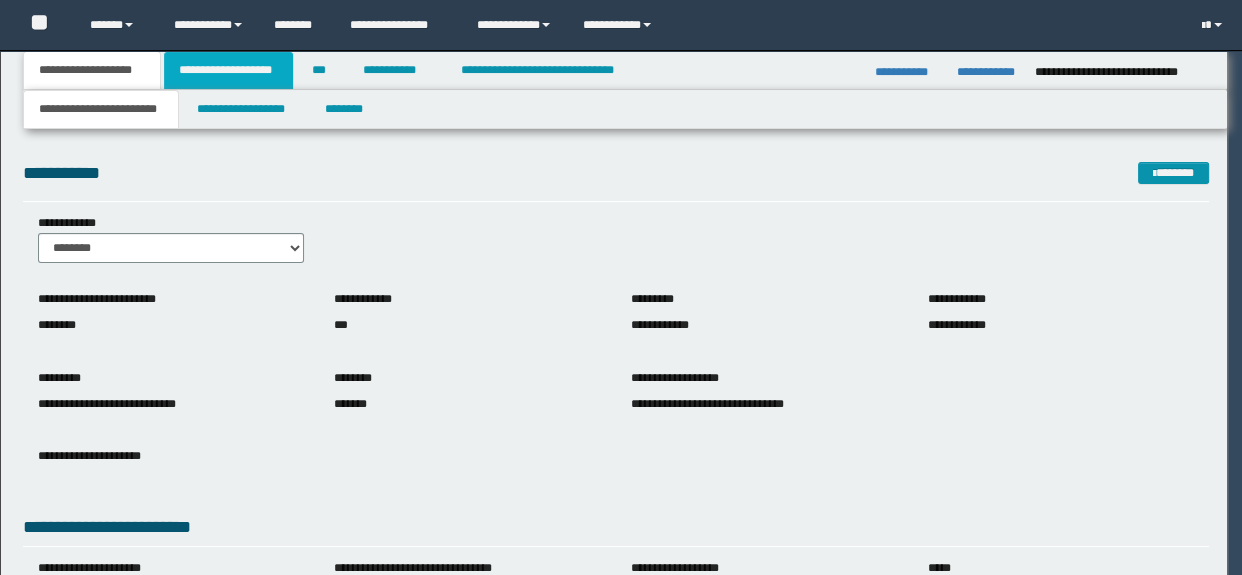 scroll, scrollTop: 0, scrollLeft: 0, axis: both 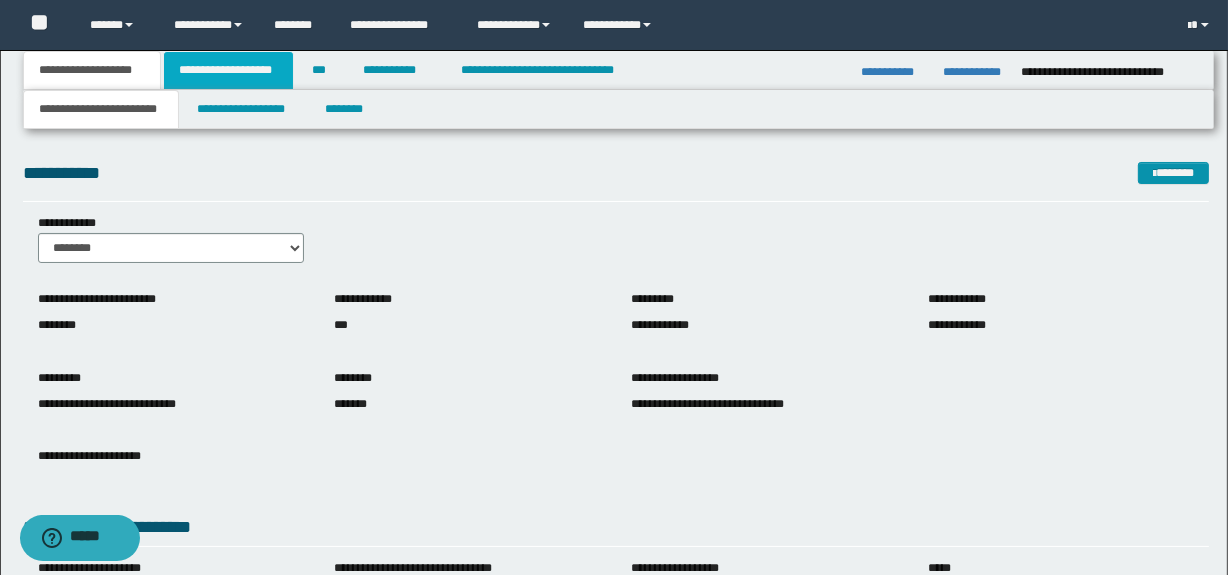 click on "**********" at bounding box center (228, 70) 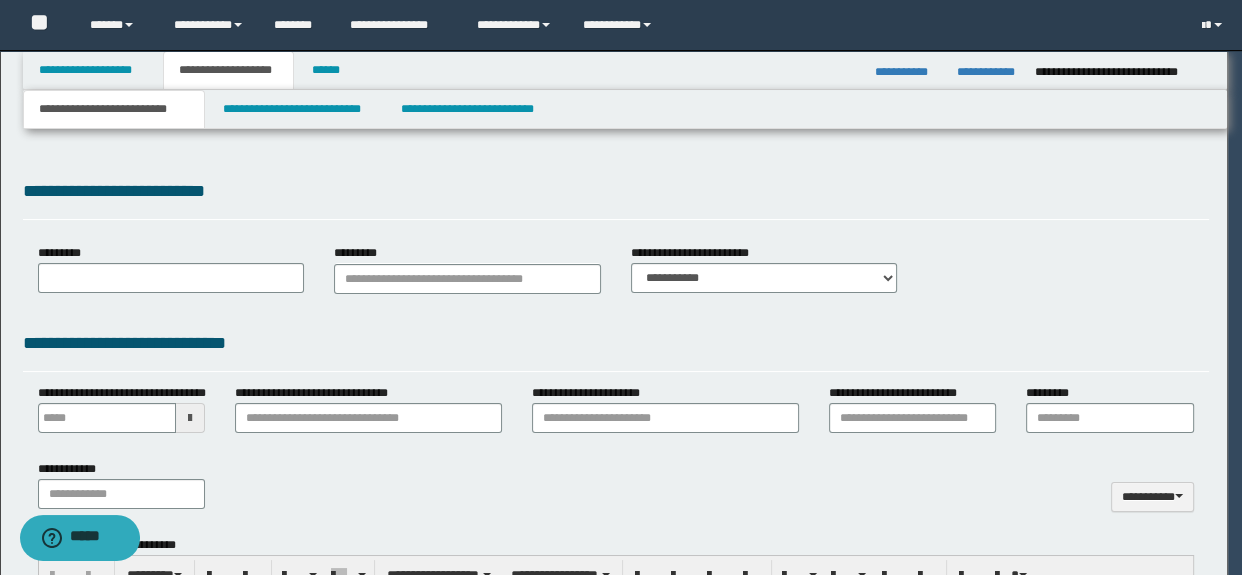 type on "**********" 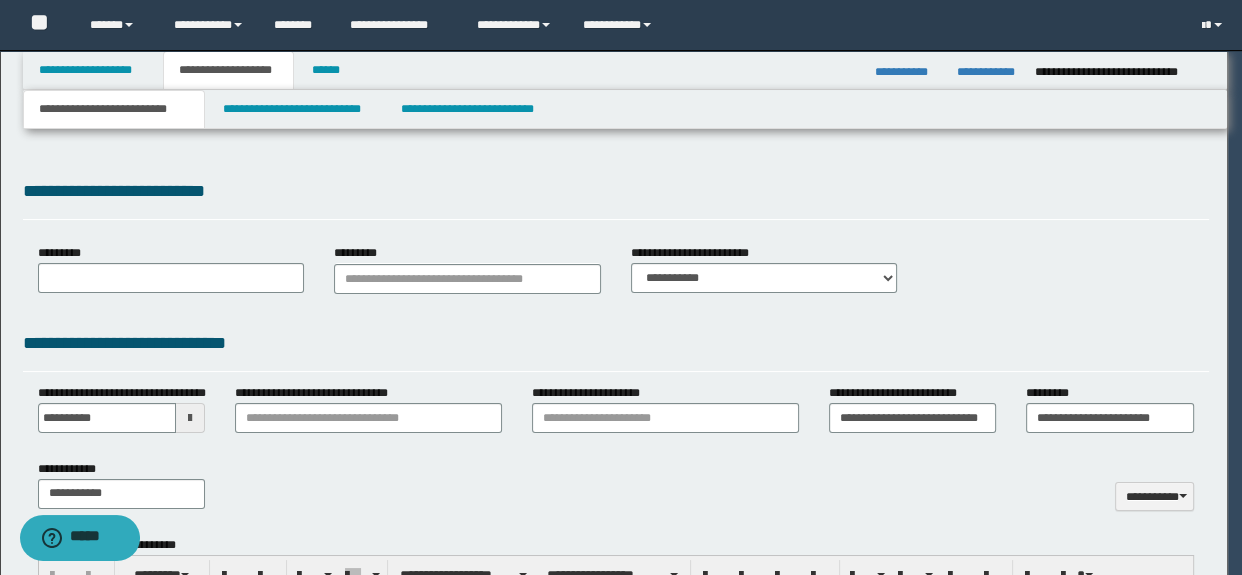 scroll, scrollTop: 0, scrollLeft: 0, axis: both 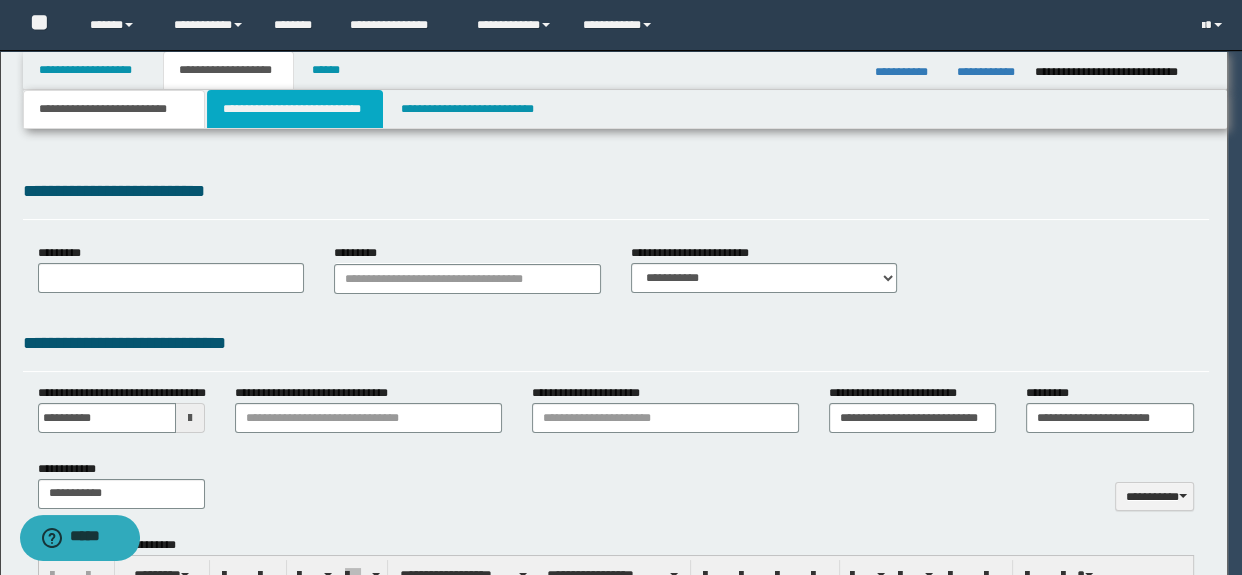 select on "*" 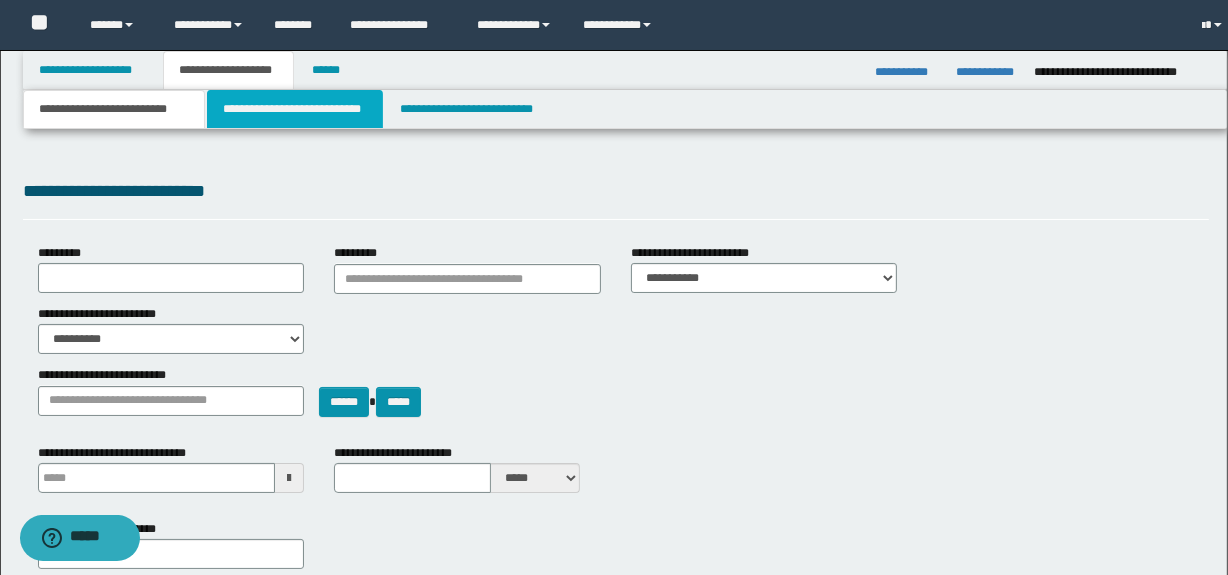 click on "**********" at bounding box center [294, 109] 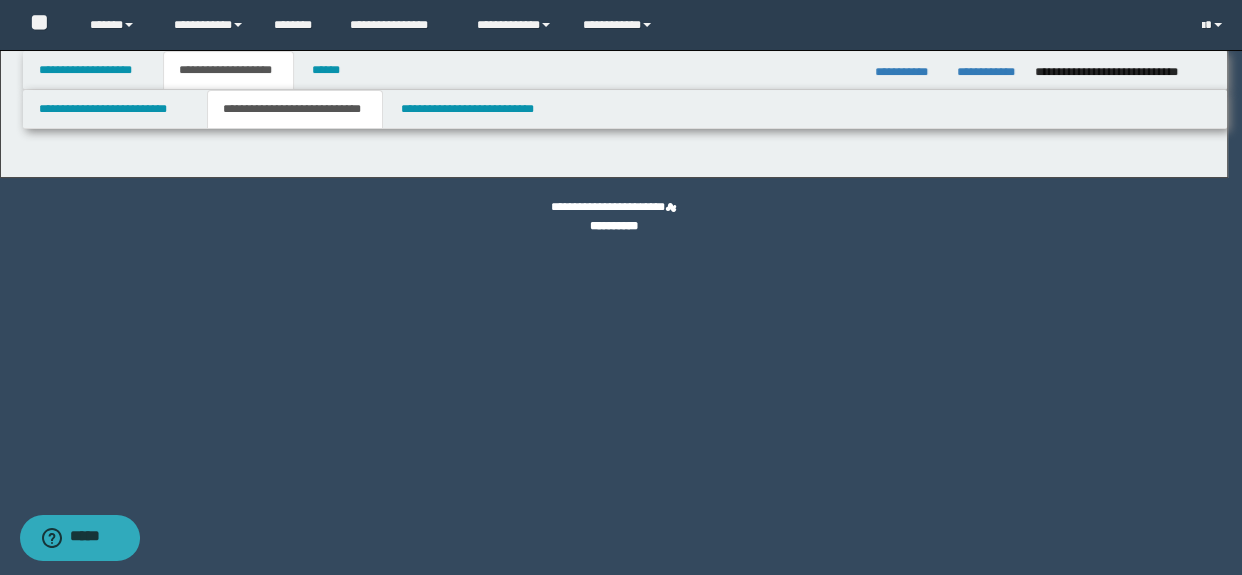 select on "*" 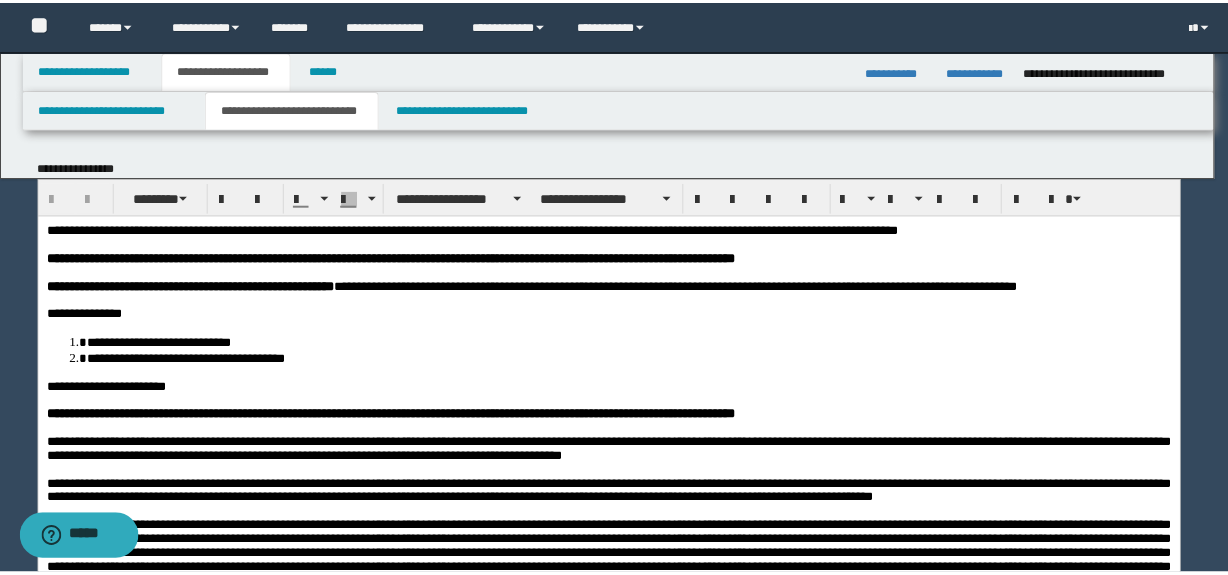 scroll, scrollTop: 0, scrollLeft: 0, axis: both 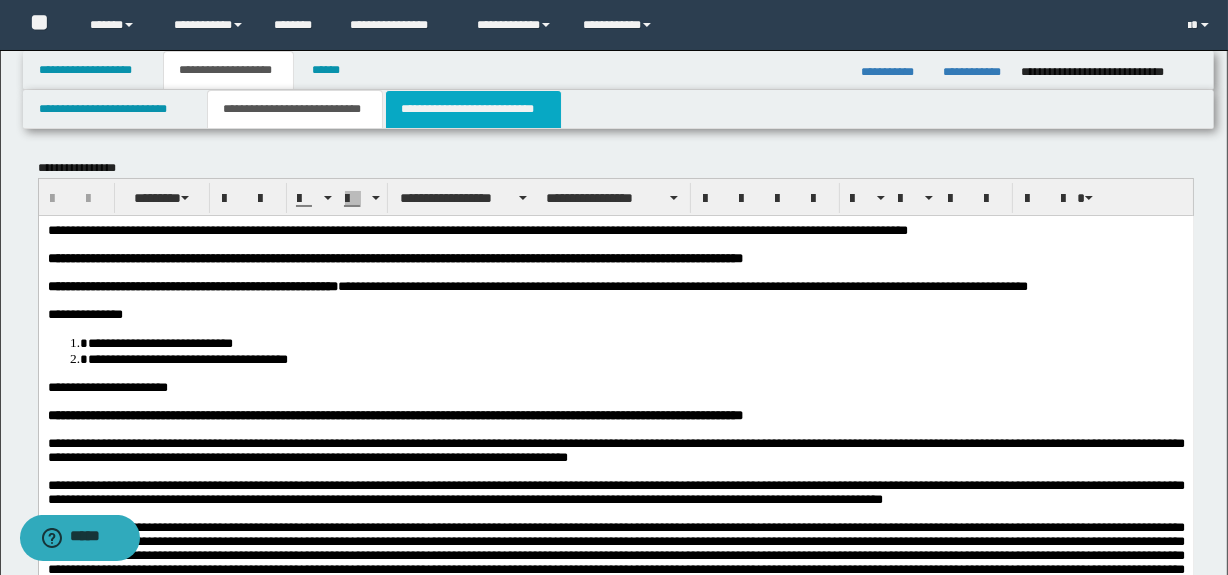 click on "**********" at bounding box center [473, 109] 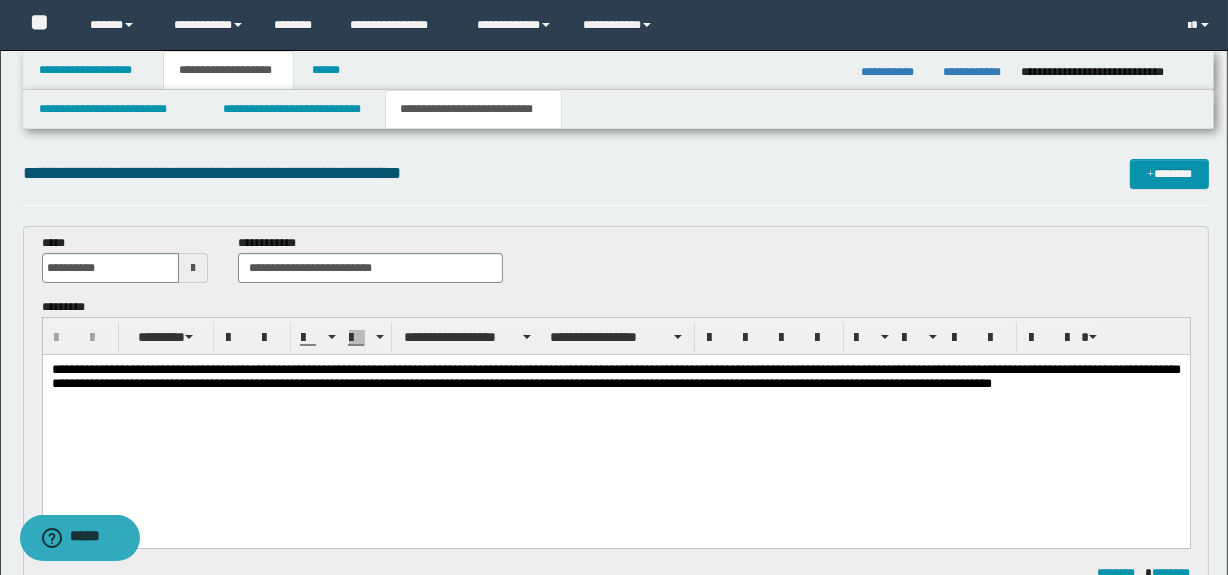 scroll, scrollTop: 0, scrollLeft: 0, axis: both 